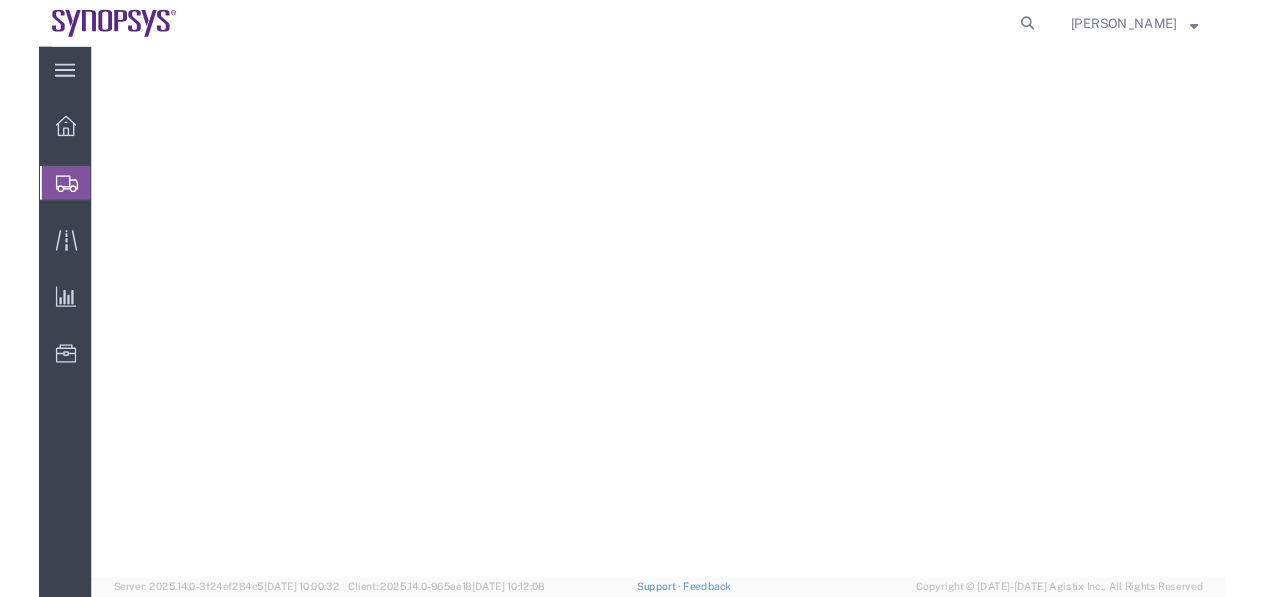 scroll, scrollTop: 0, scrollLeft: 0, axis: both 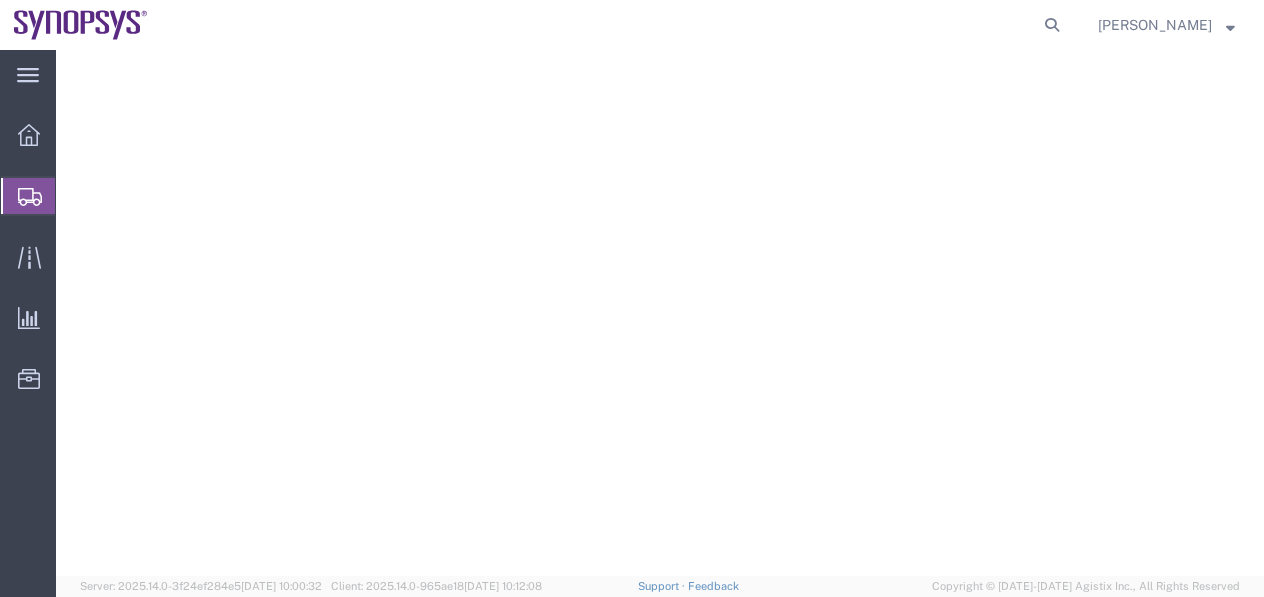 select on "65675" 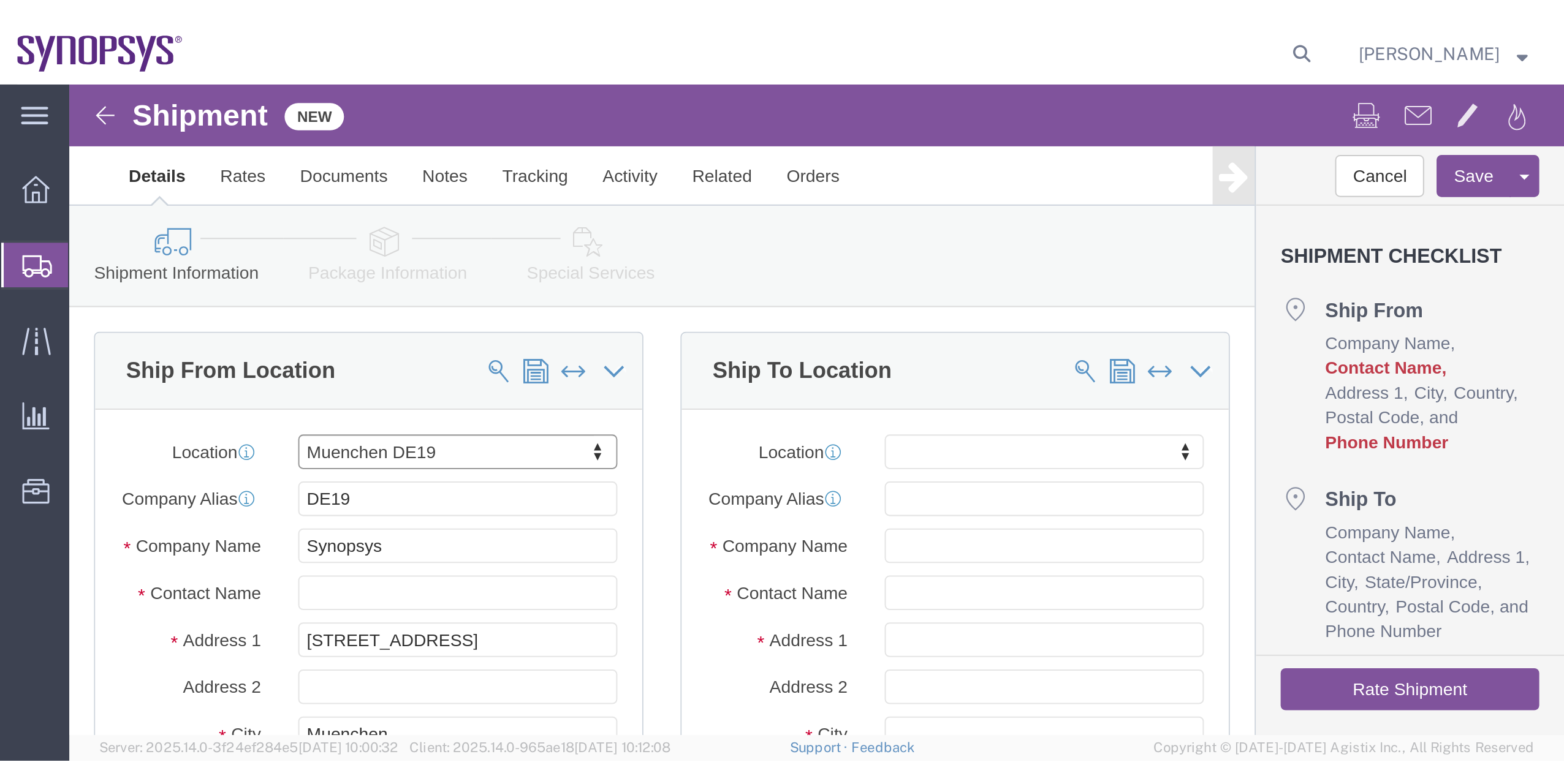 scroll, scrollTop: 0, scrollLeft: 0, axis: both 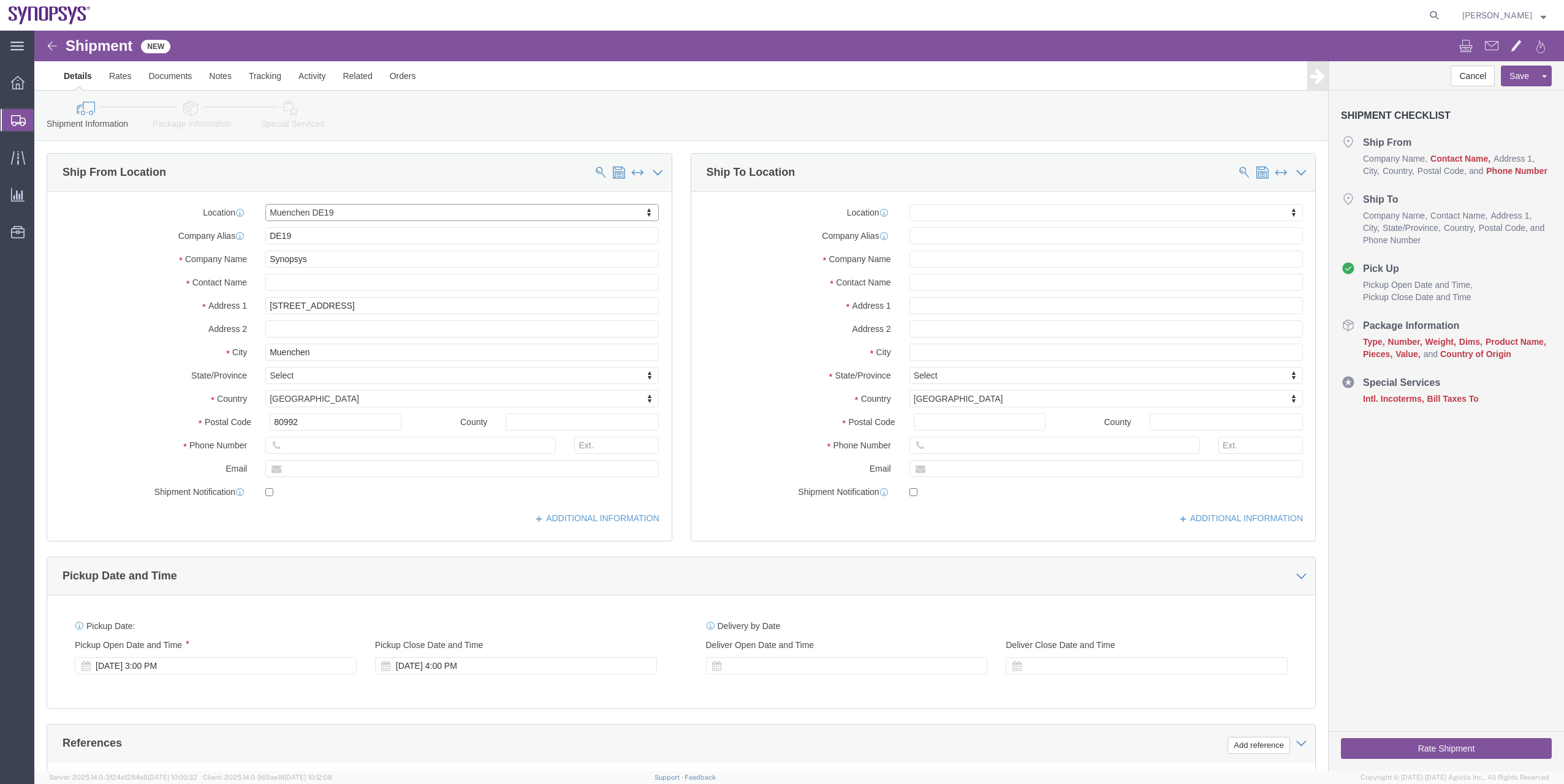 click on "Package Information" 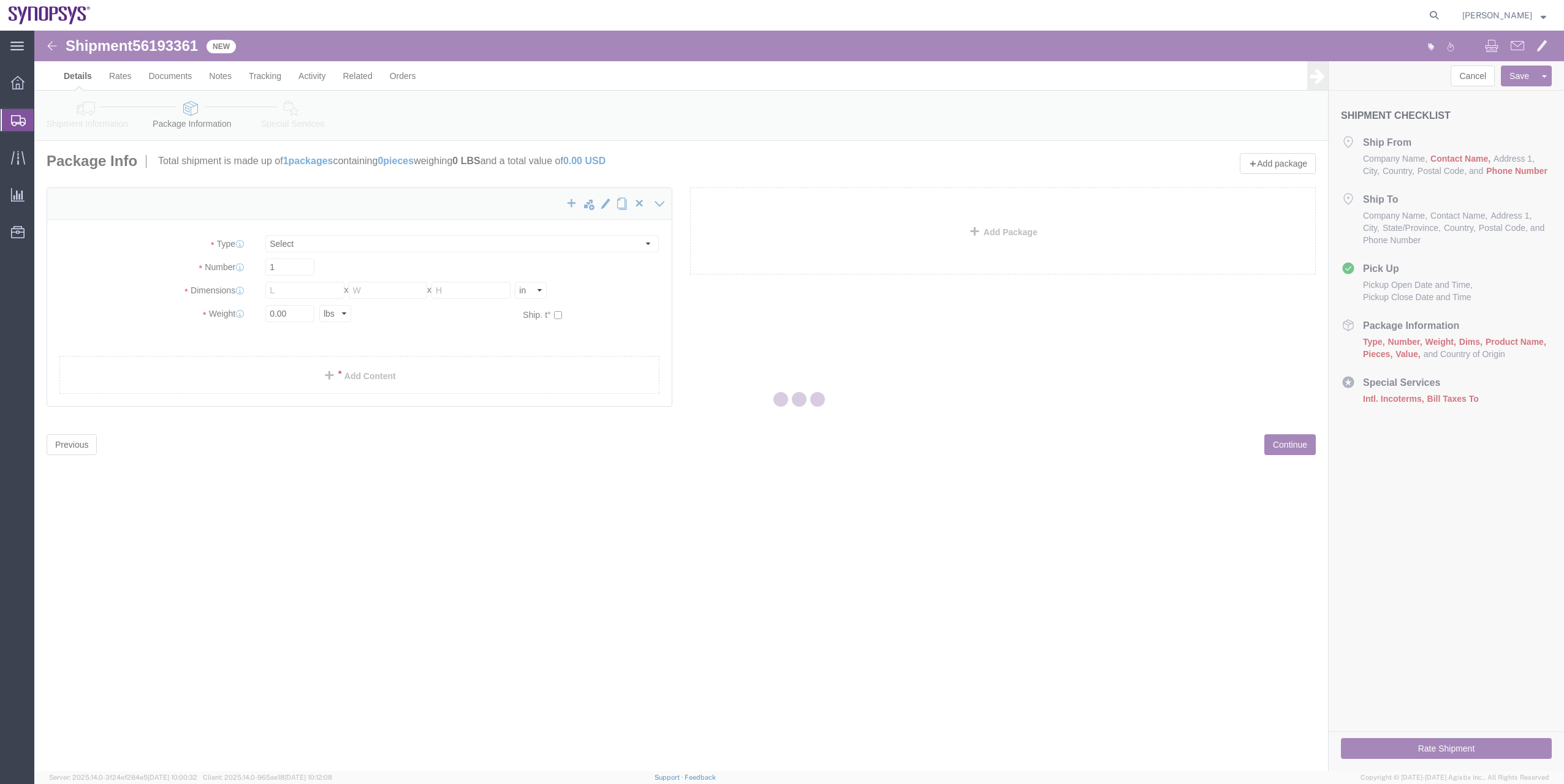select on "CBOX" 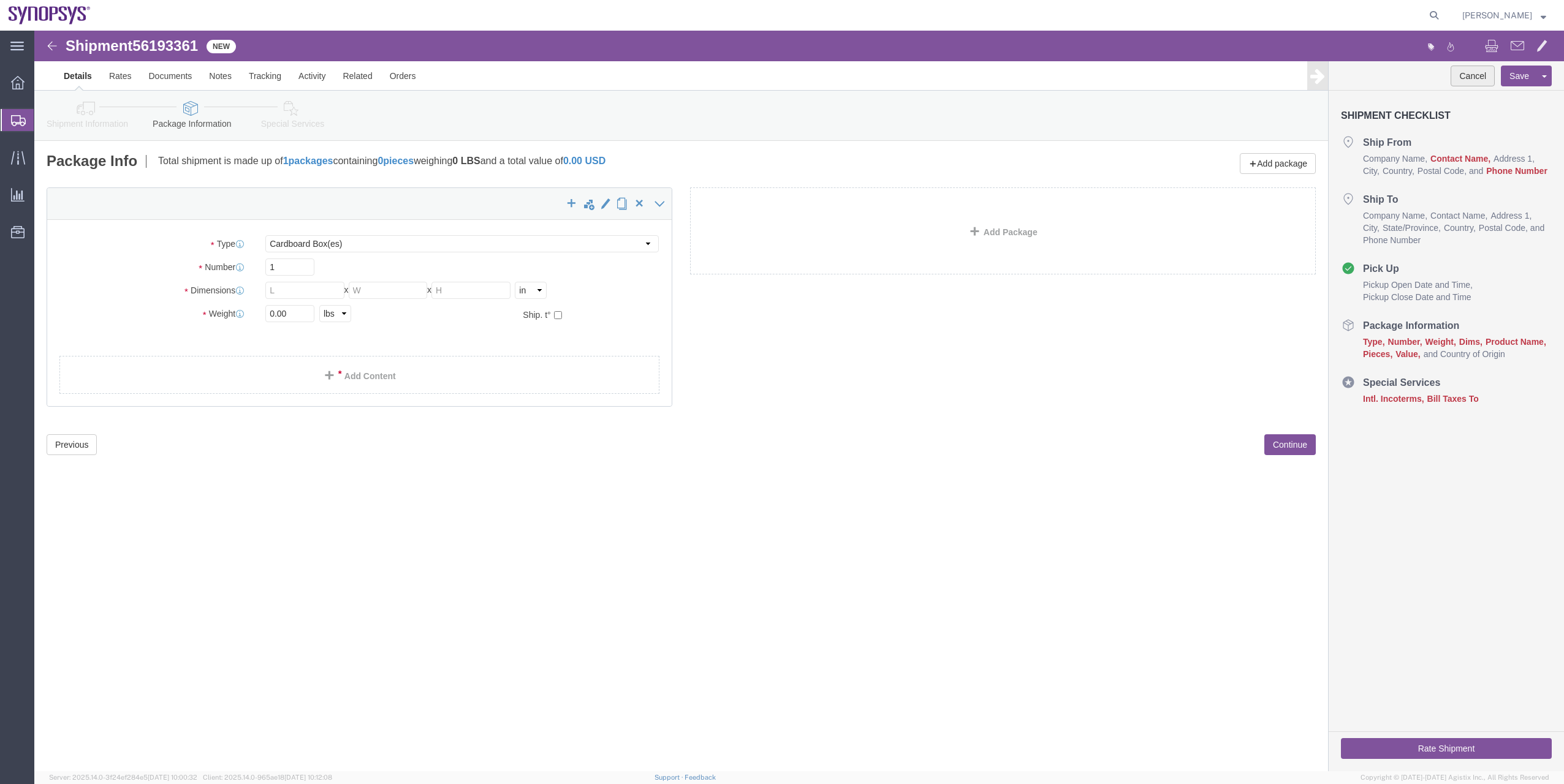 click on "Cancel" 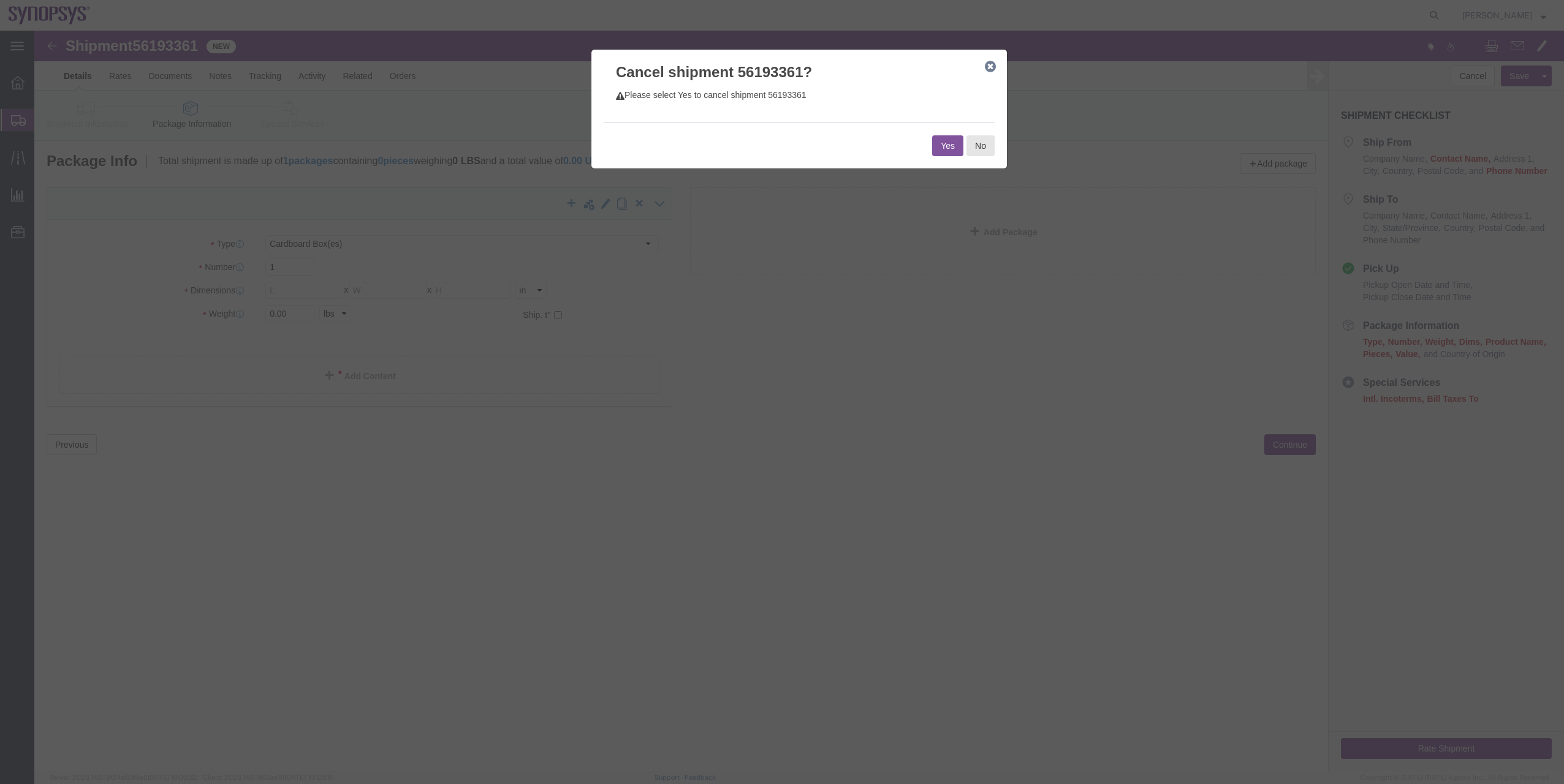 click on "Yes No" 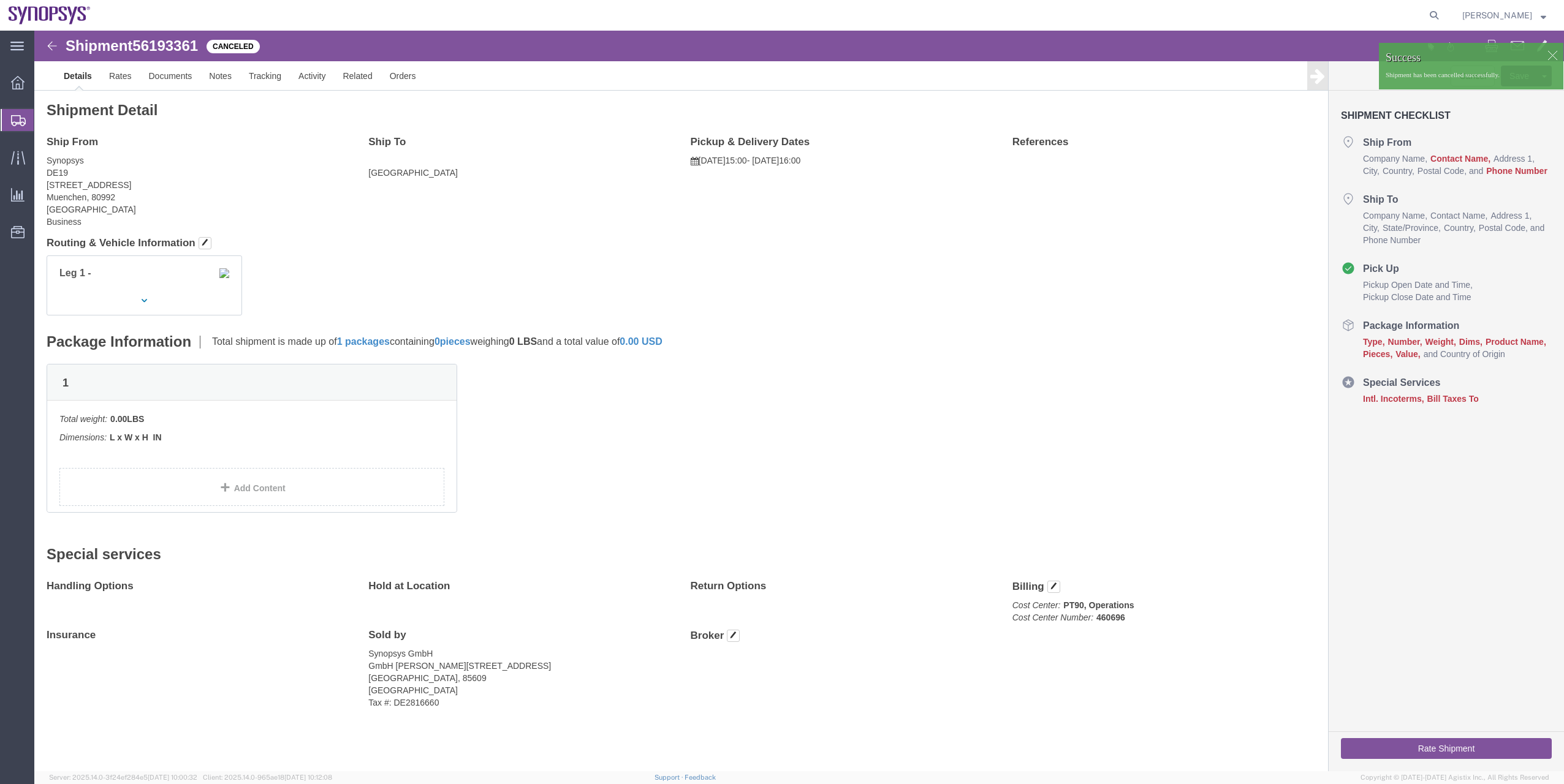 click on "Shipment Manager" 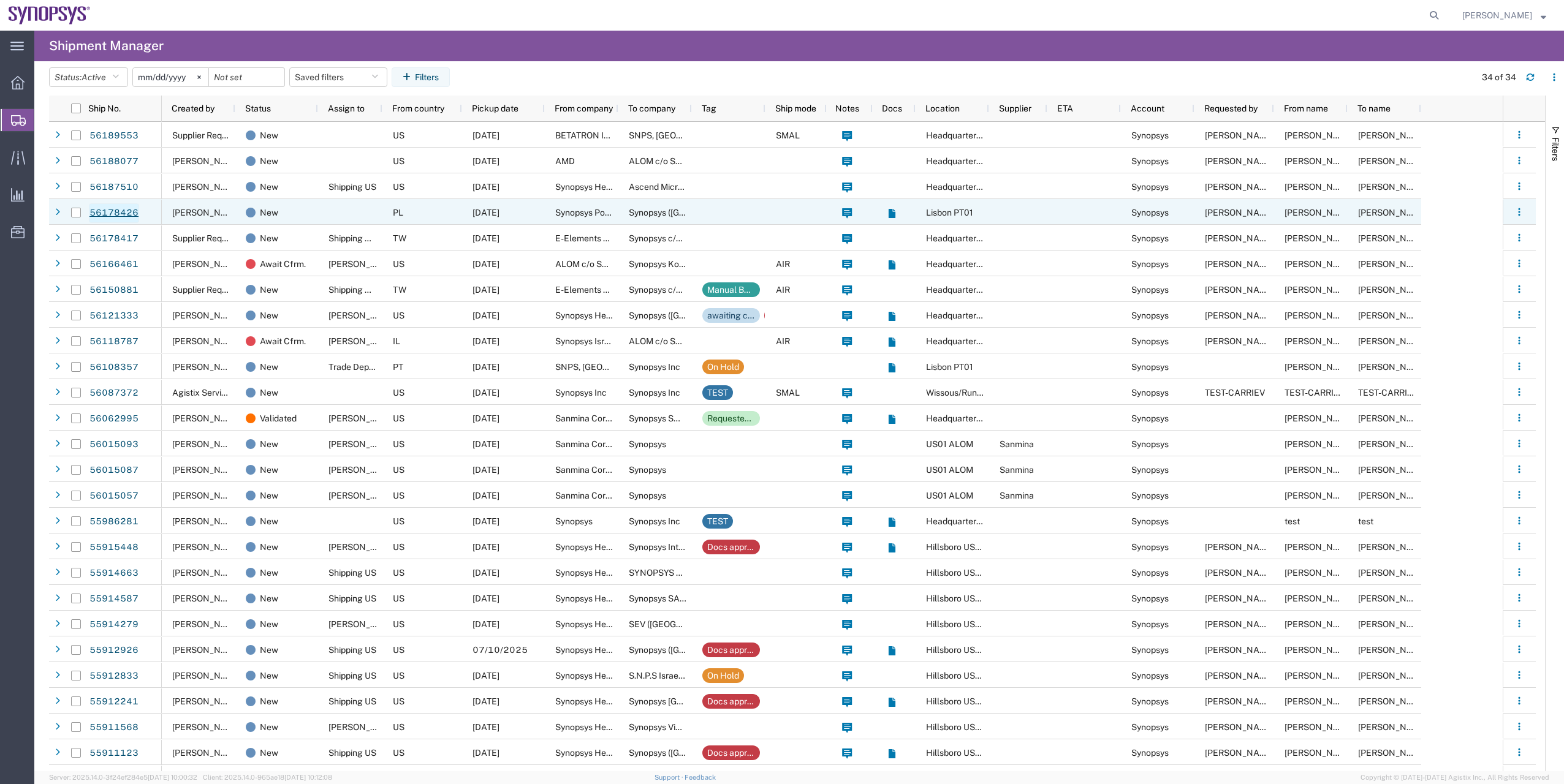 click on "56178426" 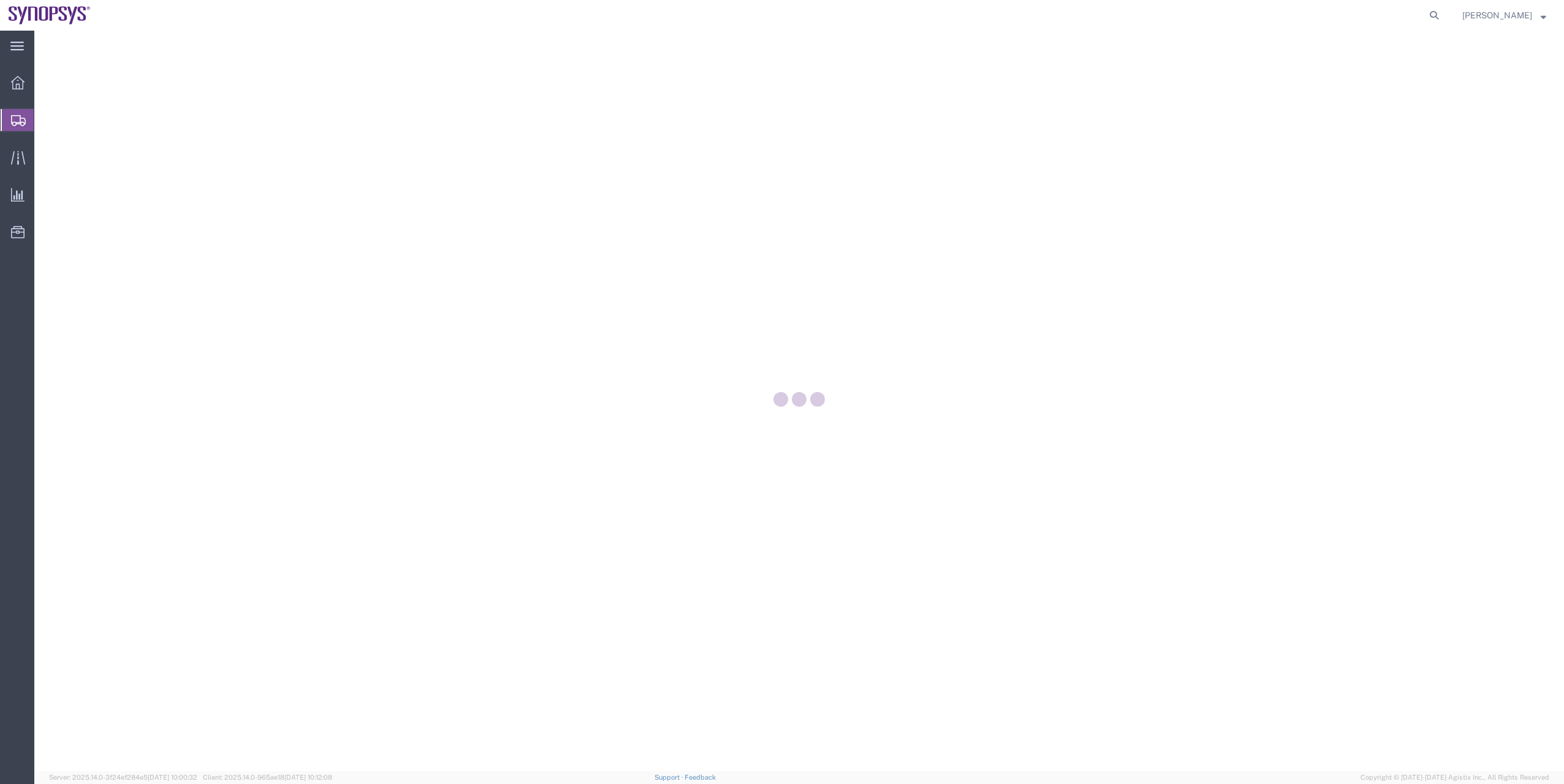 scroll, scrollTop: 0, scrollLeft: 0, axis: both 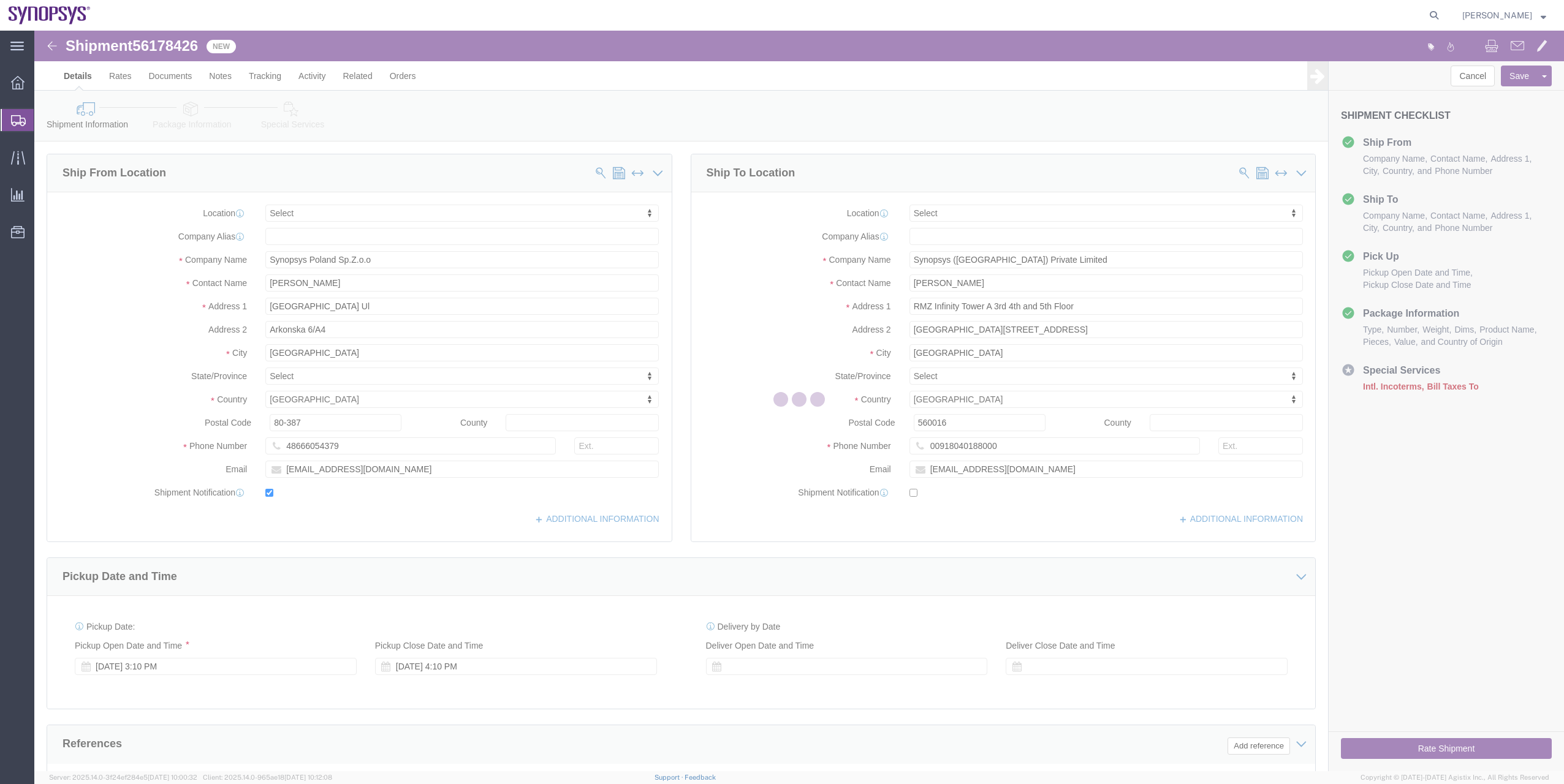 select 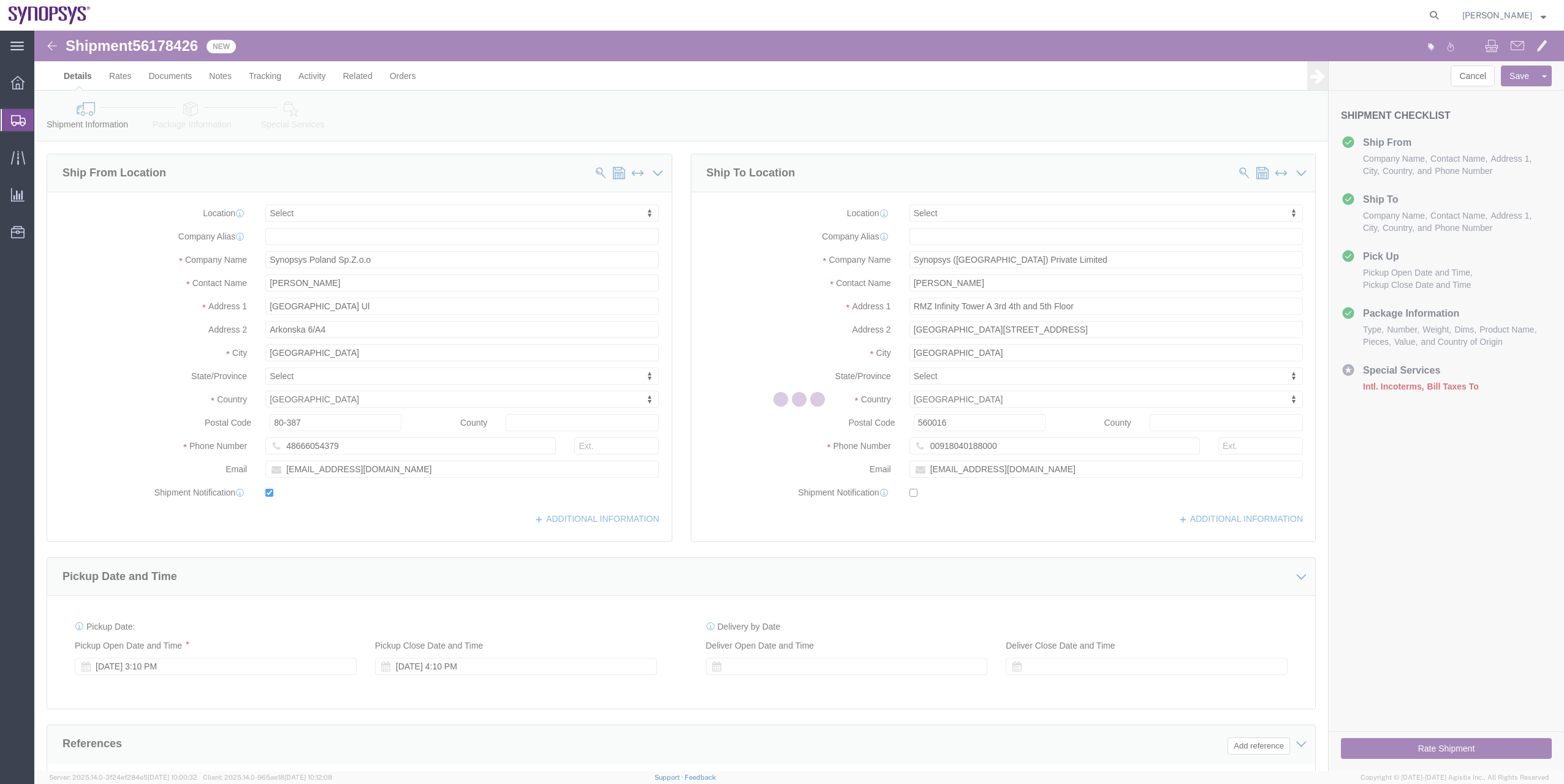 select 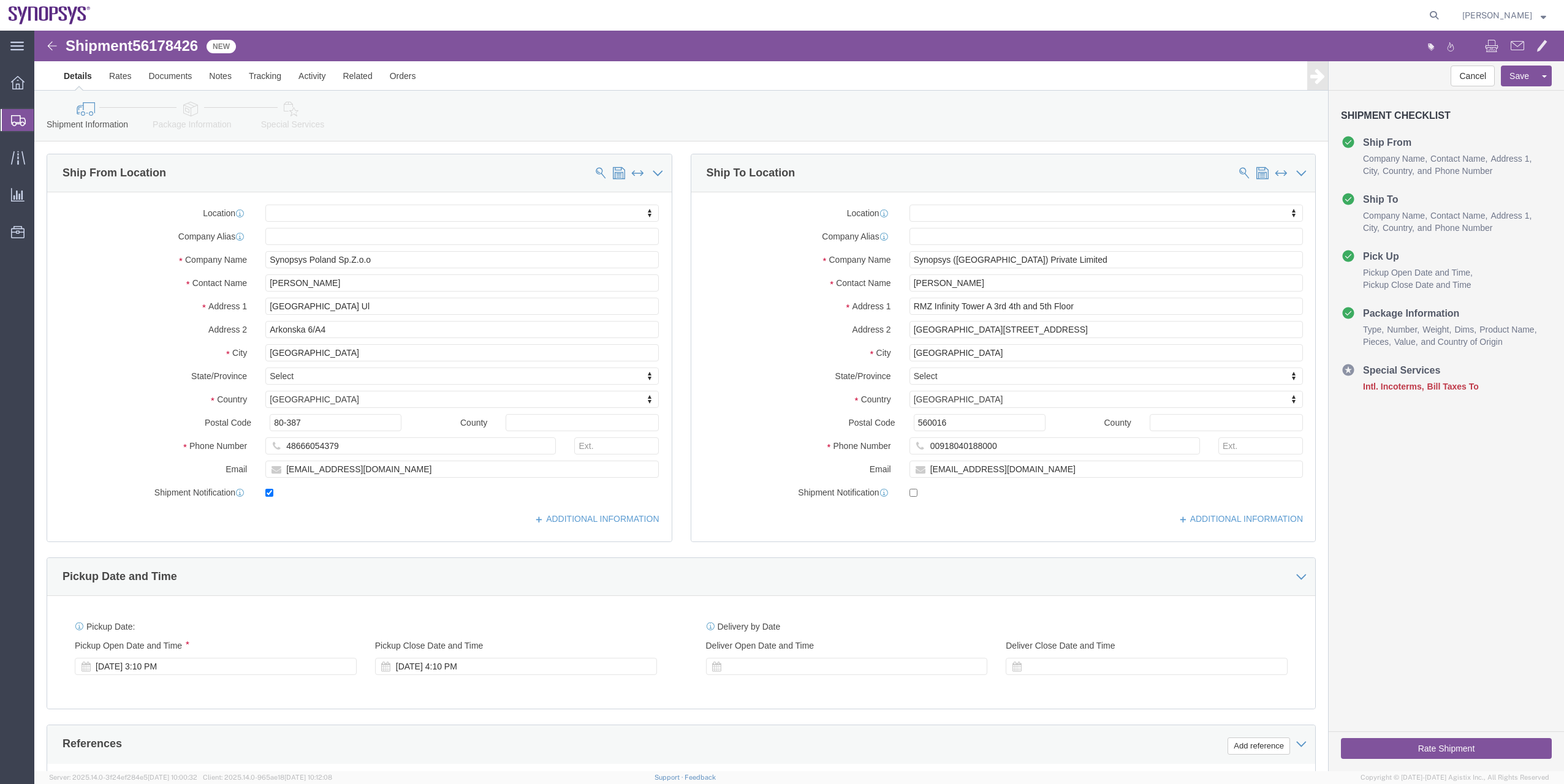 click on "Package Information" 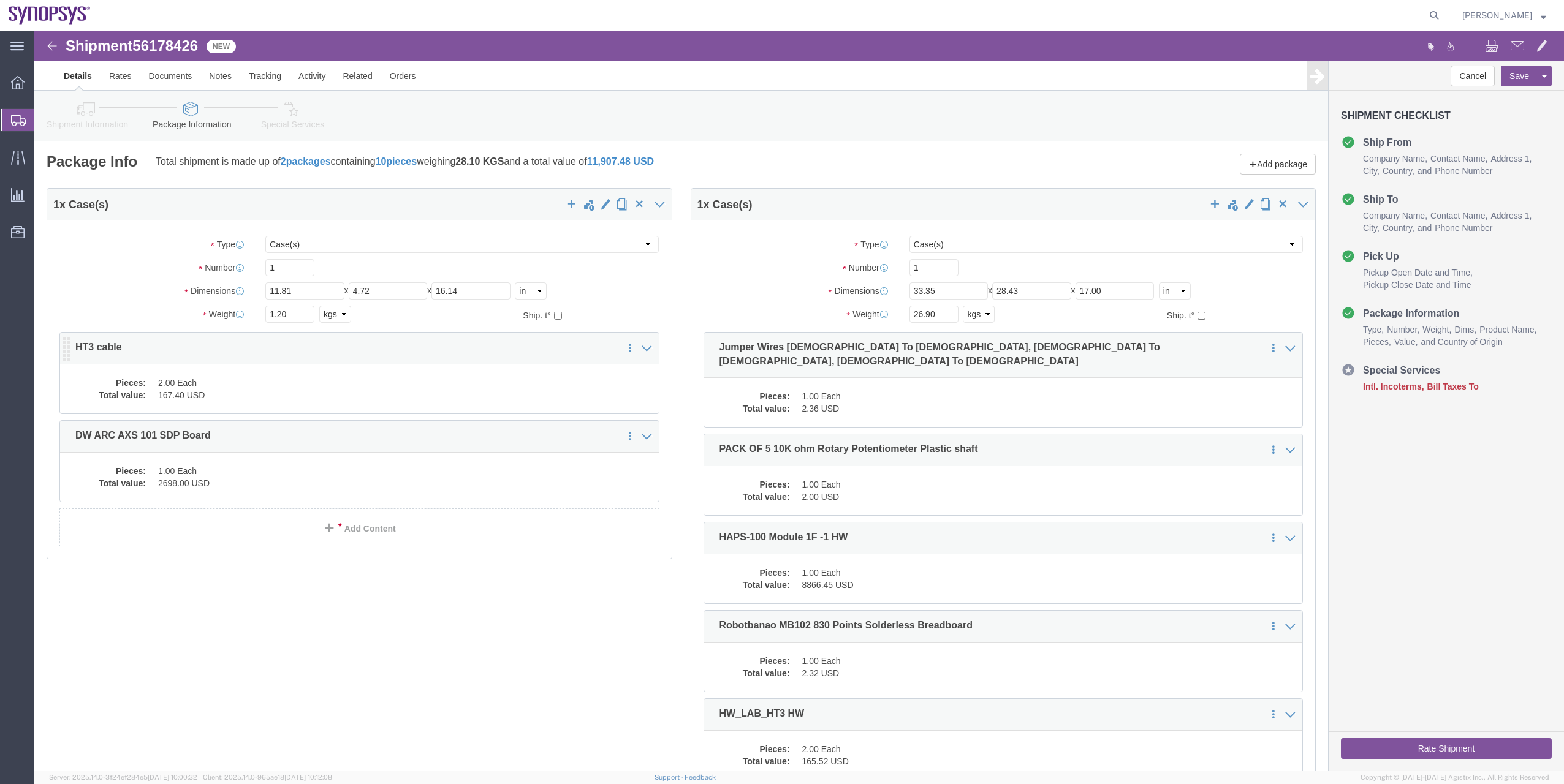 click on "Pieces: 2.00 Each Total value: 167.40 USD" 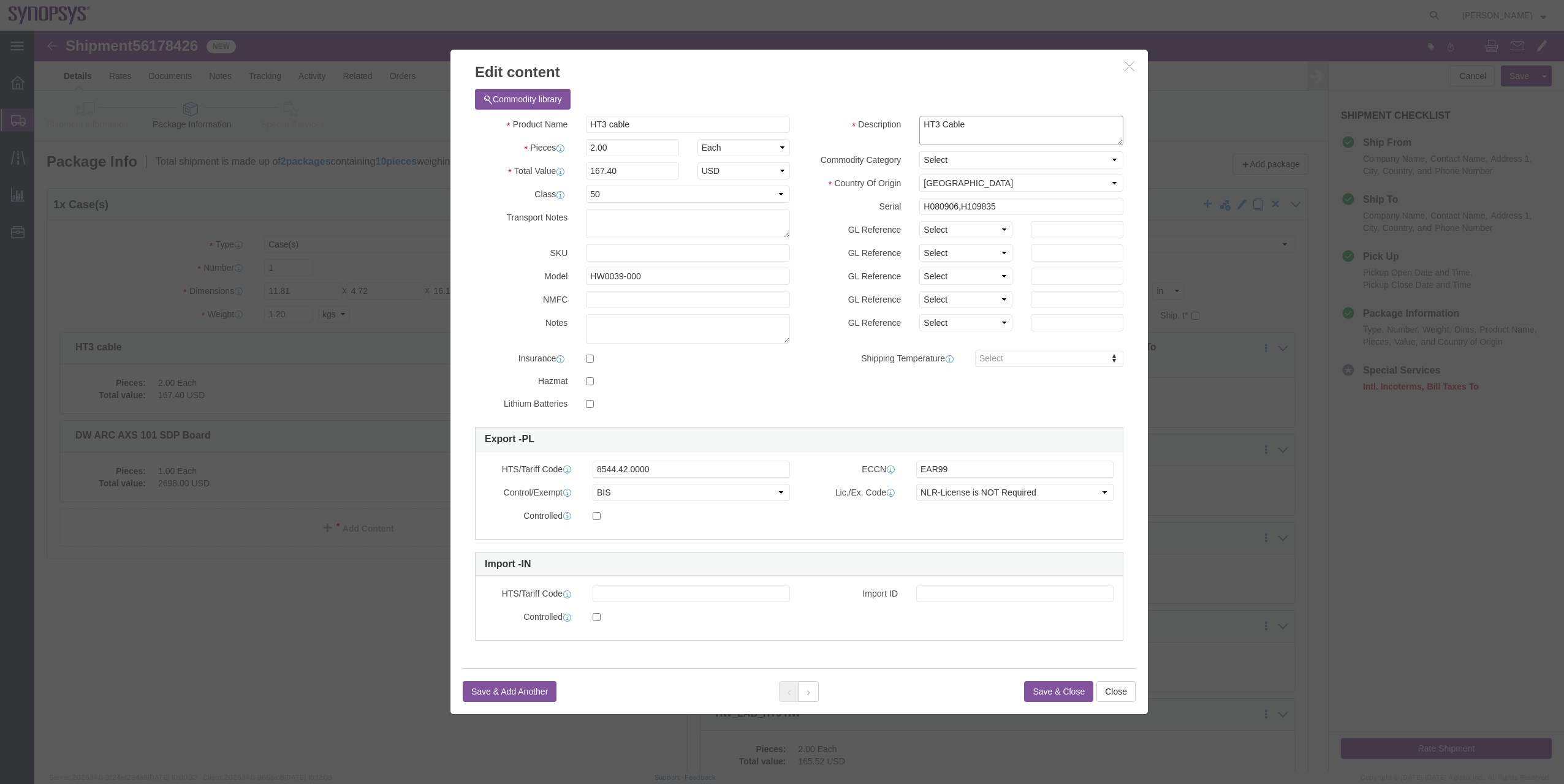 drag, startPoint x: 959, startPoint y: 96, endPoint x: 867, endPoint y: 94, distance: 92.02174 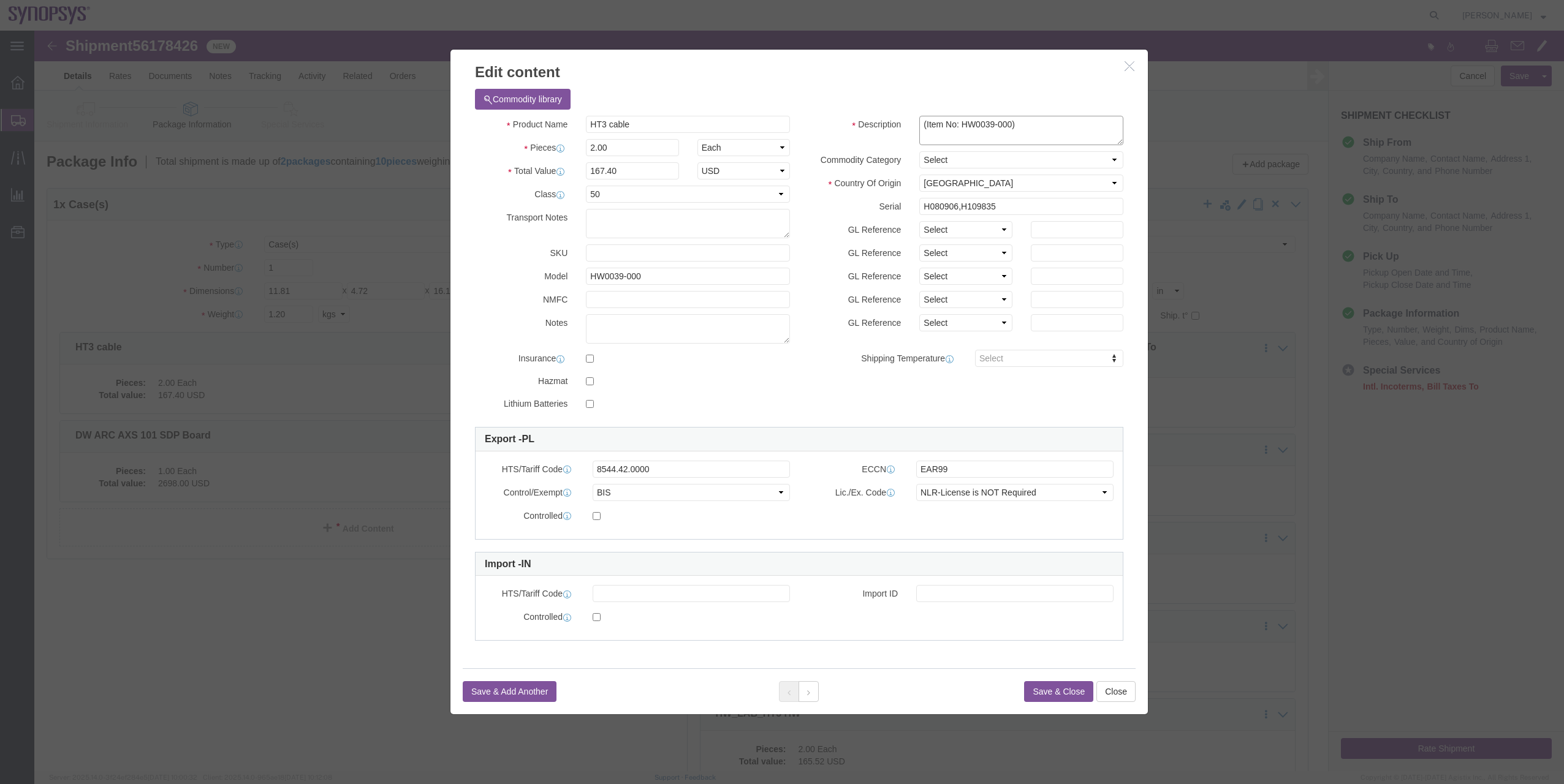 type on "(Item No: HW0039-000)" 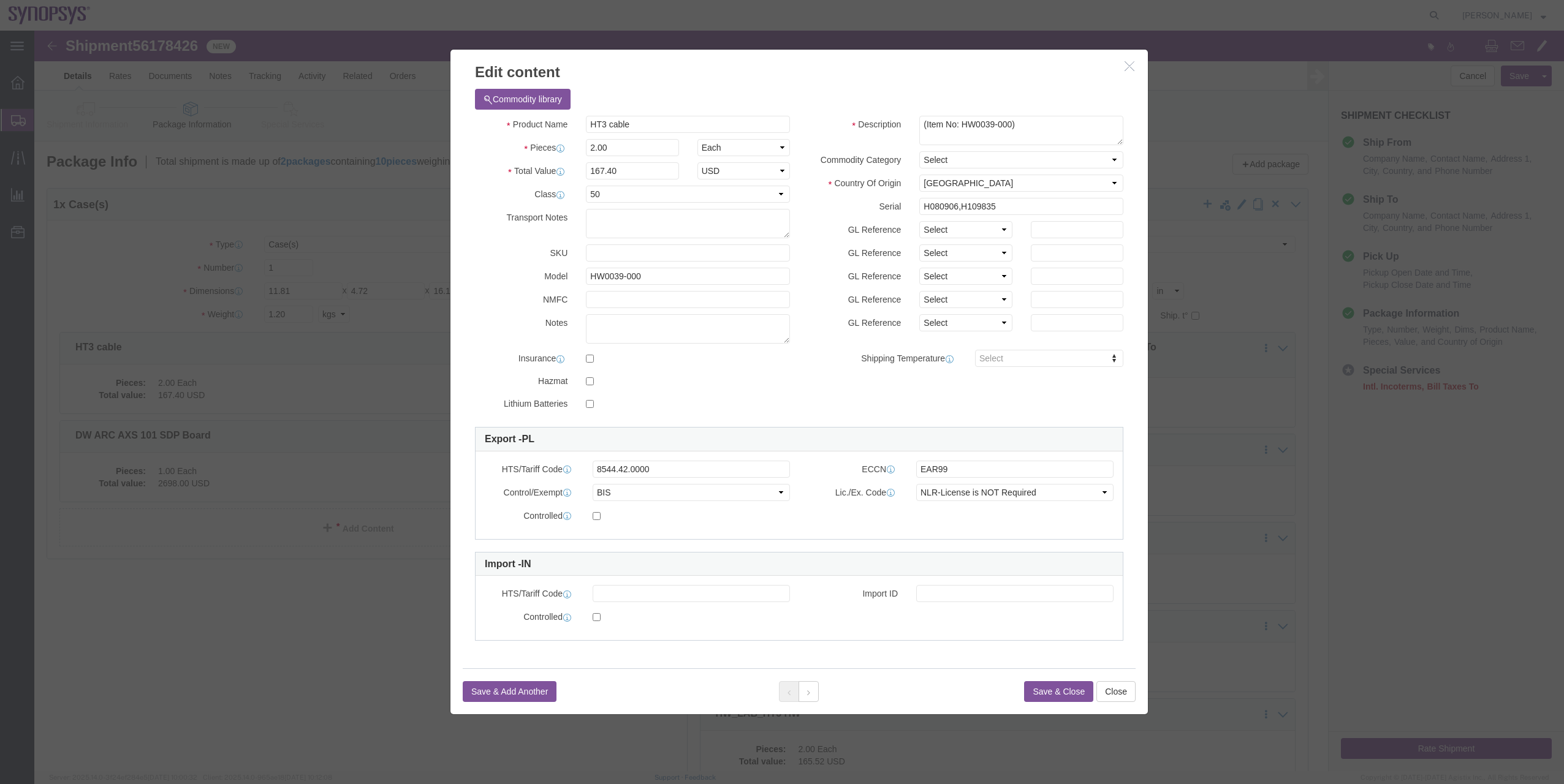 click on "Save & Close" 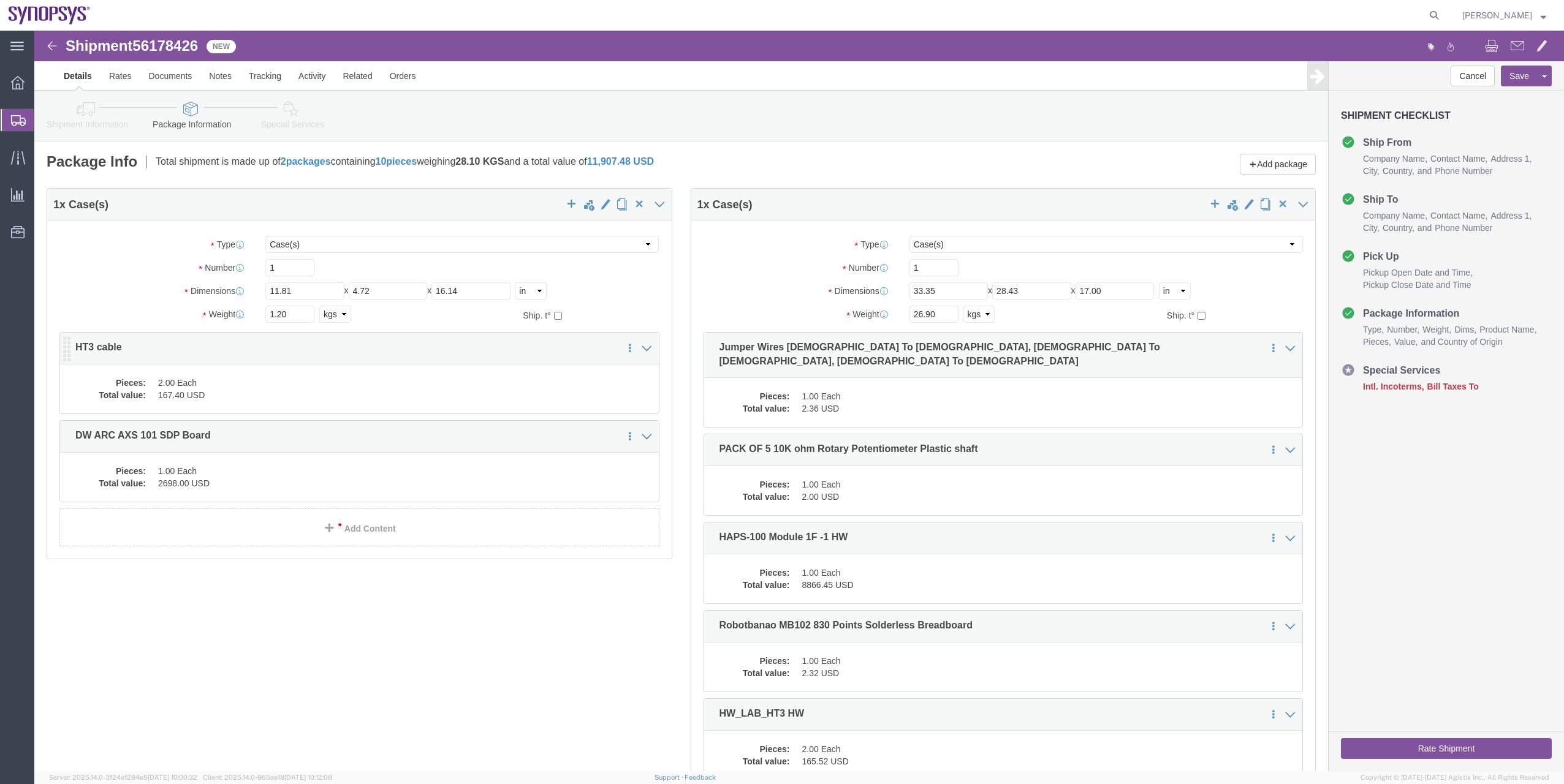 click on "2.00 Each" 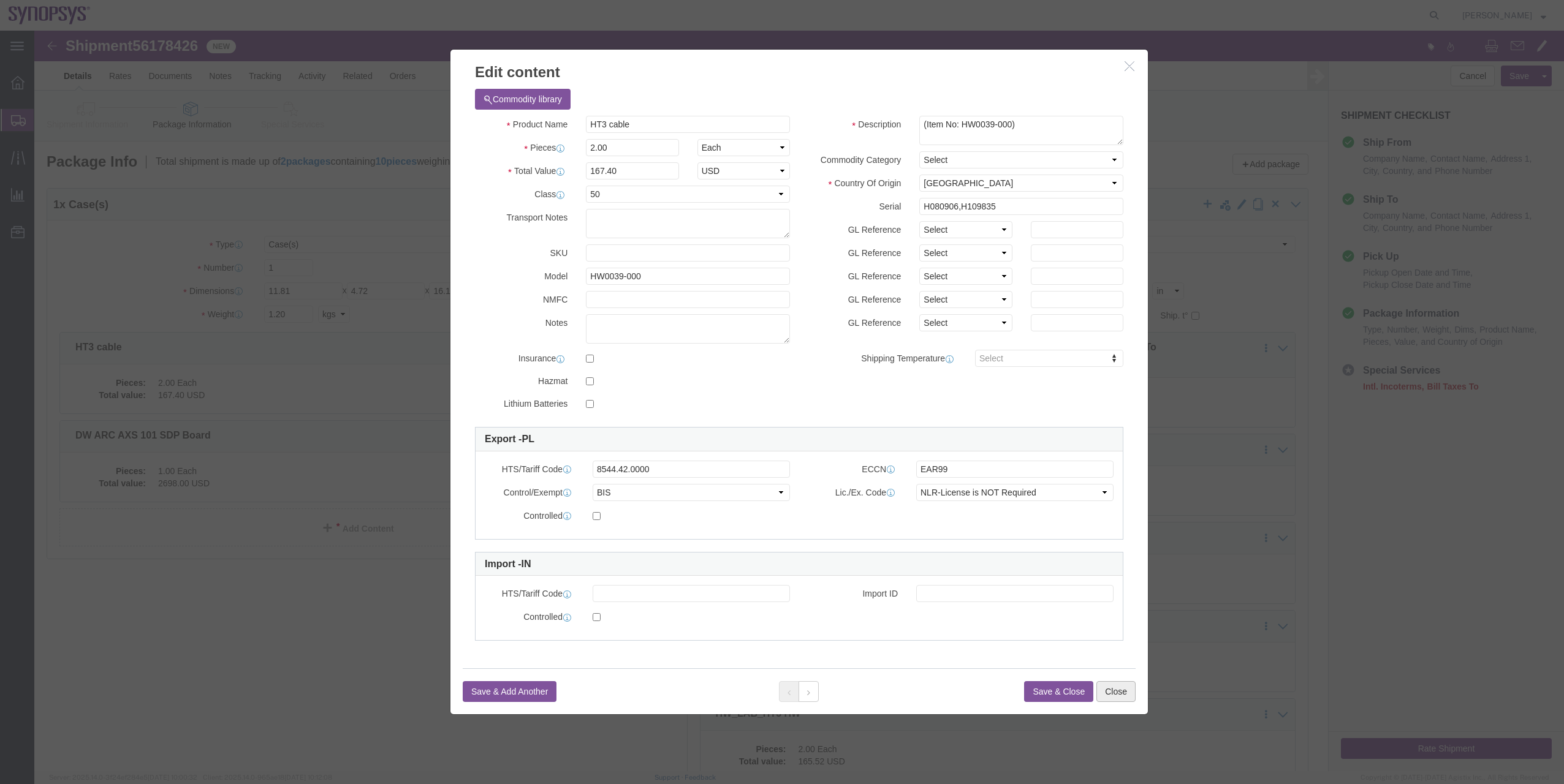 click on "Close" 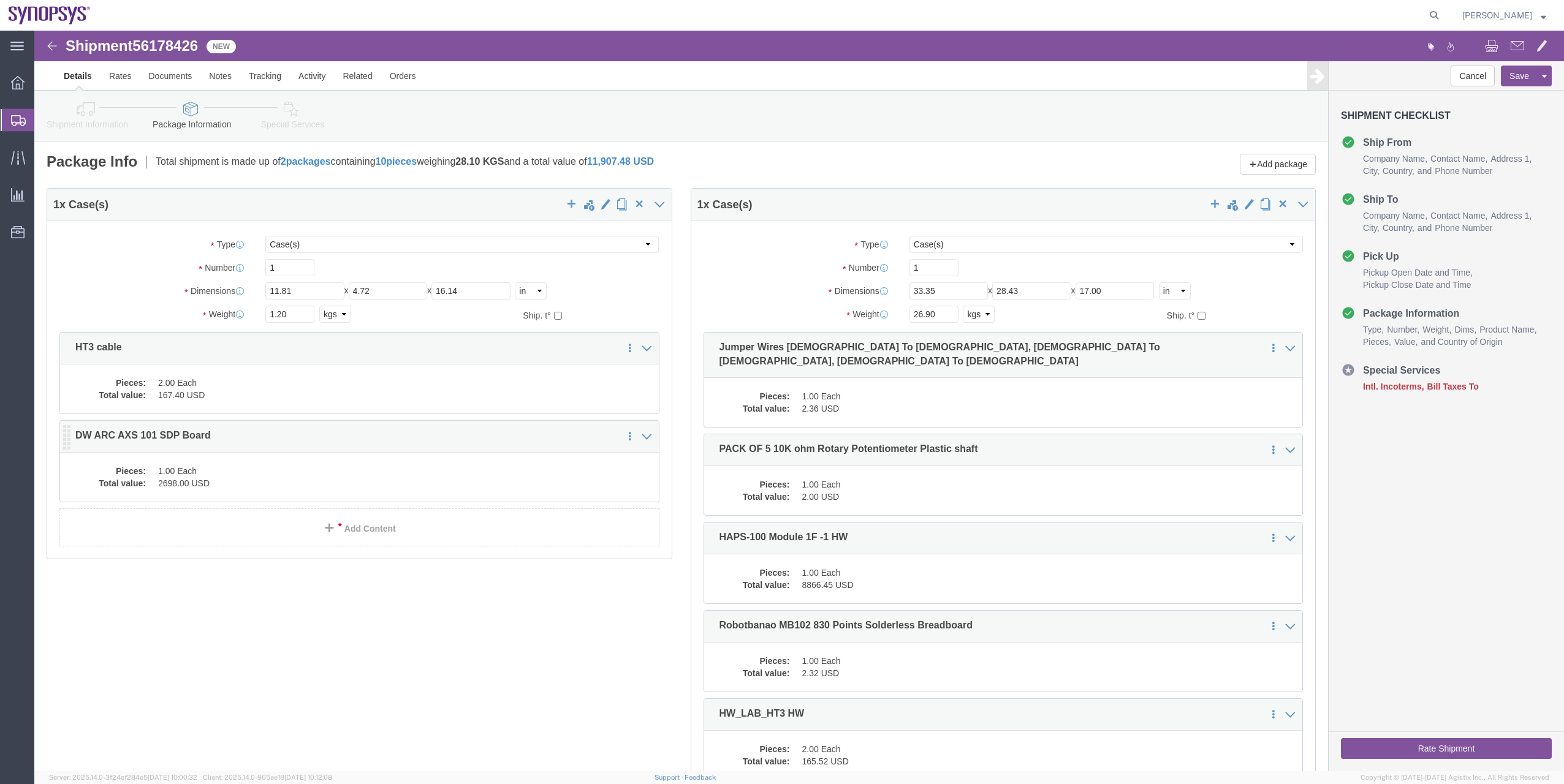 click on "Pieces: 1.00 Each Total value: 2698.00 USD" 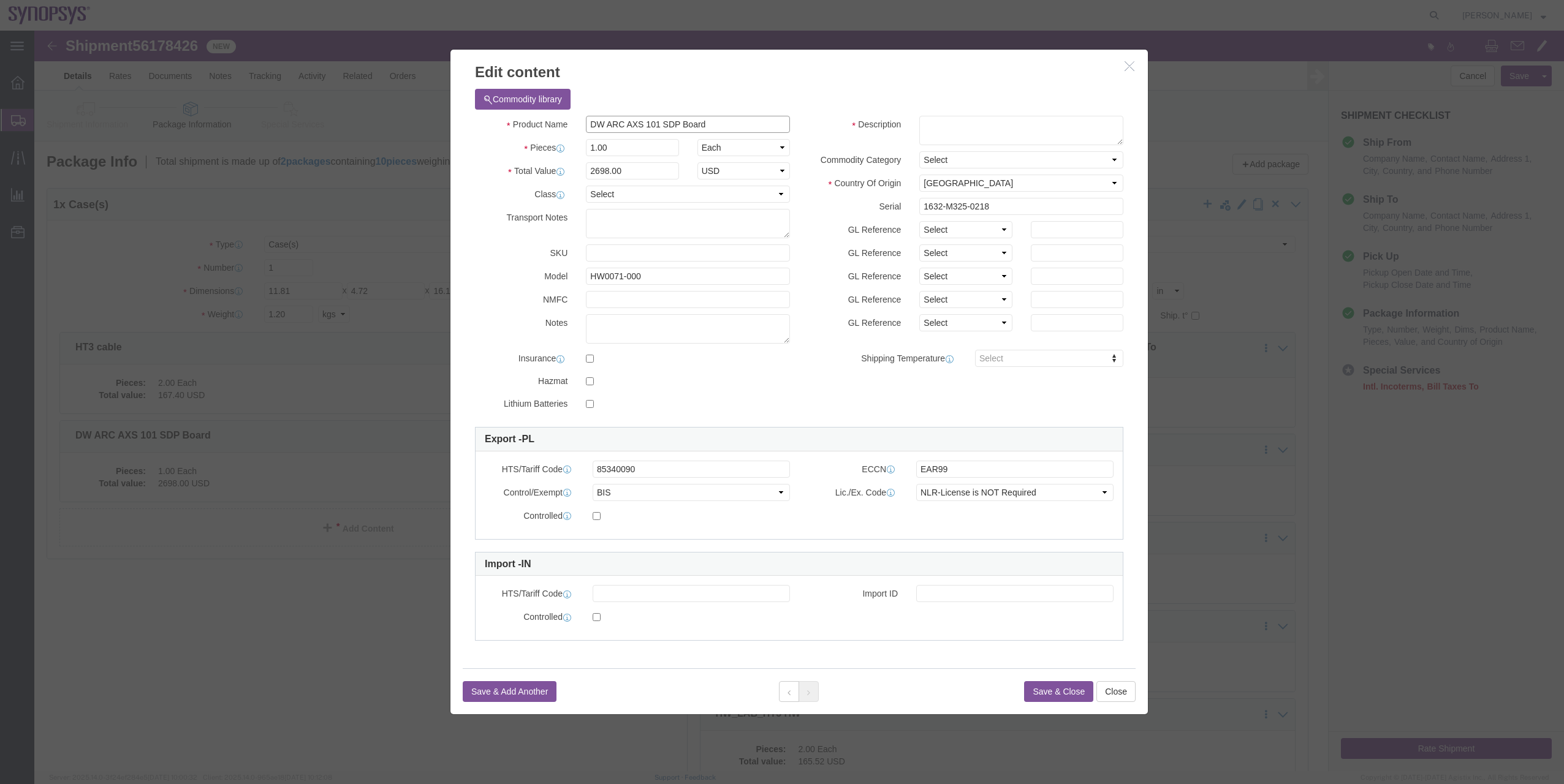 click on "DW ARC AXS 101 SDP Board" 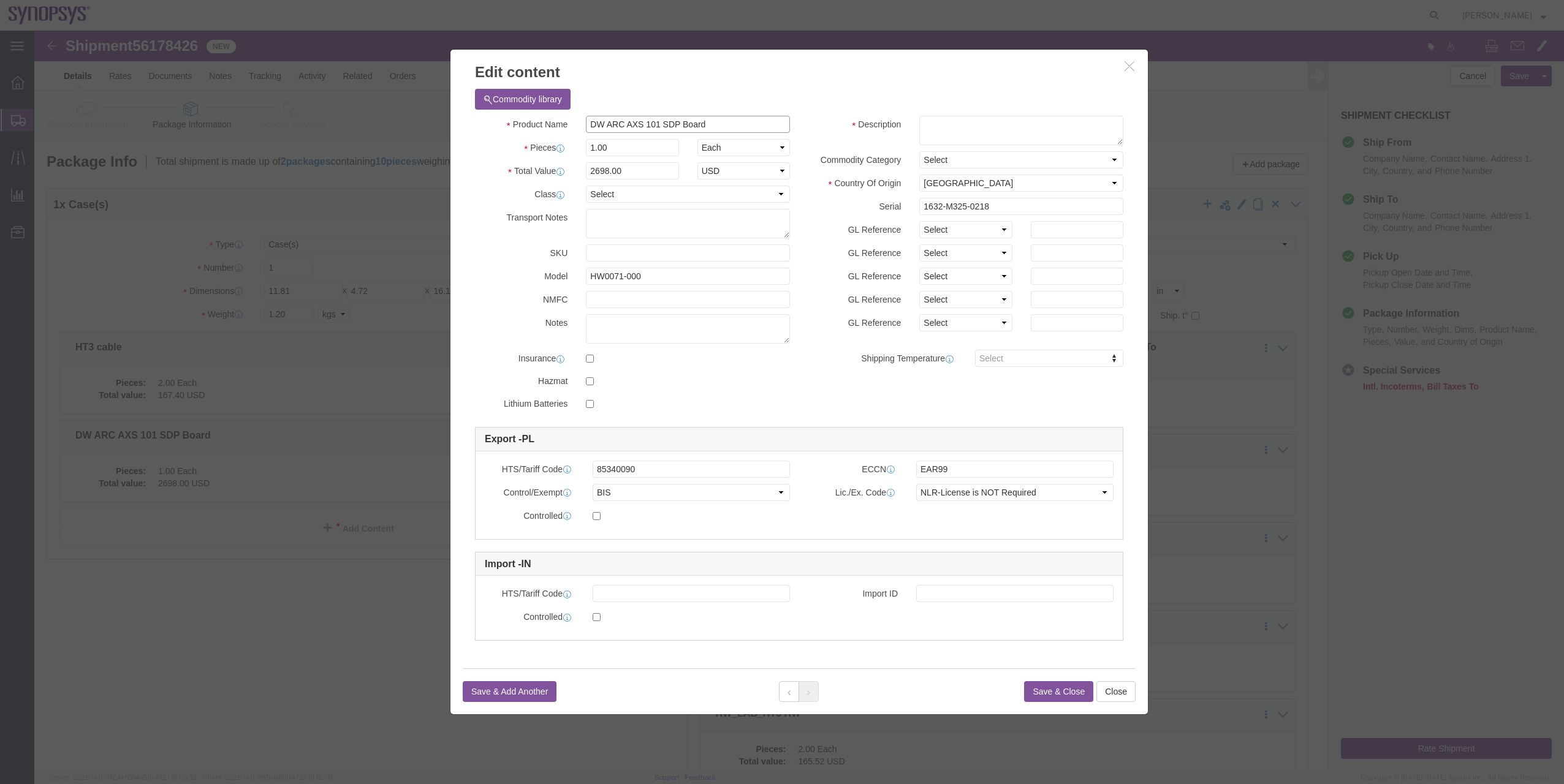 paste on "(Item No: HW0071-000)" 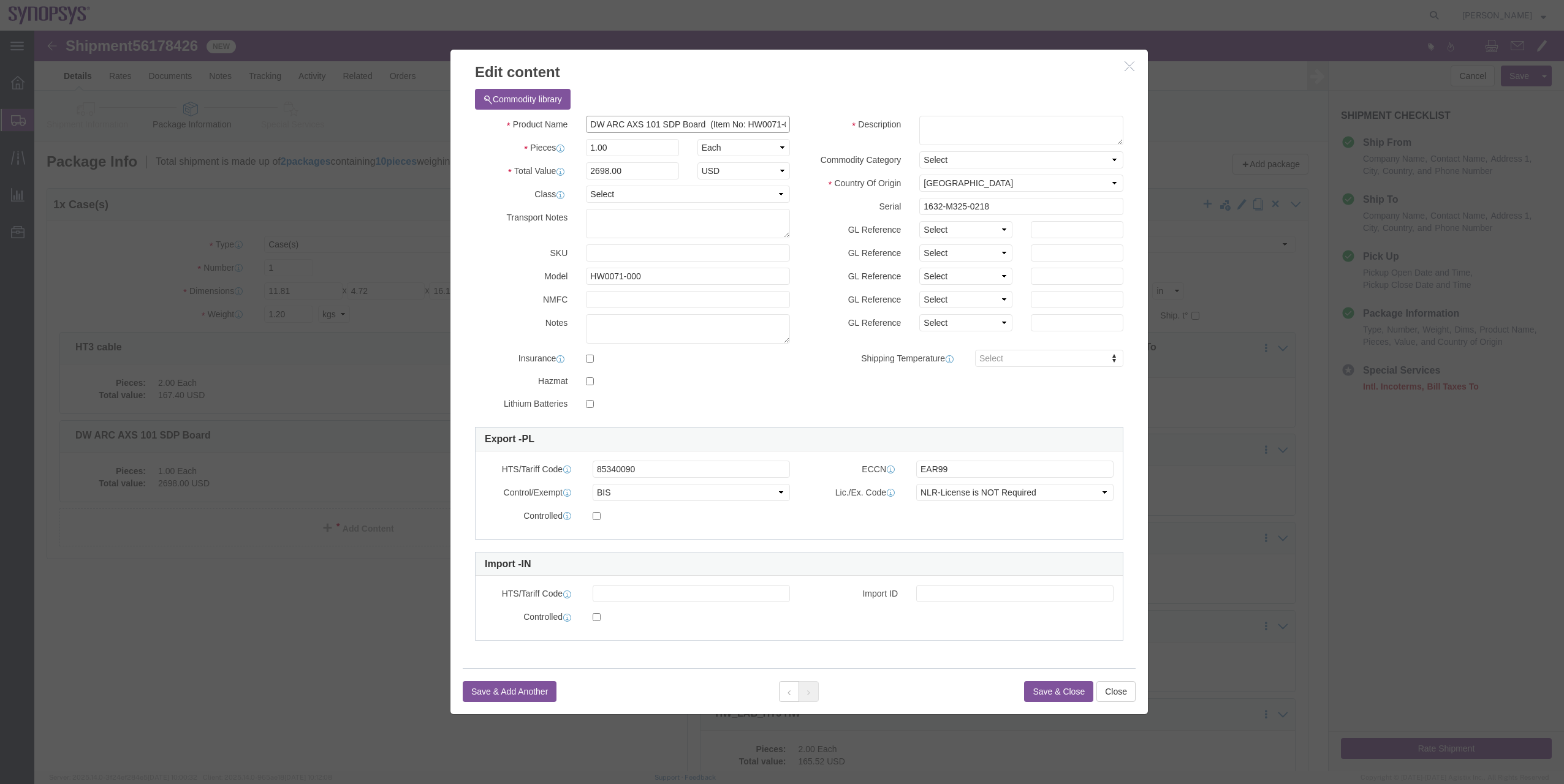 scroll, scrollTop: 0, scrollLeft: 15, axis: horizontal 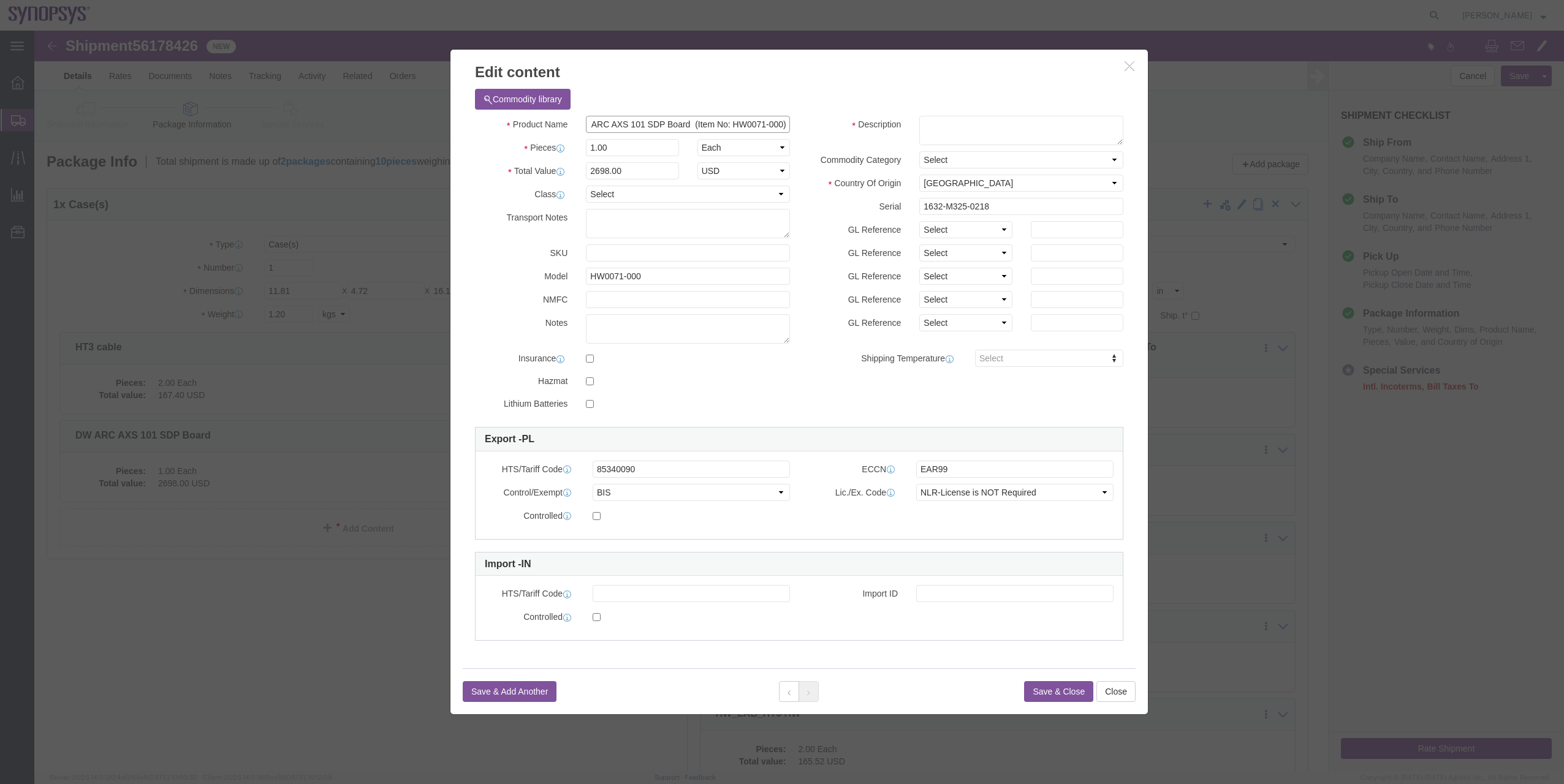 type on "DW ARC AXS 101 SDP Board  (Item No: HW0071-000)" 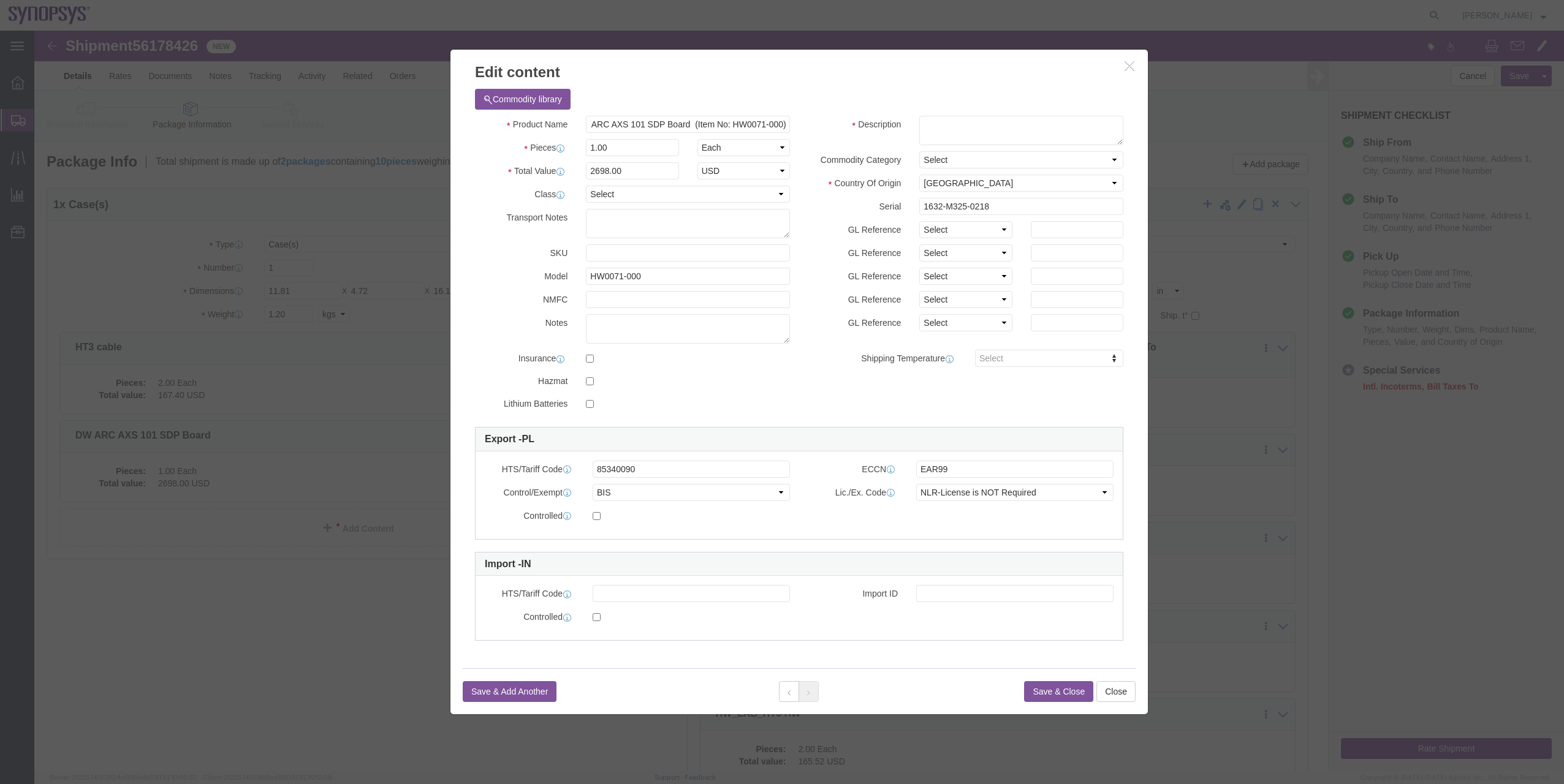 scroll, scrollTop: 0, scrollLeft: 0, axis: both 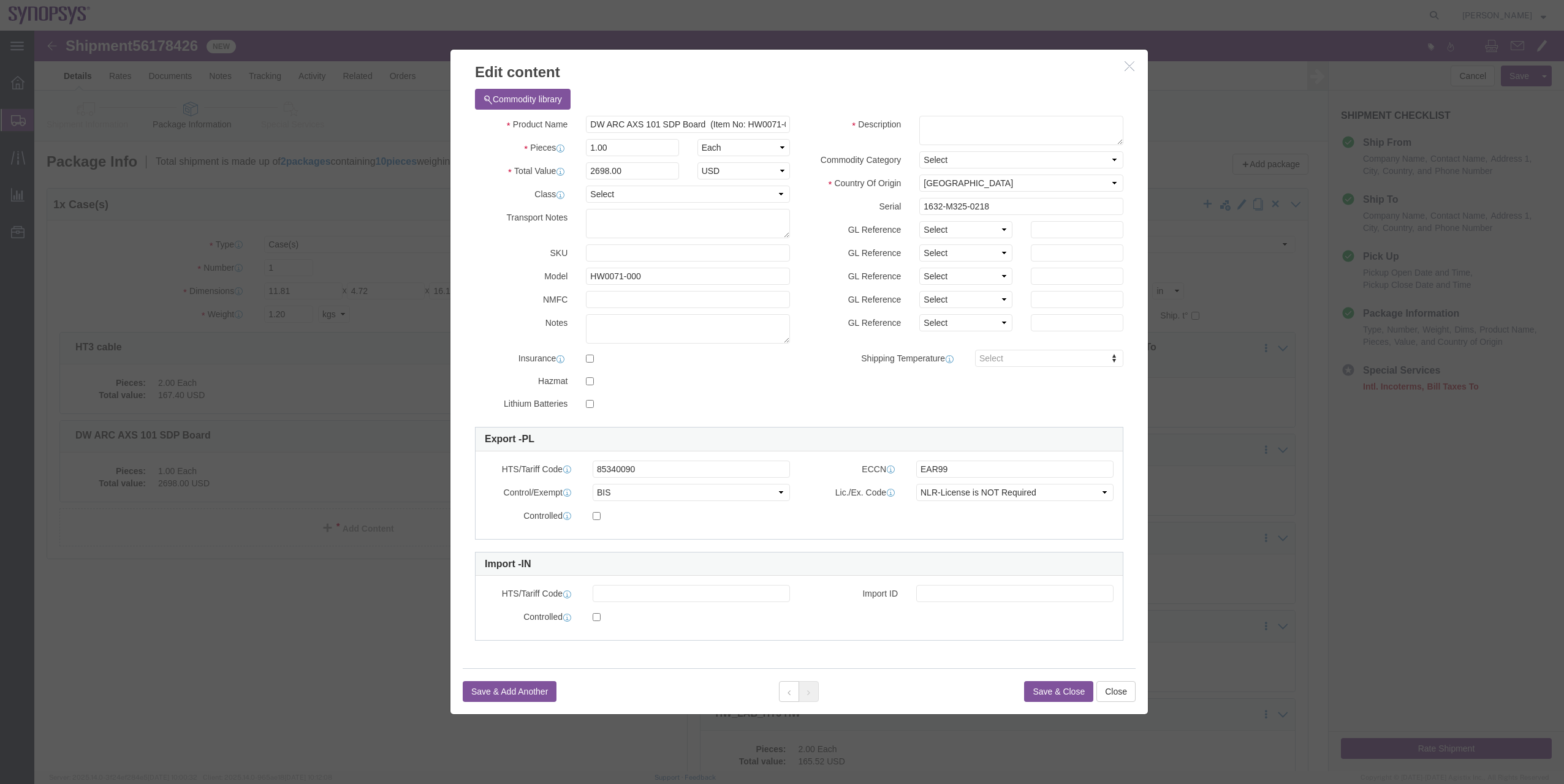 click on "Save & Add Another Save & Close Close" 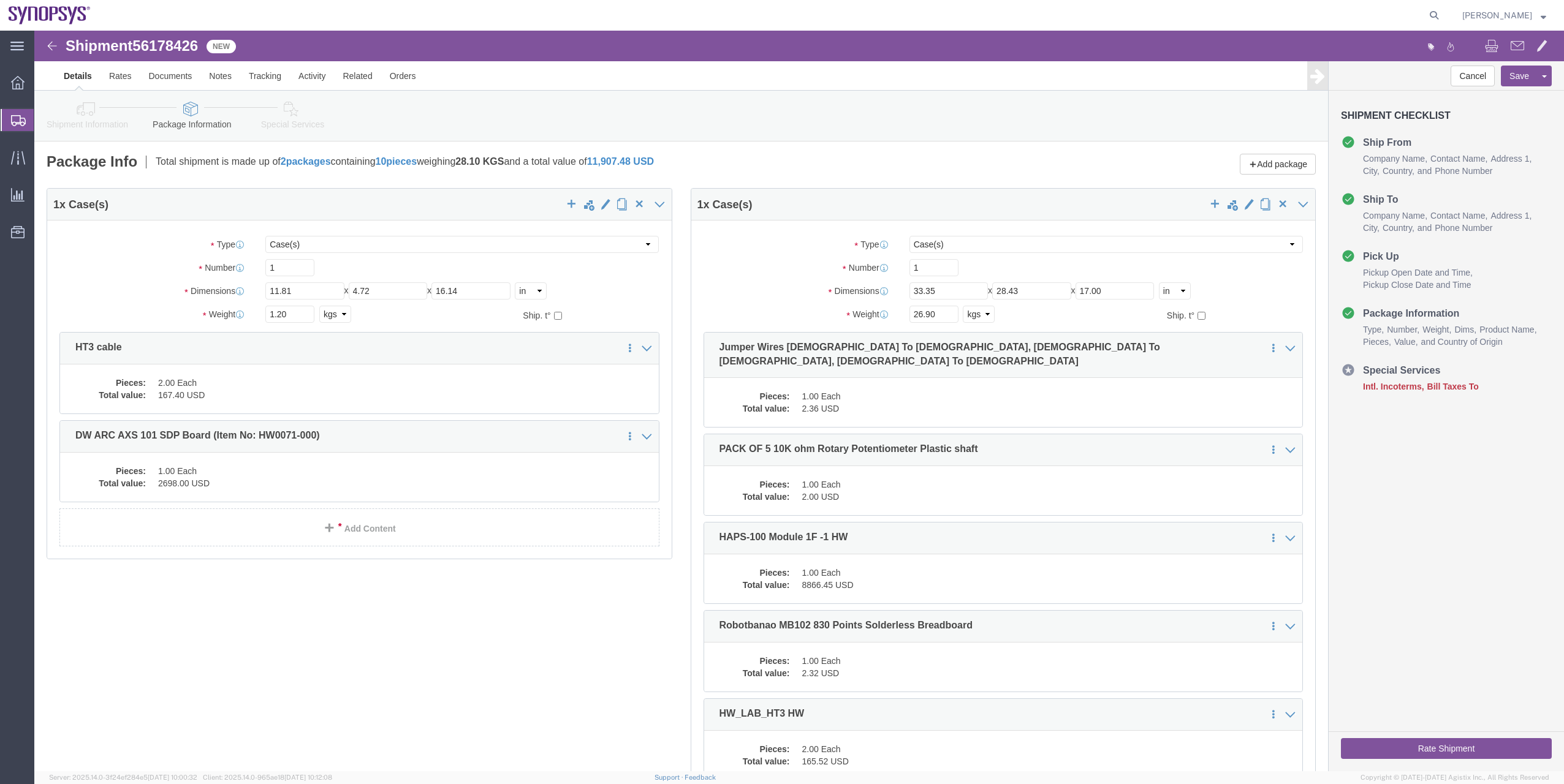 click on "Pieces: 1.00 Each Total value: 2.36 USD" 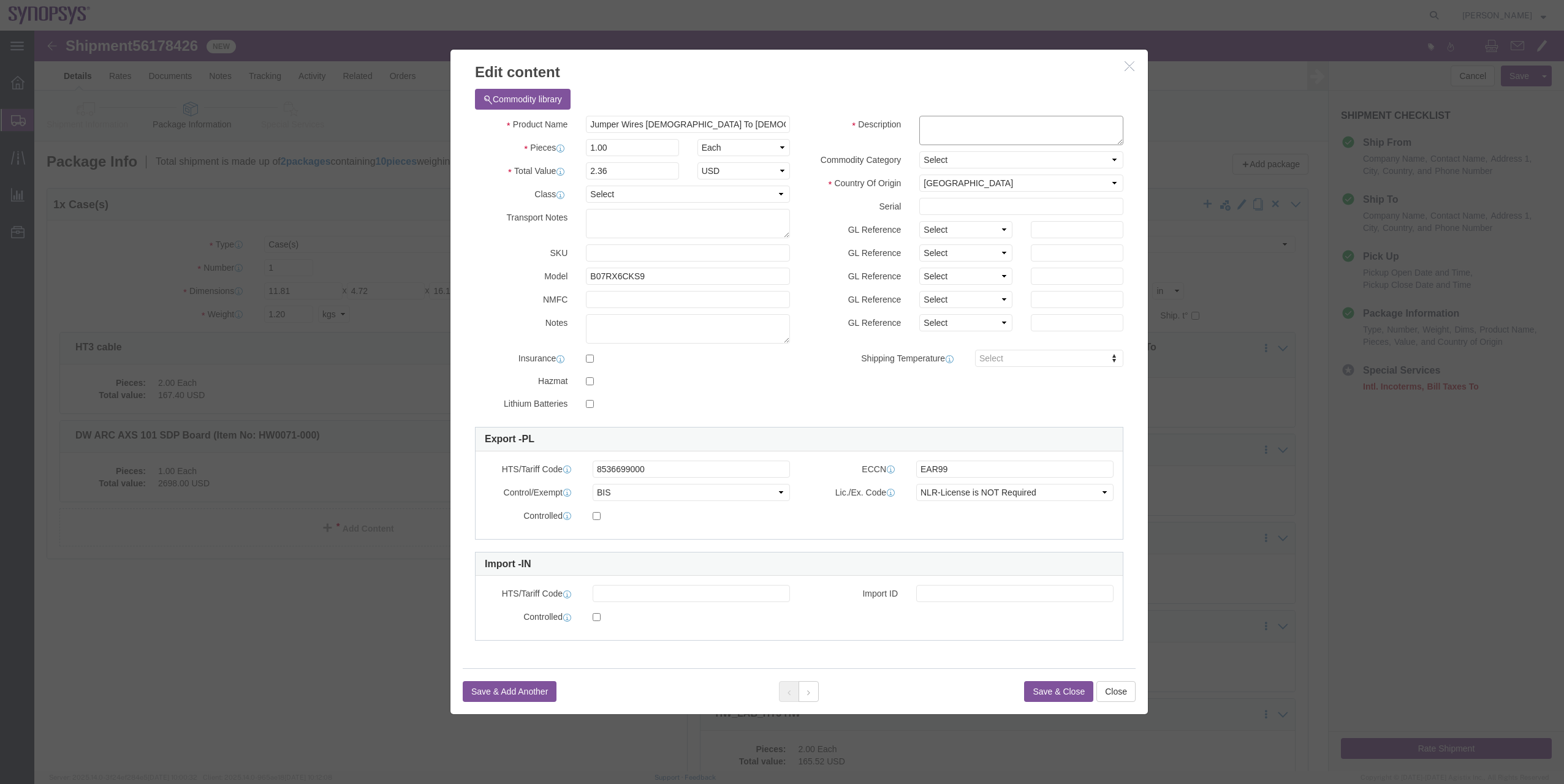 click 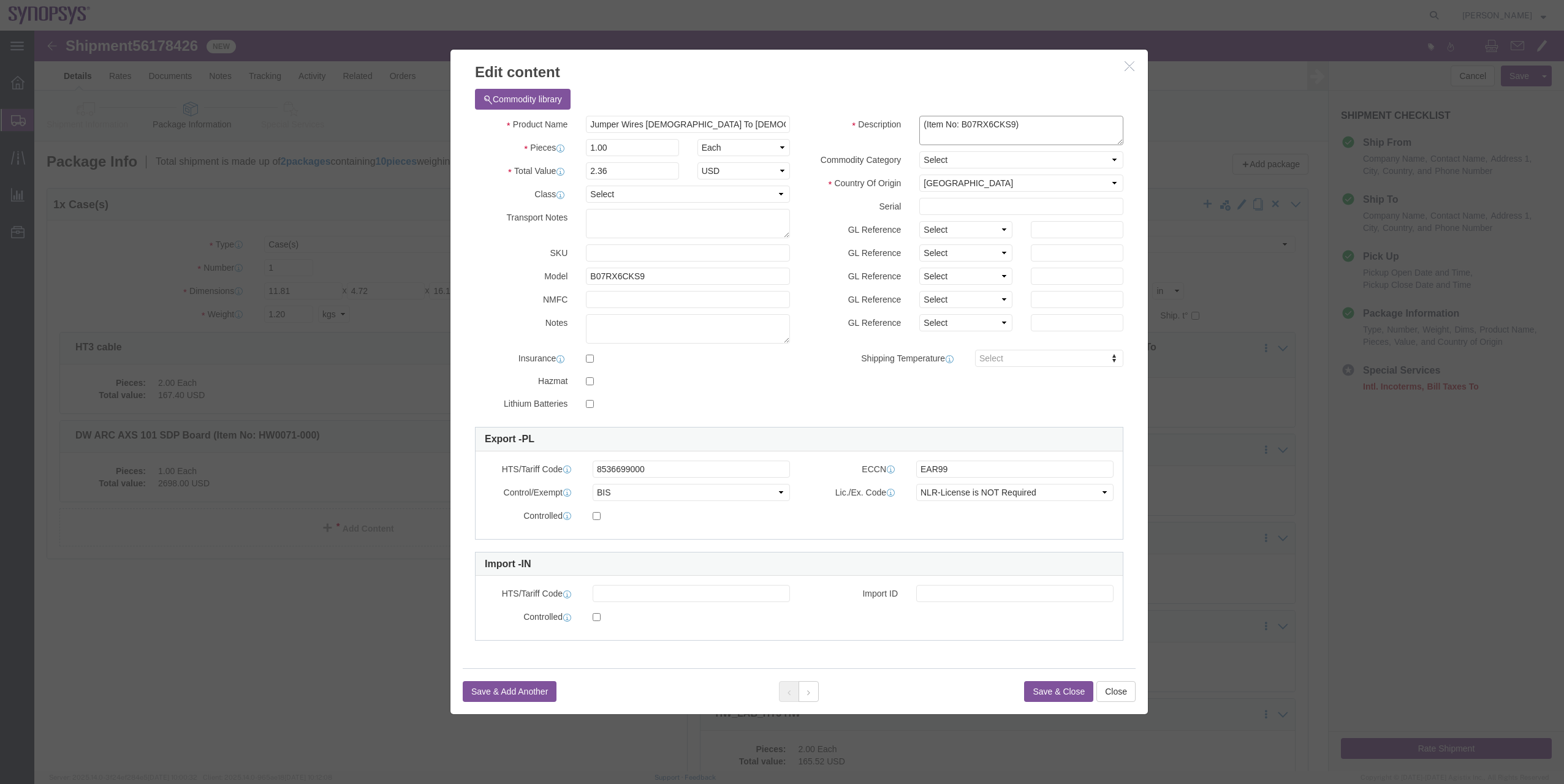 type on "(Item No: B07RX6CKS9)" 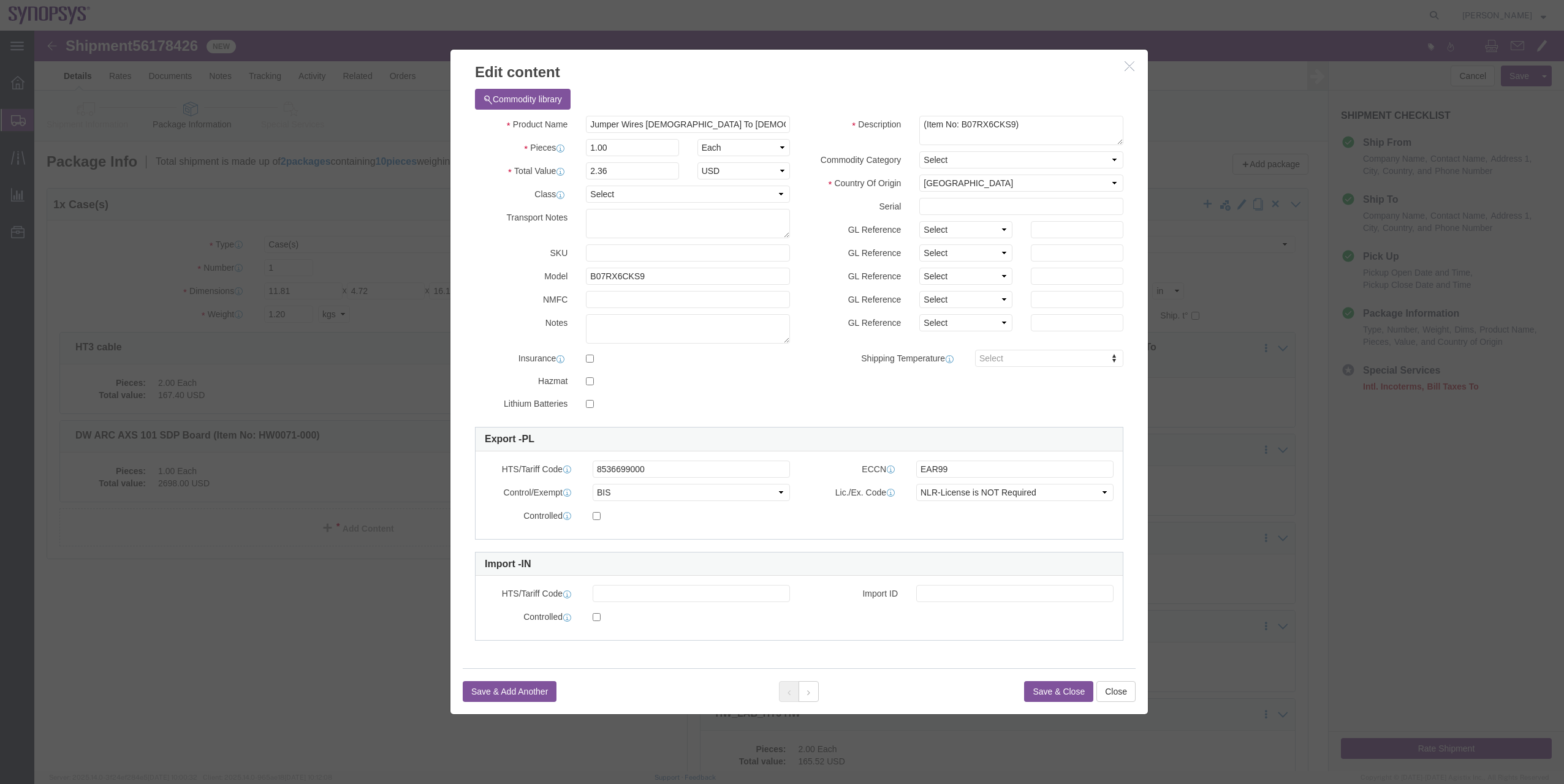click on "Save & Add Another Save & Close Close" 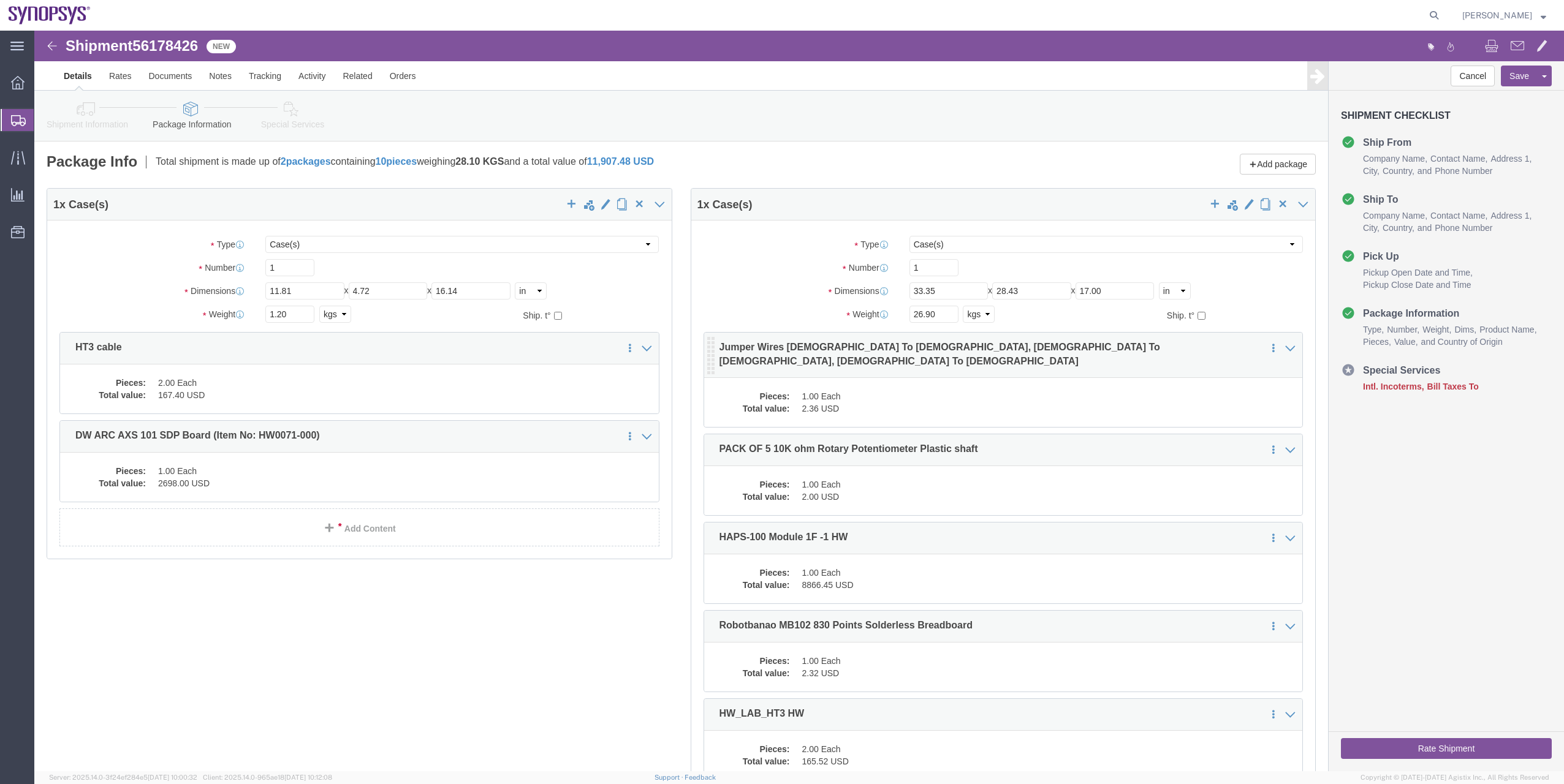 click on "1.00 Each" 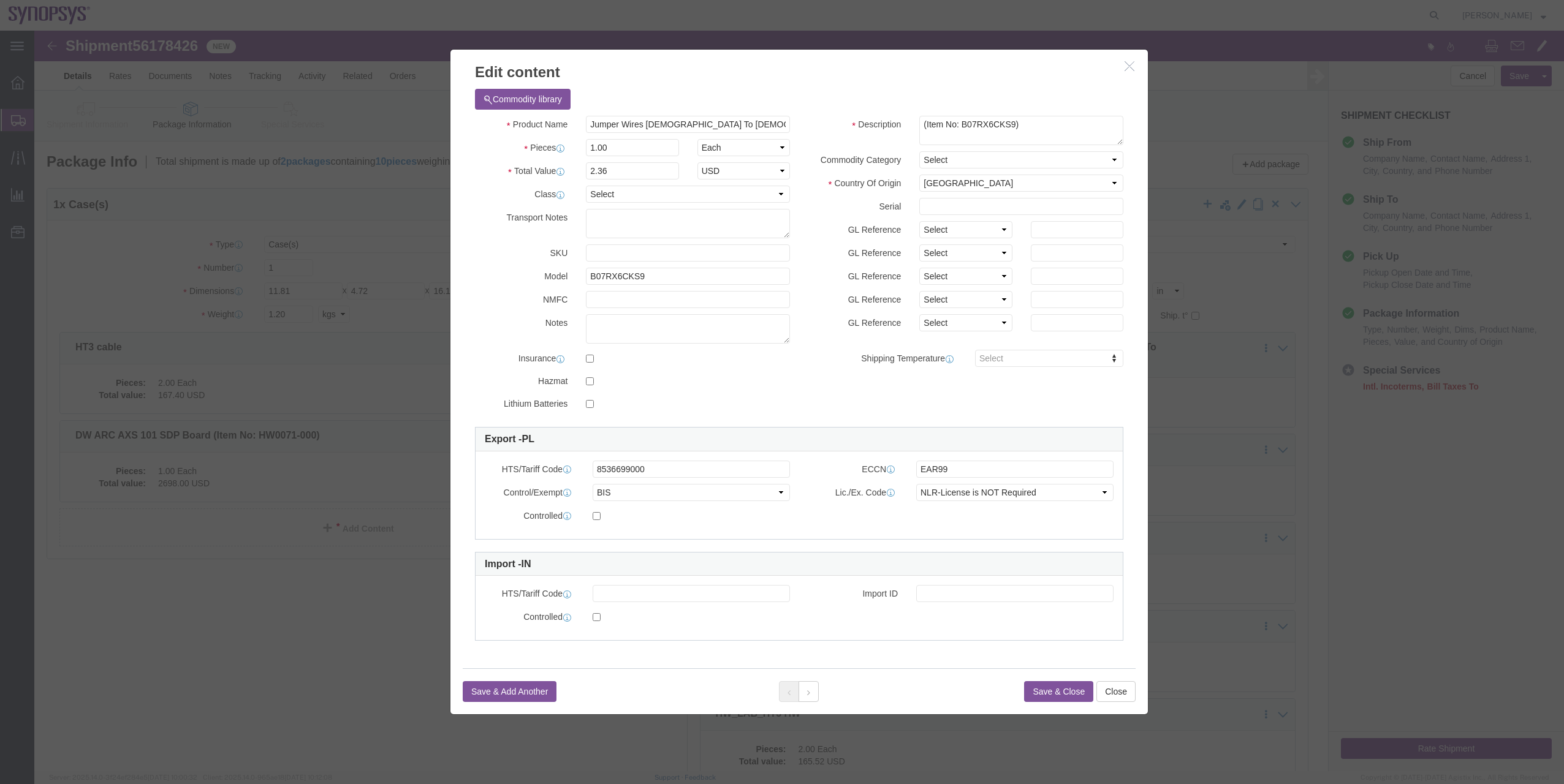 click 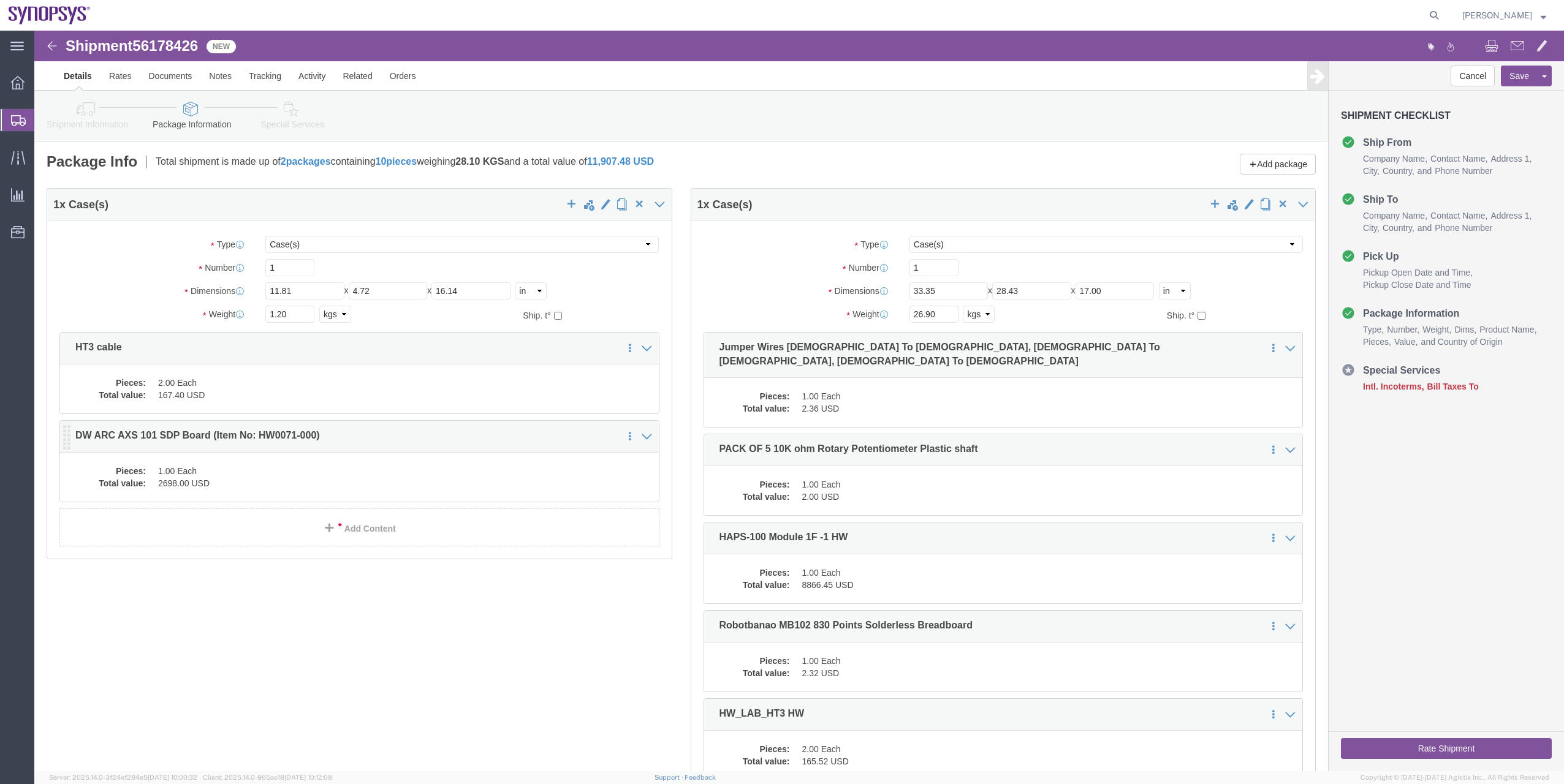 click on "1.00 Each" 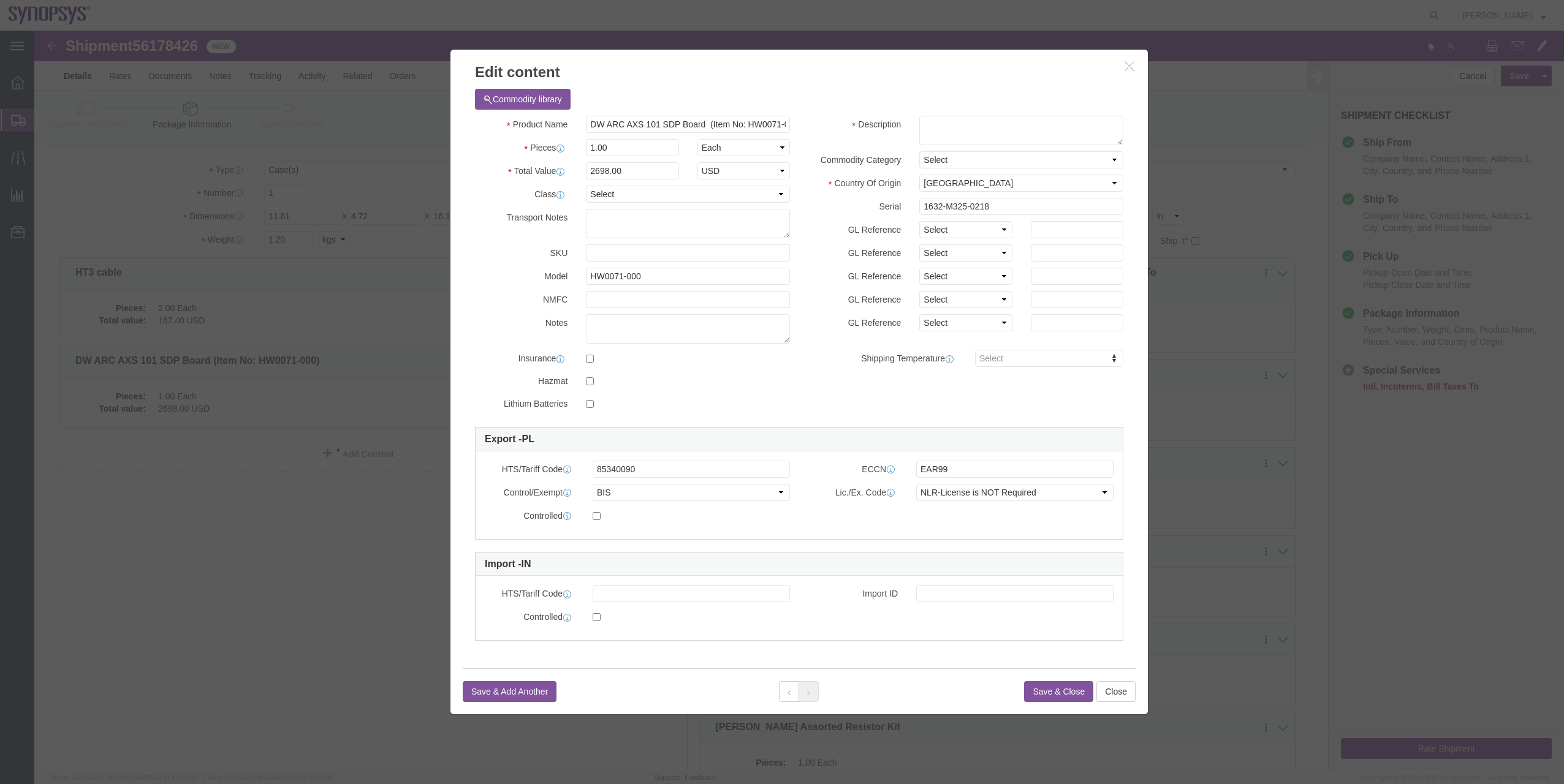 scroll, scrollTop: 0, scrollLeft: 0, axis: both 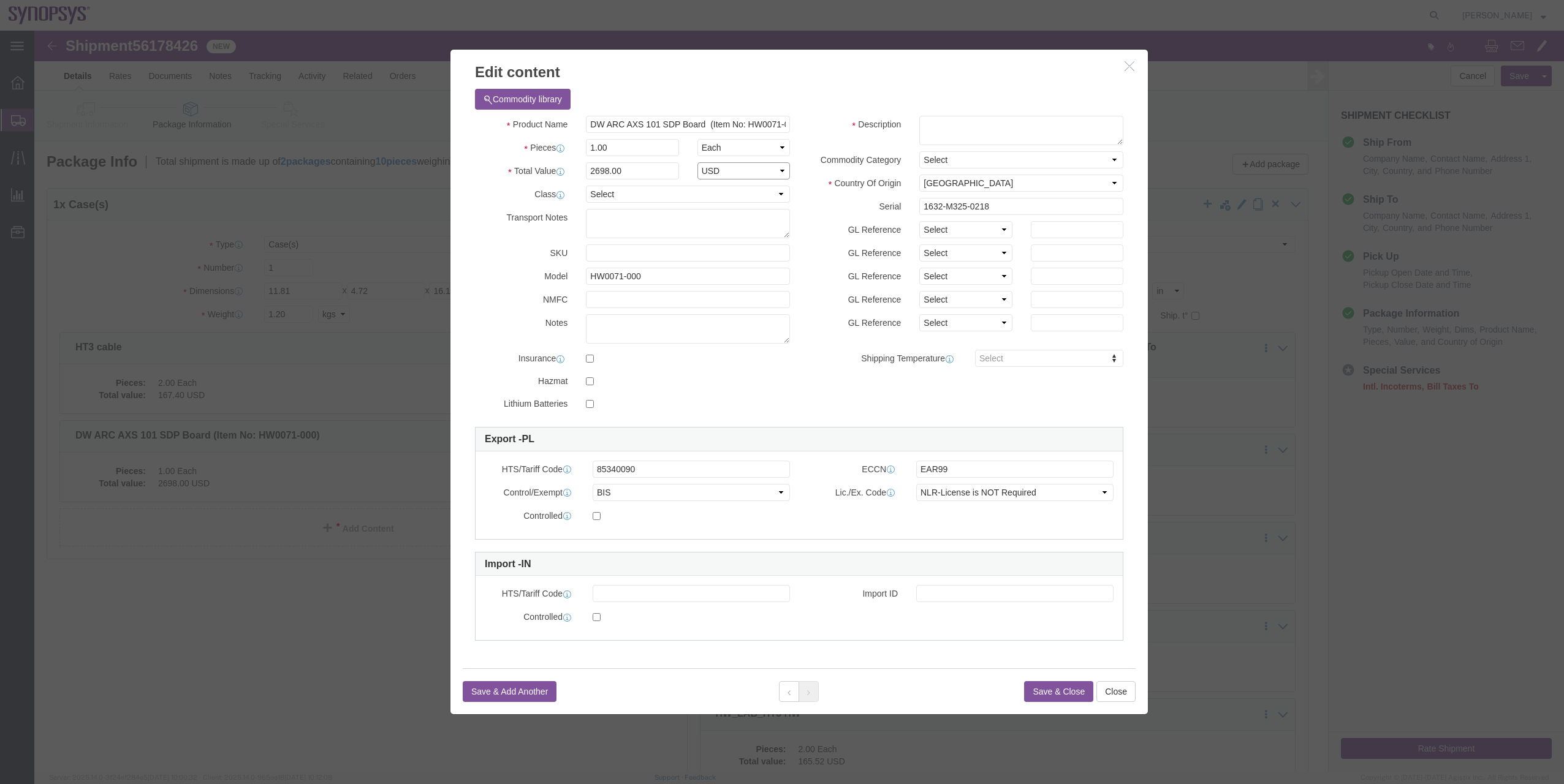 click on "Select ADP AED AFN ALL AMD AOA ARS ATS AUD AWG AZN BAM BBD BDT BGL BGN BHD BIF BMD BND [PERSON_NAME] BRL BSD BTN BWP BYN BZD CAD CDF CHF CLP CNY COP CRC CUC CUP CVE CYP CZK DJF DKK DOP DZD EGP ERN ETB EUR FJD FKP GBP GEL GHS GIP GMD GNF GTQ GWP GYD HKD HNL HRK HTG HUF IDR ILS INR IQD IRR ISK JMD JOD JPY KES KGS KHR KMF KPW KRW KWD KYD KZT LAK LBP LKR LRD LSL LYD MAD MDL MGA MGF MKD MMK MNT MOP MRU MUR MVR MWK MXN MYR MZN NAD NGN NIO NOK NPR NZD OMR PAB PEN PGK PHP PKR PLN PYG QAR [PERSON_NAME] RSD RUB RWF SAR SBD SCR SDG SEK SGD SHP SLE SLL SOS SRD SRG SSP STN SVC SYP SZL THB TJS TMT TND TOP TPE TRY TTD TWD TZS UAH UGX USD UYU UZS VED VEF VES VND VUV WST XAF XCD XCG XDR XOF XPF XSU YER ZAR ZMW ZWG" 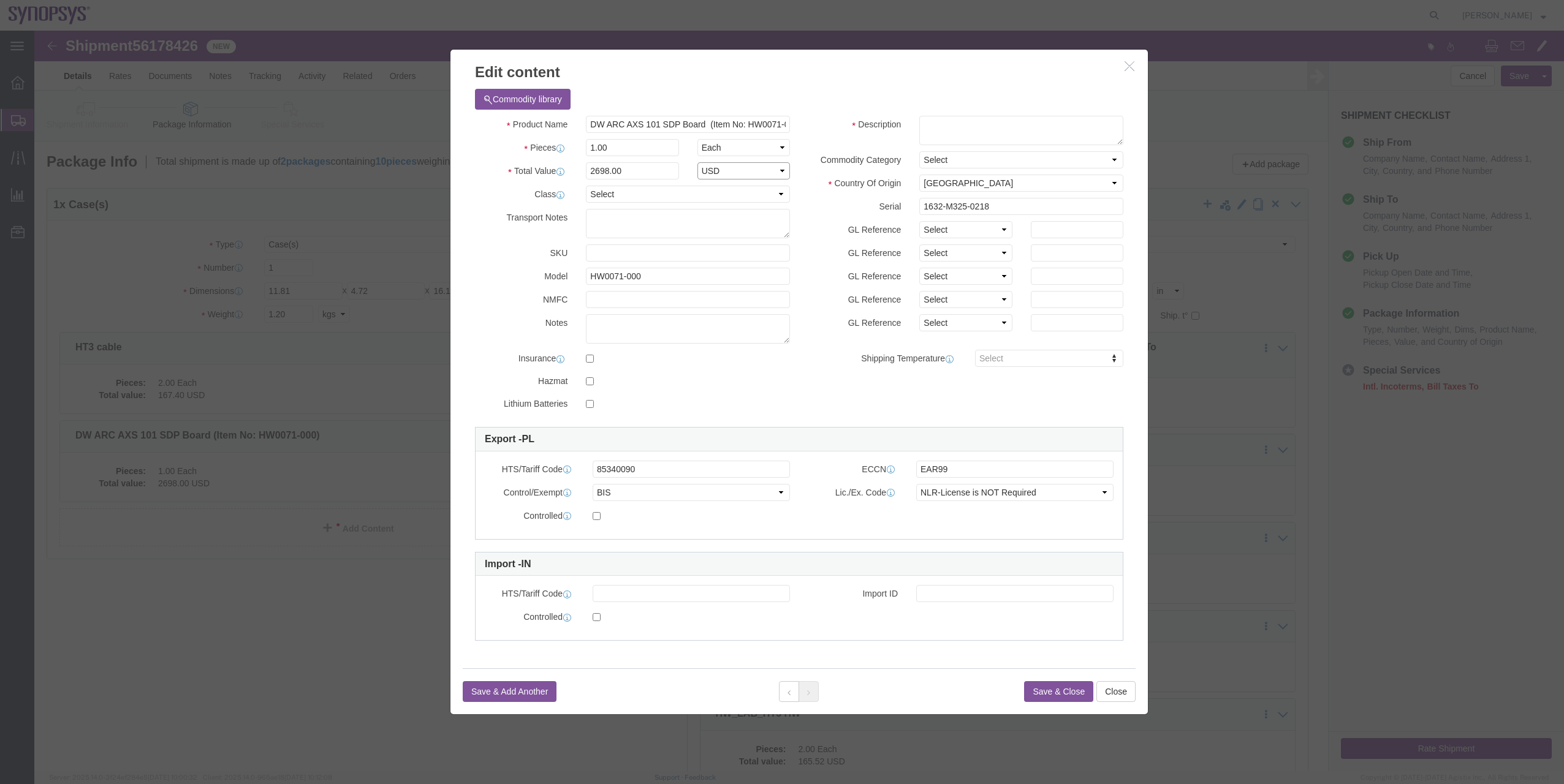 select on "INR" 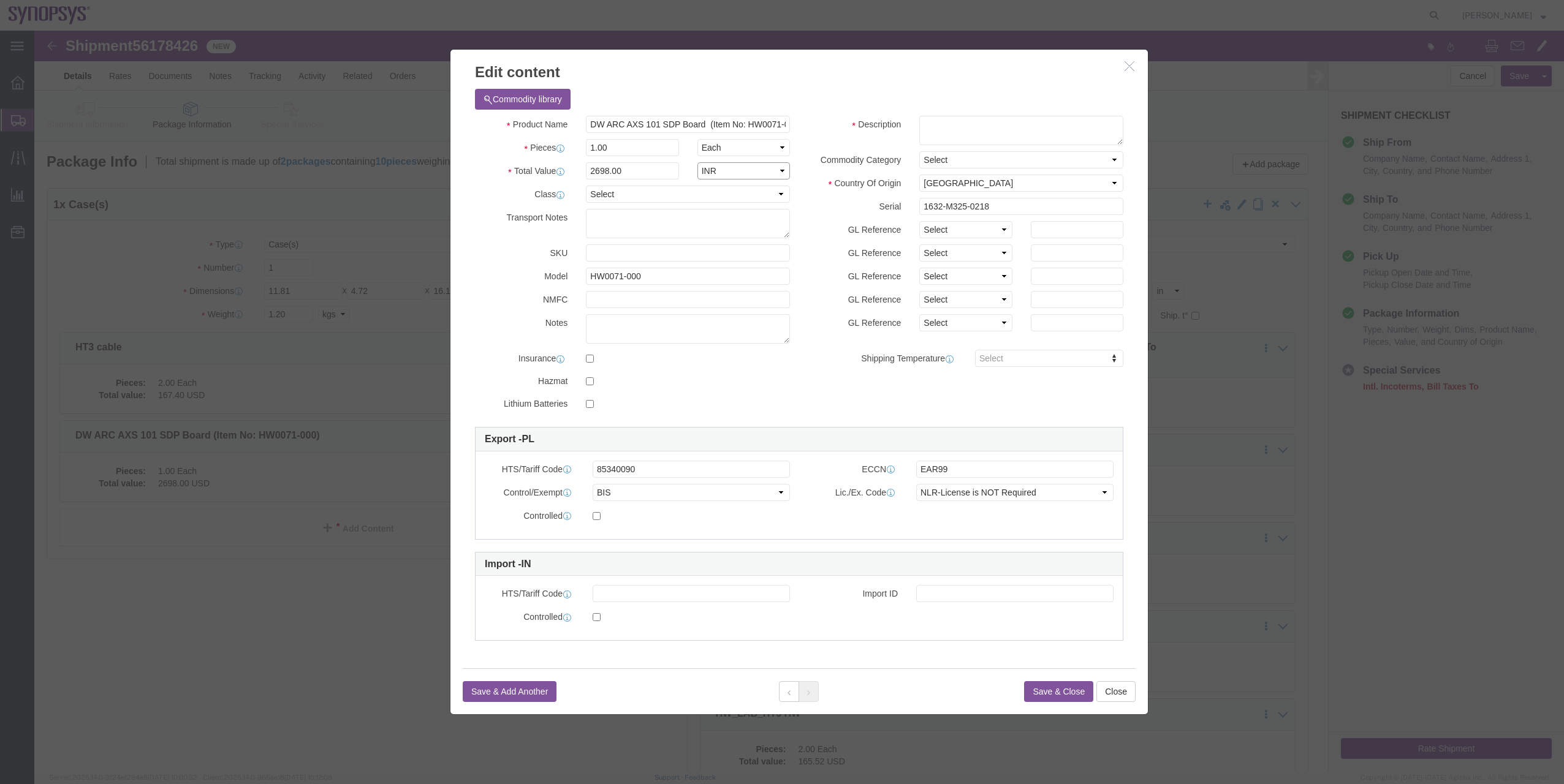 click on "Select ADP AED AFN ALL AMD AOA ARS ATS AUD AWG AZN BAM BBD BDT BGL BGN BHD BIF BMD BND [PERSON_NAME] BRL BSD BTN BWP BYN BZD CAD CDF CHF CLP CNY COP CRC CUC CUP CVE CYP CZK DJF DKK DOP DZD EGP ERN ETB EUR FJD FKP GBP GEL GHS GIP GMD GNF GTQ GWP GYD HKD HNL HRK HTG HUF IDR ILS INR IQD IRR ISK JMD JOD JPY KES KGS KHR KMF KPW KRW KWD KYD KZT LAK LBP LKR LRD LSL LYD MAD MDL MGA MGF MKD MMK MNT MOP MRU MUR MVR MWK MXN MYR MZN NAD NGN NIO NOK NPR NZD OMR PAB PEN PGK PHP PKR PLN PYG QAR [PERSON_NAME] RSD RUB RWF SAR SBD SCR SDG SEK SGD SHP SLE SLL SOS SRD SRG SSP STN SVC SYP SZL THB TJS TMT TND TOP TPE TRY TTD TWD TZS UAH UGX USD UYU UZS VED VEF VES VND VUV WST XAF XCD XCG XDR XOF XPF XSU YER ZAR ZMW ZWG" 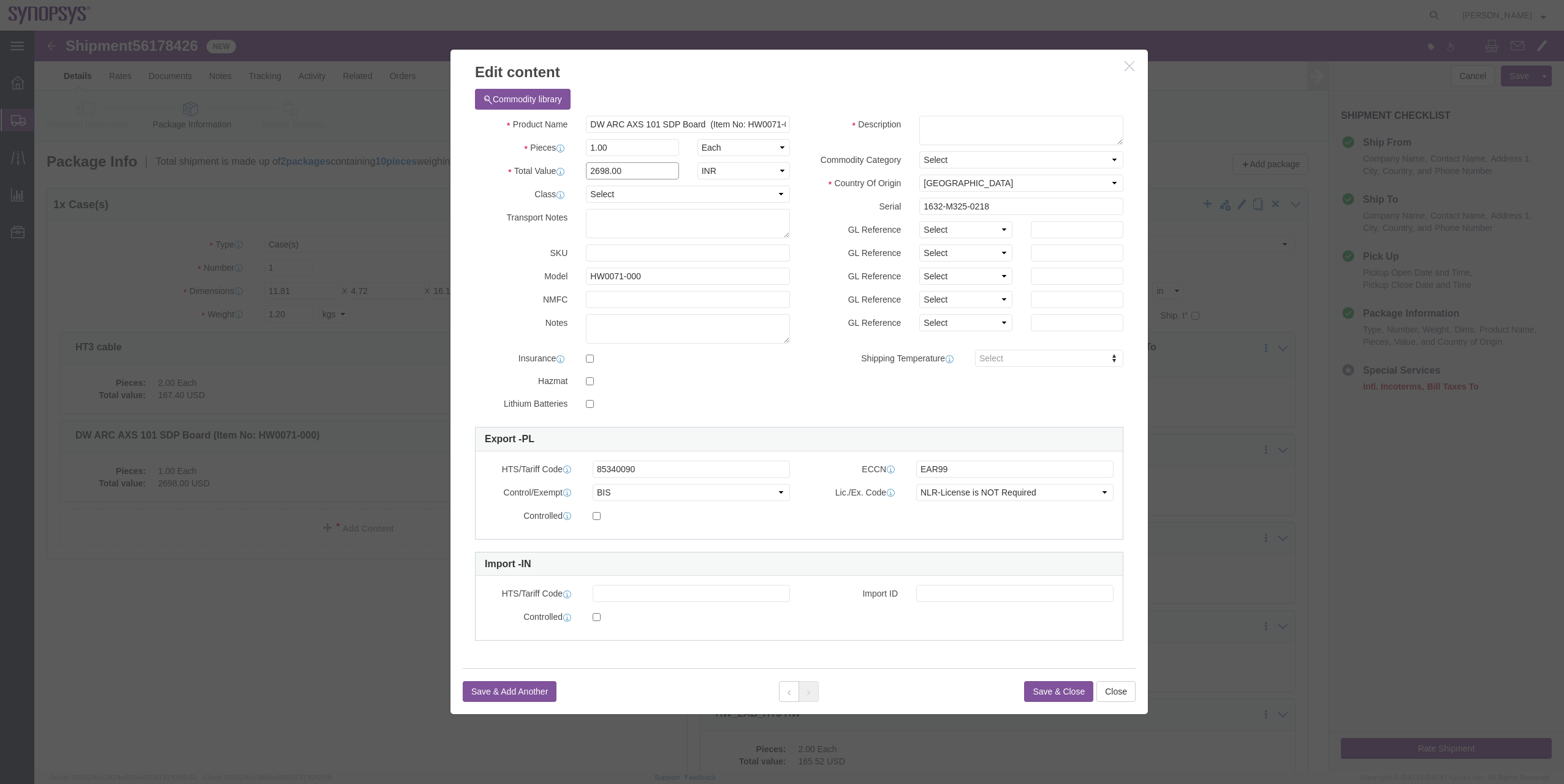 drag, startPoint x: 610, startPoint y: 139, endPoint x: 496, endPoint y: 138, distance: 114.00439 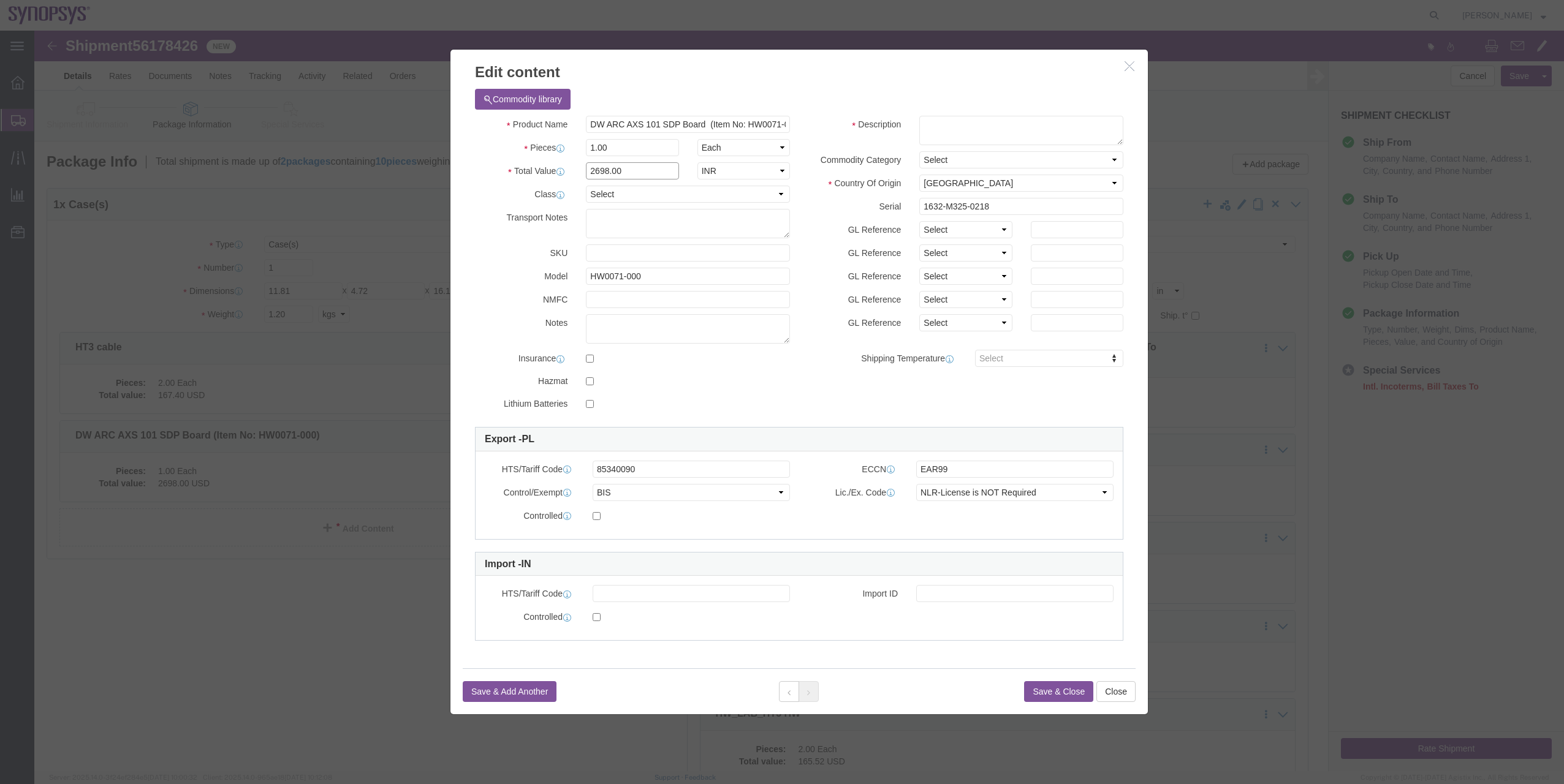 paste on "27873" 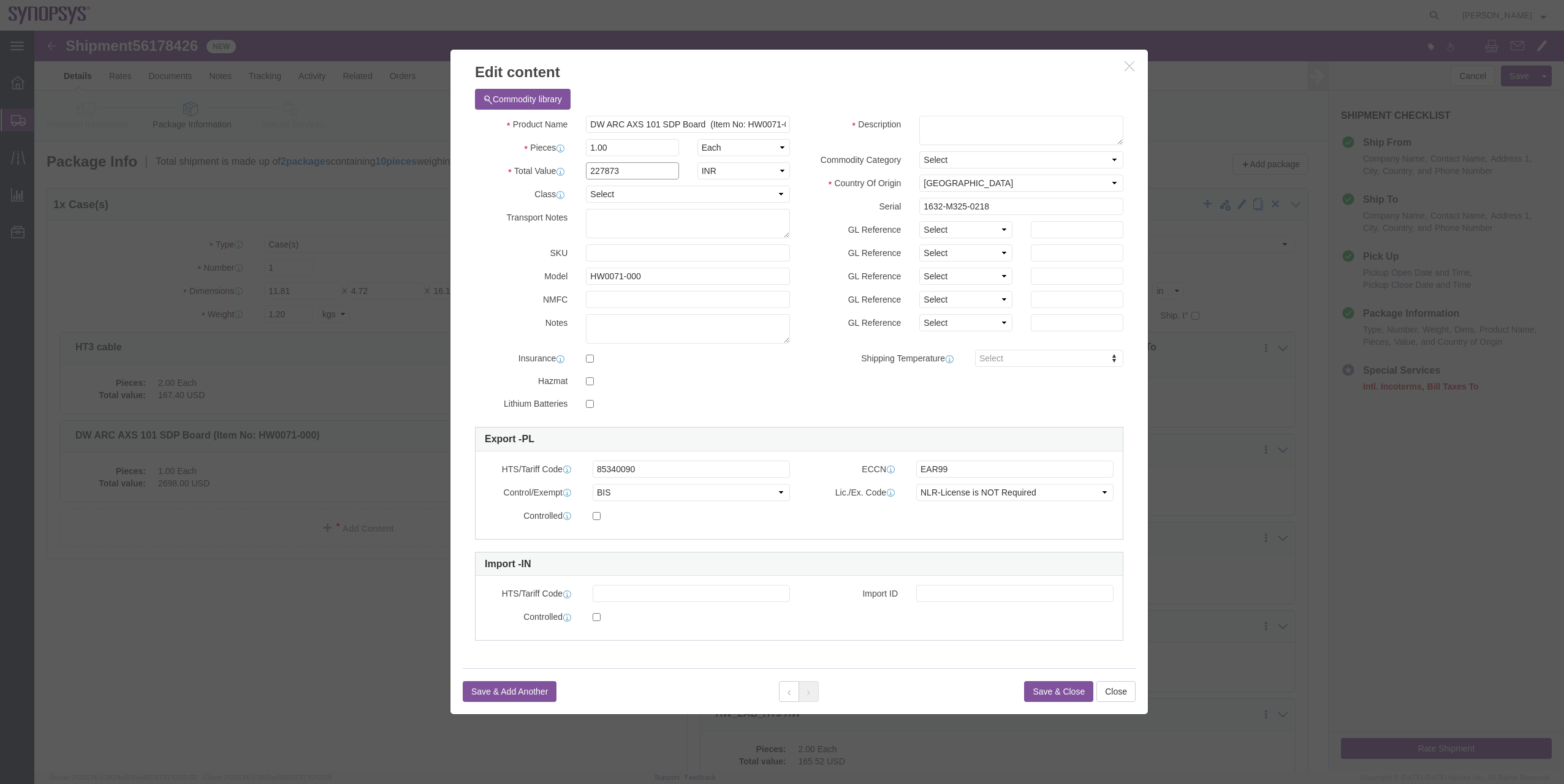 type on "227873" 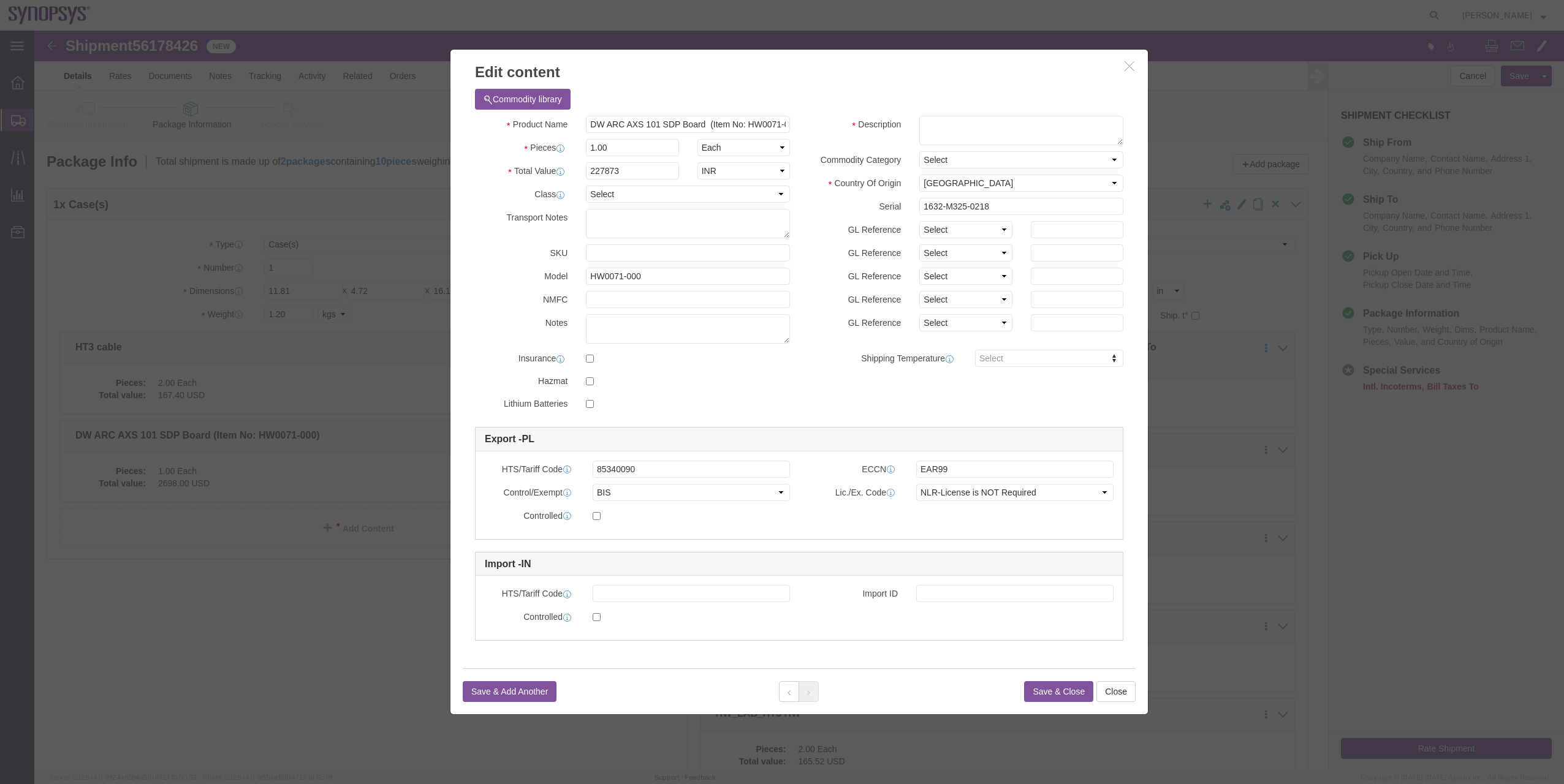 click on "Save & Close" 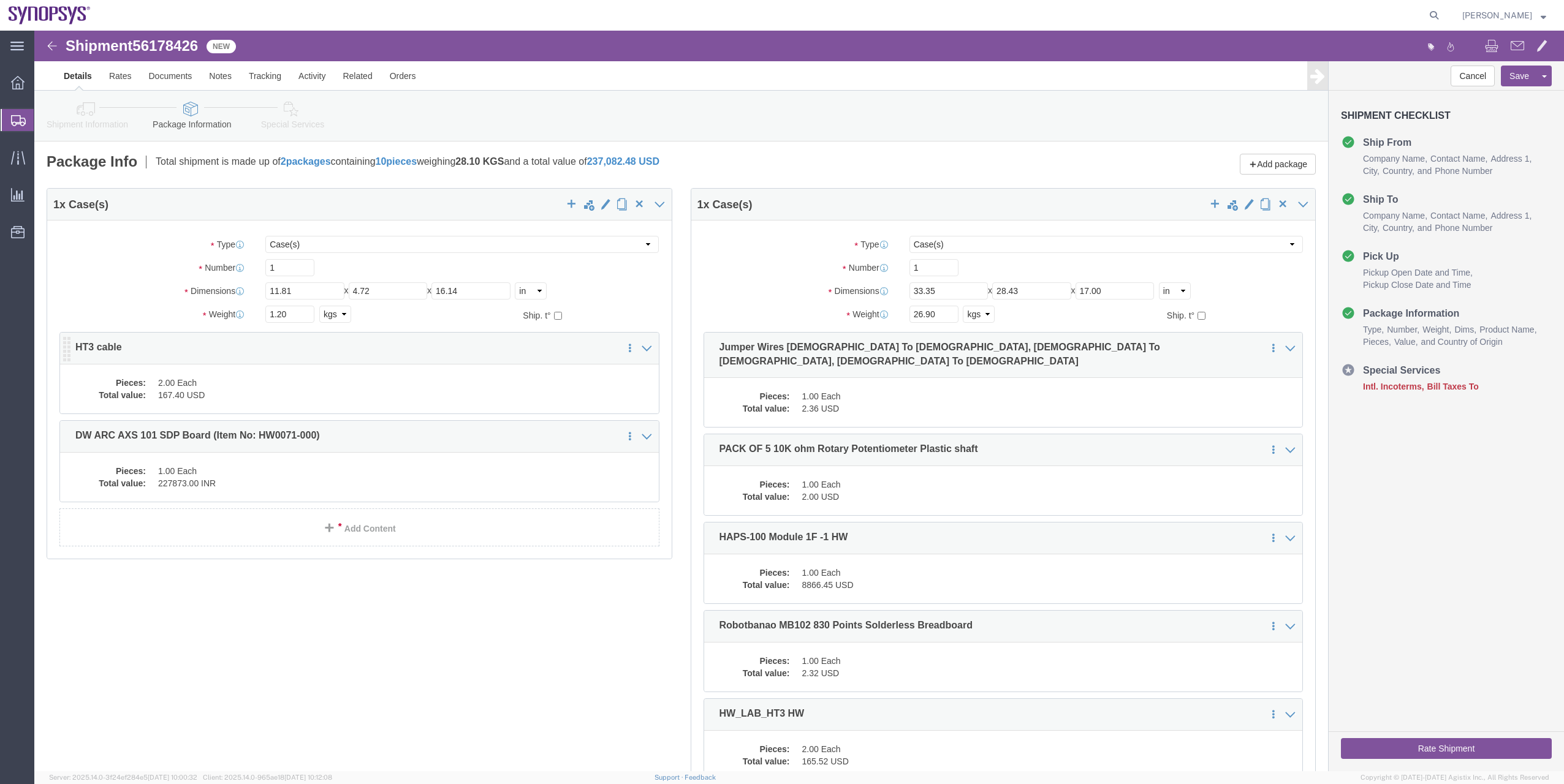 click on "167.40 USD" 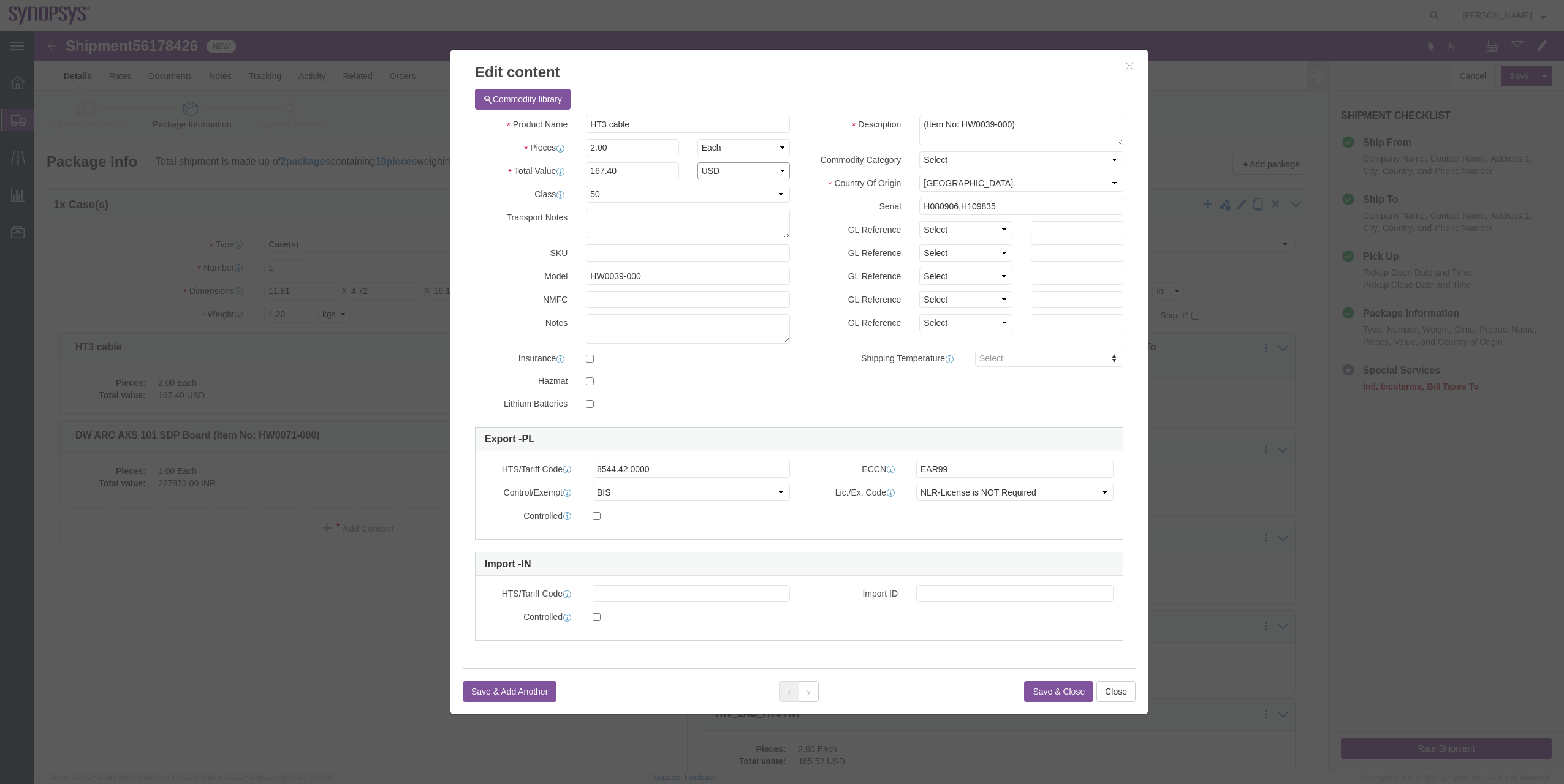 click on "Select ADP AED AFN ALL AMD AOA ARS ATS AUD AWG AZN BAM BBD BDT BGL BGN BHD BIF BMD BND [PERSON_NAME] BRL BSD BTN BWP BYN BZD CAD CDF CHF CLP CNY COP CRC CUC CUP CVE CYP CZK DJF DKK DOP DZD EGP ERN ETB EUR FJD FKP GBP GEL GHS GIP GMD GNF GTQ GWP GYD HKD HNL HRK HTG HUF IDR ILS INR IQD IRR ISK JMD JOD JPY KES KGS KHR KMF KPW KRW KWD KYD KZT LAK LBP LKR LRD LSL LYD MAD MDL MGA MGF MKD MMK MNT MOP MRU MUR MVR MWK MXN MYR MZN NAD NGN NIO NOK NPR NZD OMR PAB PEN PGK PHP PKR PLN PYG QAR [PERSON_NAME] RSD RUB RWF SAR SBD SCR SDG SEK SGD SHP SLE SLL SOS SRD SRG SSP STN SVC SYP SZL THB TJS TMT TND TOP TPE TRY TTD TWD TZS UAH UGX USD UYU UZS VED VEF VES VND VUV WST XAF XCD XCG XDR XOF XPF XSU YER ZAR ZMW ZWG" 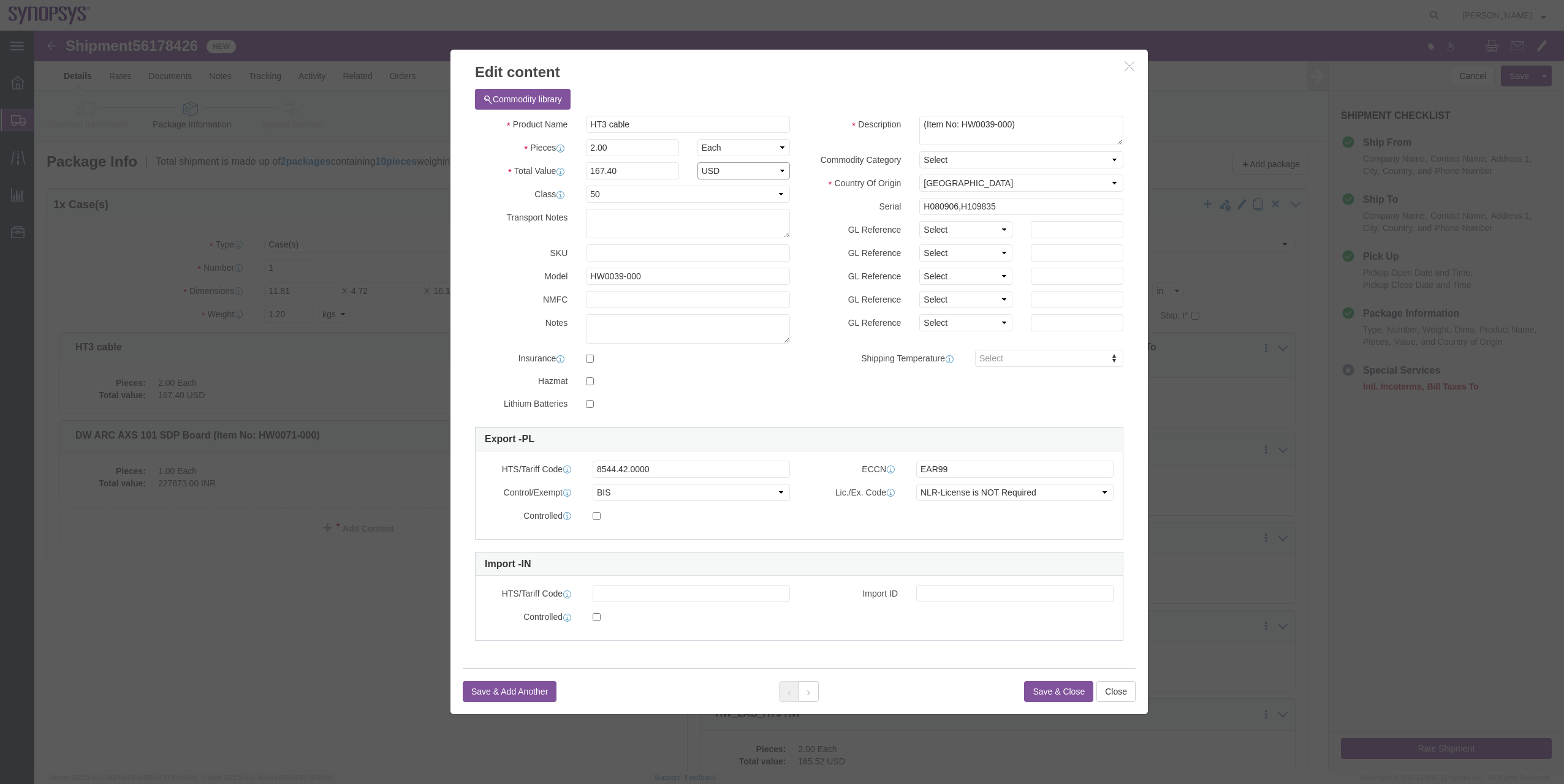 select on "INR" 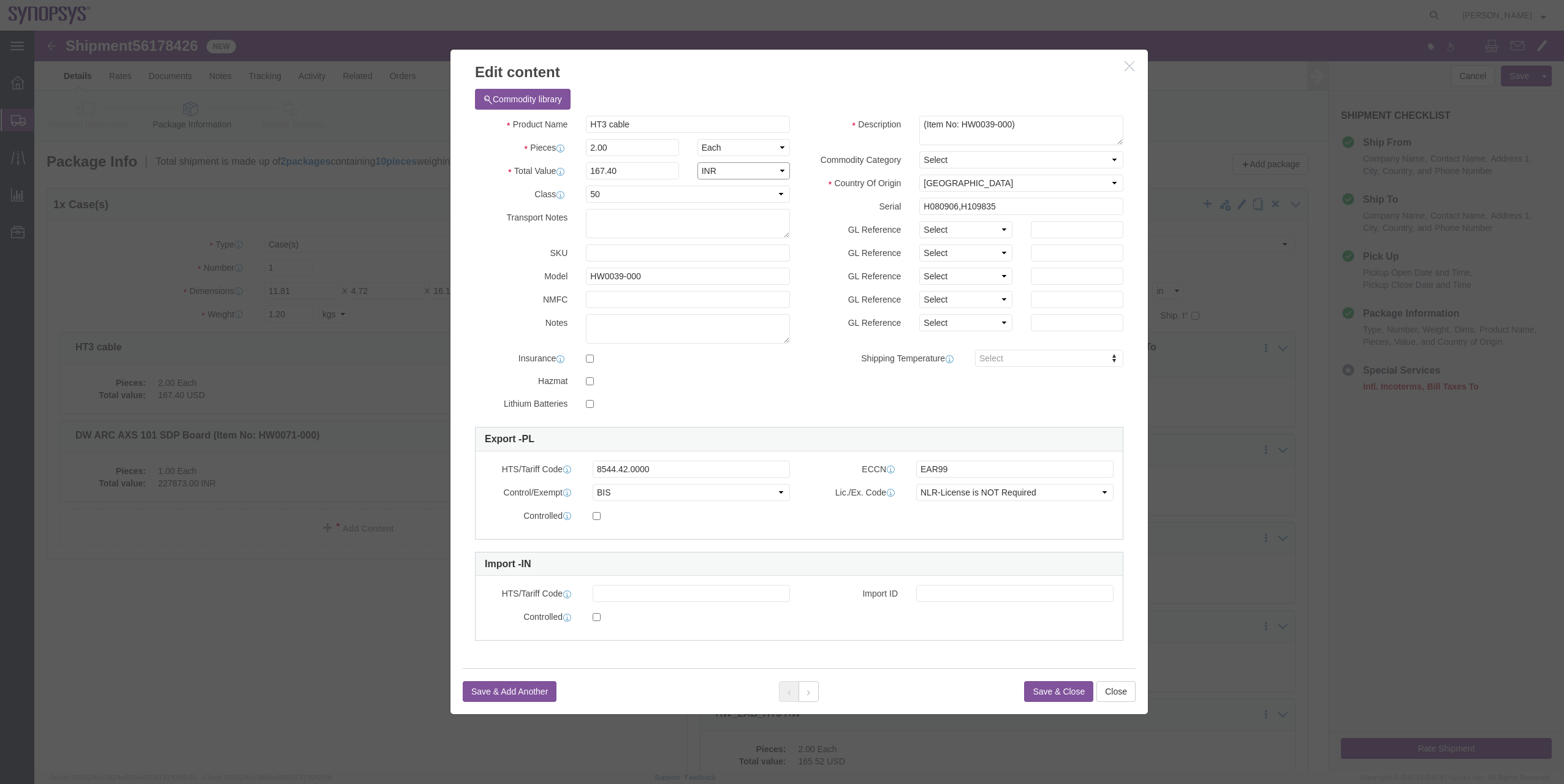 click on "Select ADP AED AFN ALL AMD AOA ARS ATS AUD AWG AZN BAM BBD BDT BGL BGN BHD BIF BMD BND [PERSON_NAME] BRL BSD BTN BWP BYN BZD CAD CDF CHF CLP CNY COP CRC CUC CUP CVE CYP CZK DJF DKK DOP DZD EGP ERN ETB EUR FJD FKP GBP GEL GHS GIP GMD GNF GTQ GWP GYD HKD HNL HRK HTG HUF IDR ILS INR IQD IRR ISK JMD JOD JPY KES KGS KHR KMF KPW KRW KWD KYD KZT LAK LBP LKR LRD LSL LYD MAD MDL MGA MGF MKD MMK MNT MOP MRU MUR MVR MWK MXN MYR MZN NAD NGN NIO NOK NPR NZD OMR PAB PEN PGK PHP PKR PLN PYG QAR [PERSON_NAME] RSD RUB RWF SAR SBD SCR SDG SEK SGD SHP SLE SLL SOS SRD SRG SSP STN SVC SYP SZL THB TJS TMT TND TOP TPE TRY TTD TWD TZS UAH UGX USD UYU UZS VED VEF VES VND VUV WST XAF XCD XCG XDR XOF XPF XSU YER ZAR ZMW ZWG" 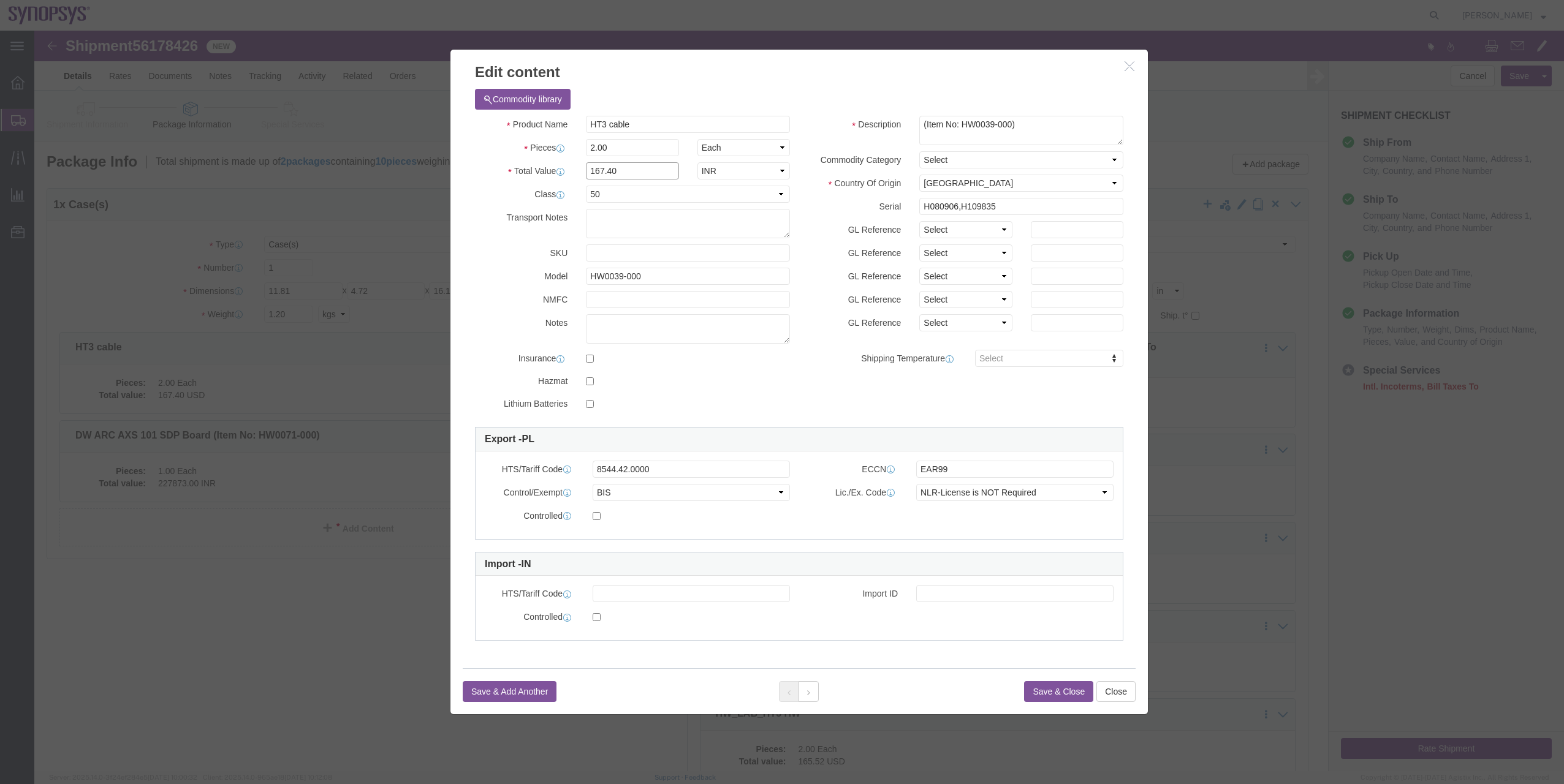 drag, startPoint x: 615, startPoint y: 139, endPoint x: 454, endPoint y: 139, distance: 161 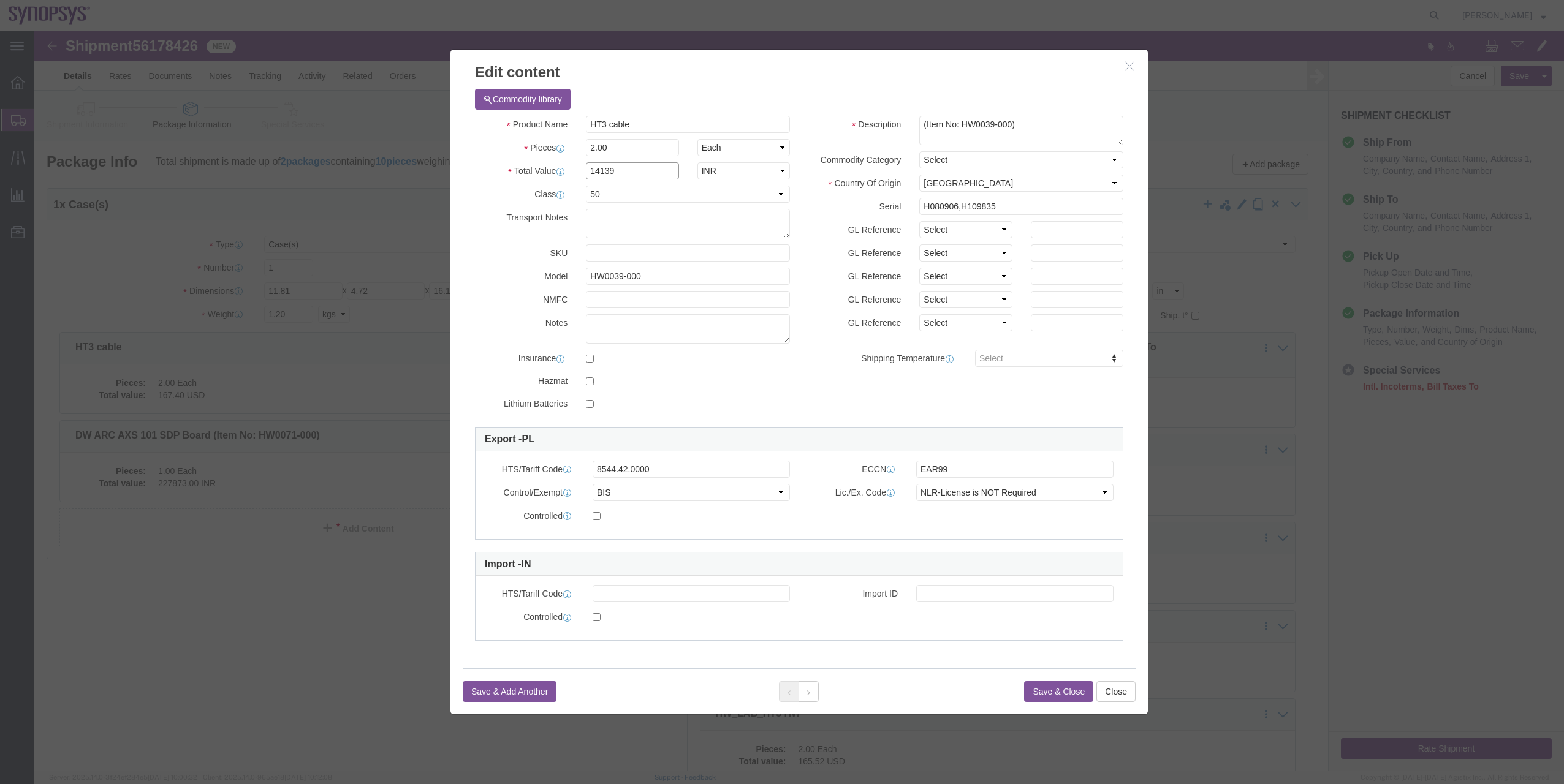 type on "14139" 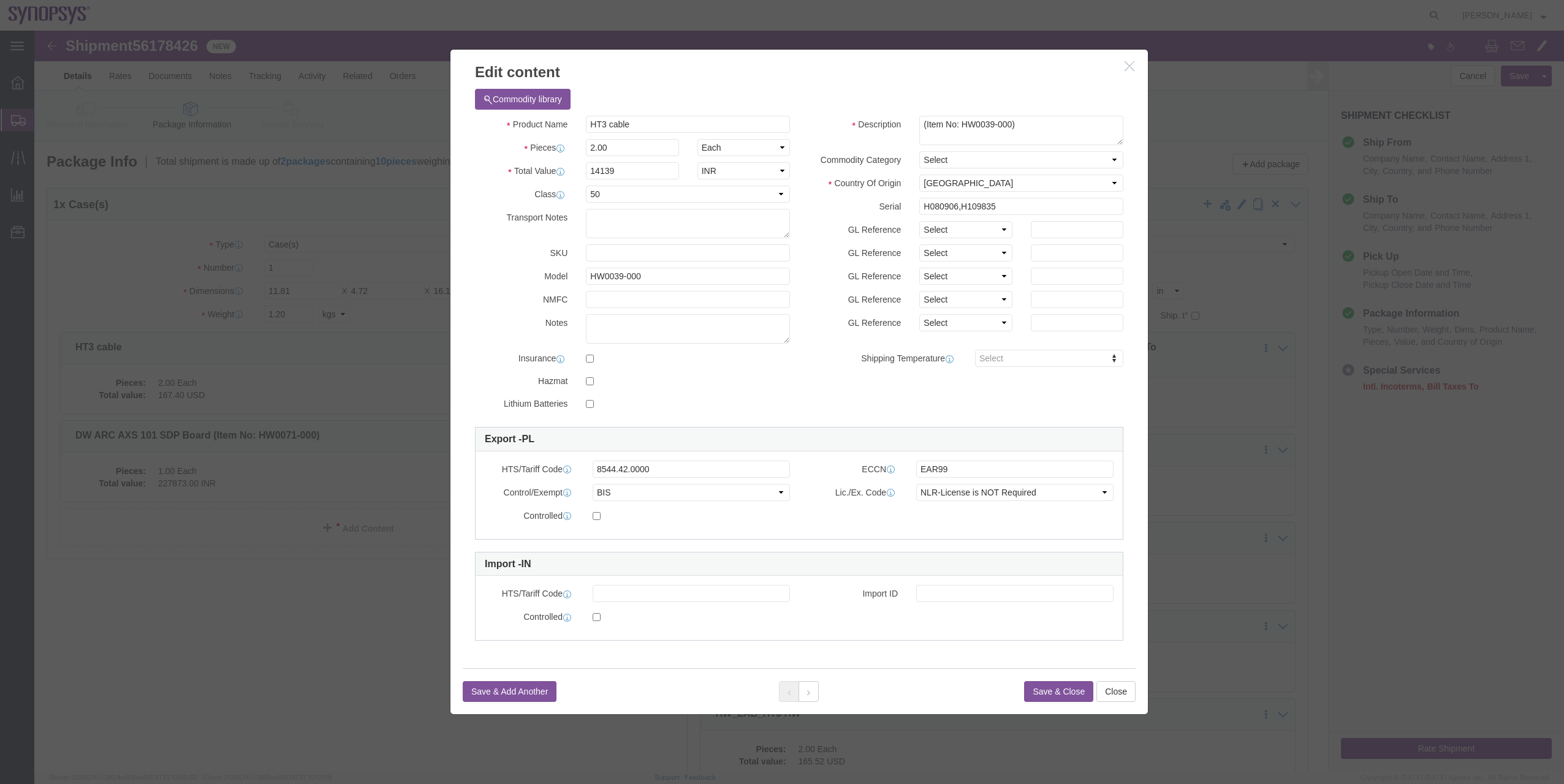 click on "Save & Close" 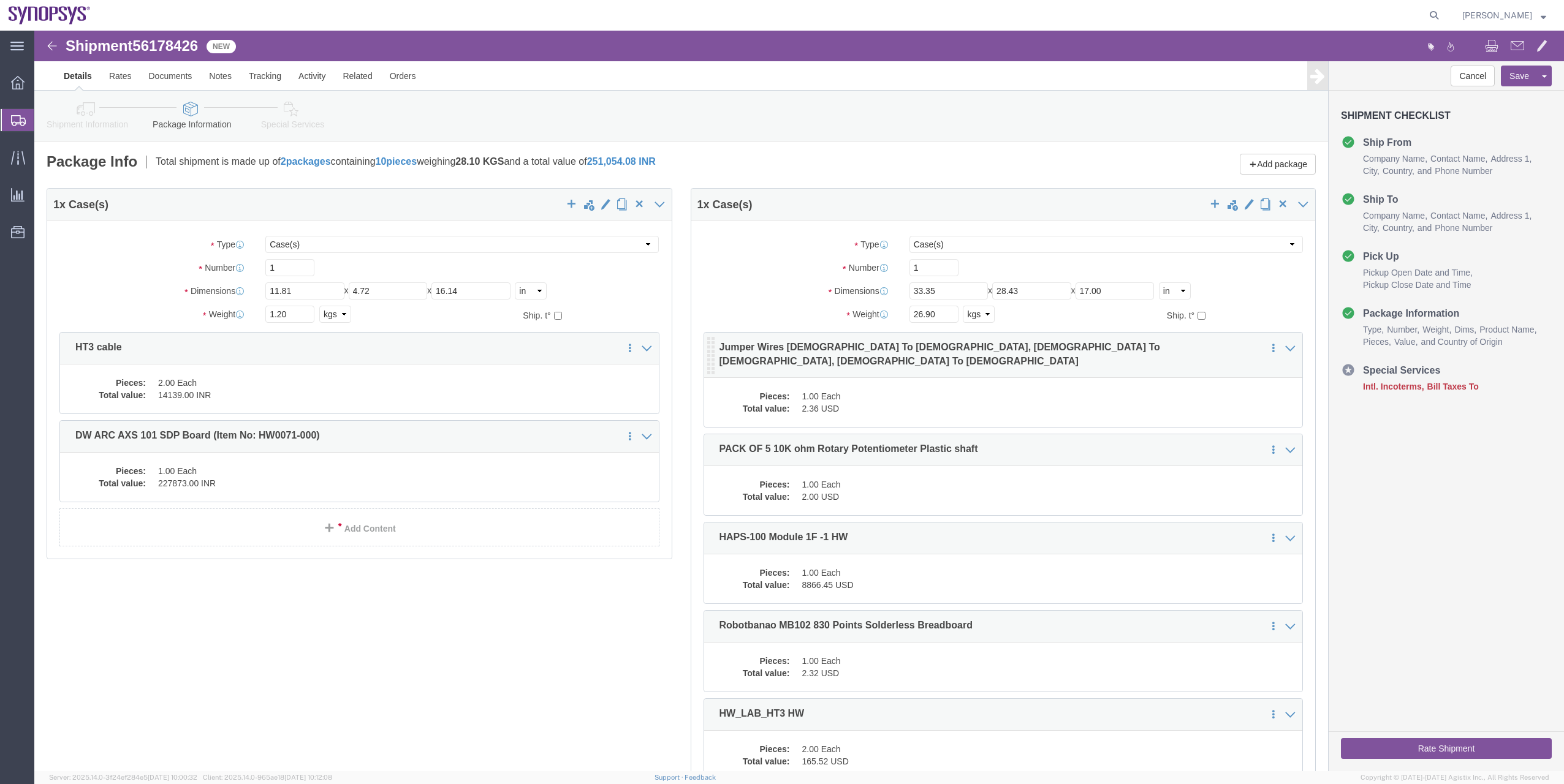 click on "Pieces:
1.00 Each
Total value:
2.36 USD" 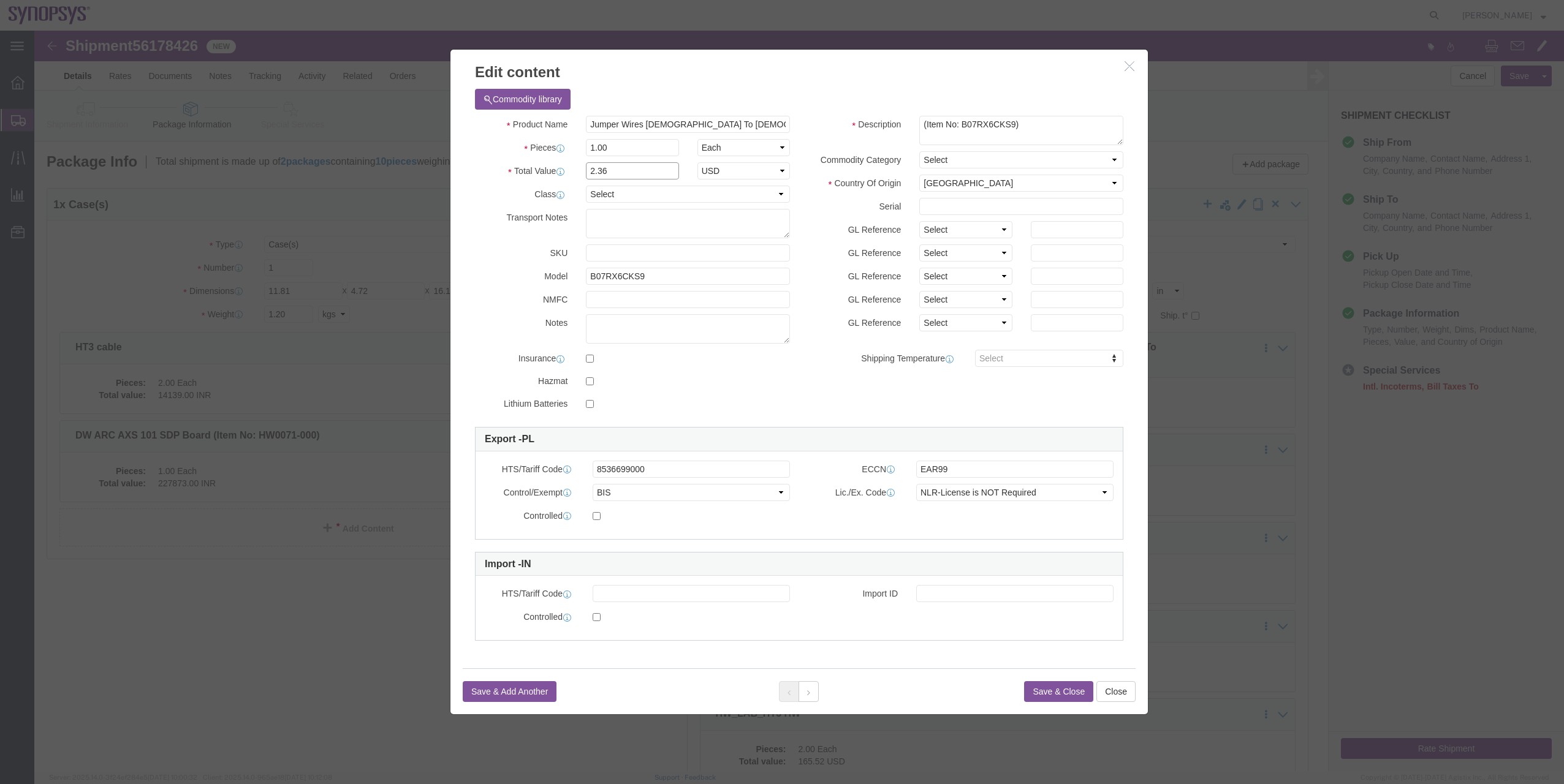 drag, startPoint x: 594, startPoint y: 140, endPoint x: 537, endPoint y: 153, distance: 58.46366 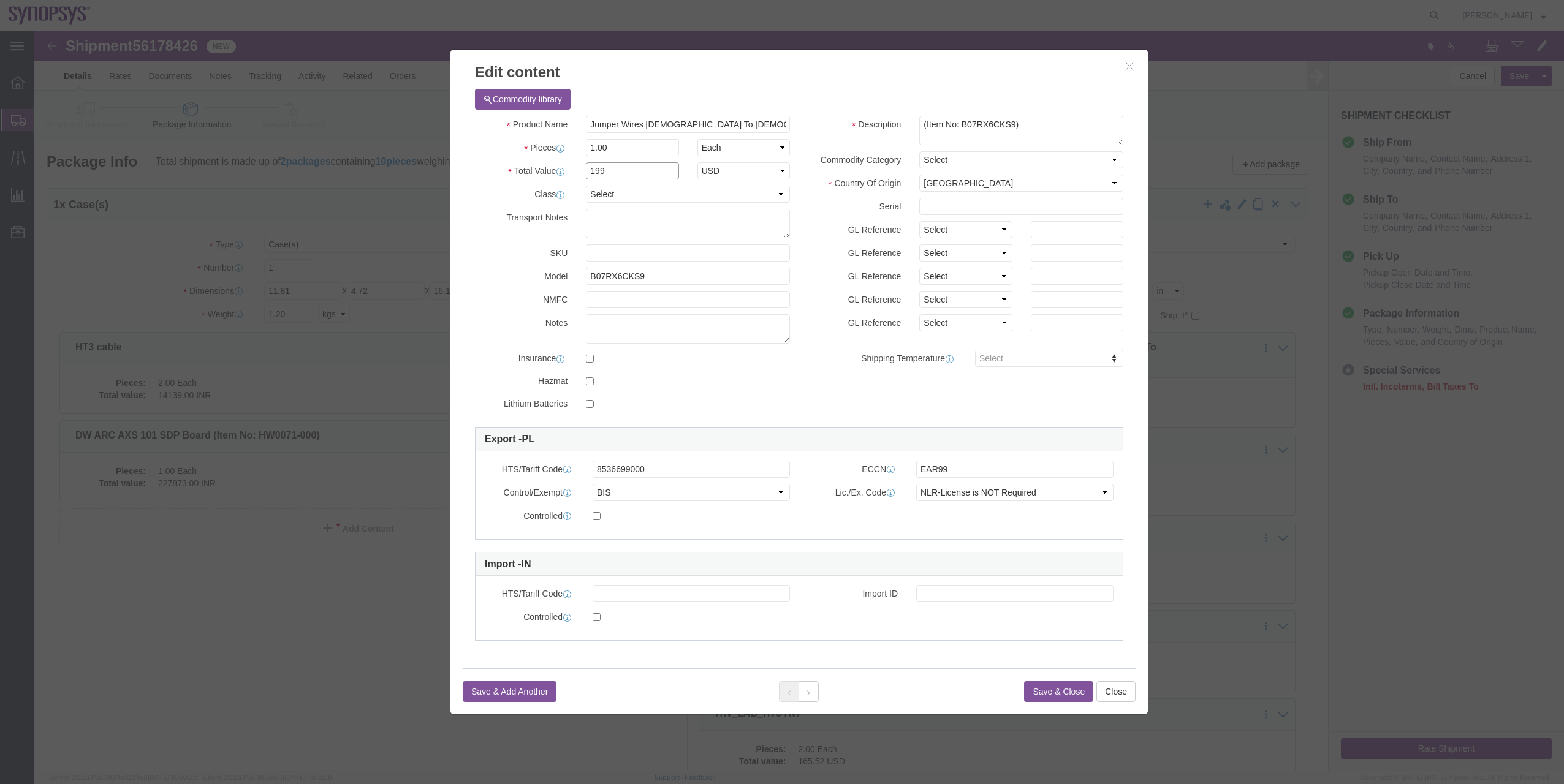 type on "199" 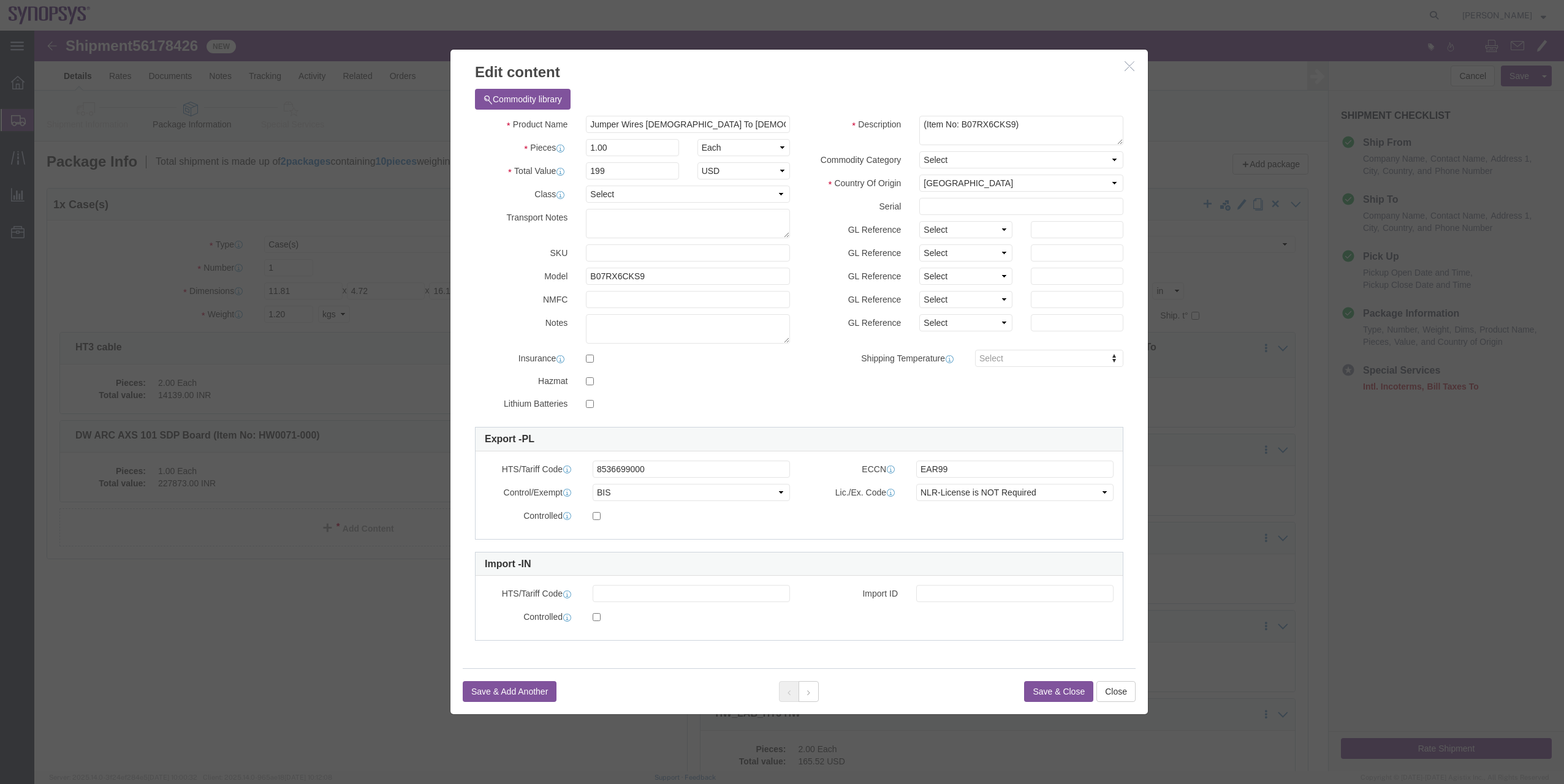 click on "Product Name
Jumper Wires [DEMOGRAPHIC_DATA] To [DEMOGRAPHIC_DATA], [DEMOGRAPHIC_DATA] To [DEMOGRAPHIC_DATA], [DEMOGRAPHIC_DATA] To [DEMOGRAPHIC_DATA]
Pieces  1.00 Select Bag 100Board Feet Bottle Box Blister Pack Can Capsule Cartridge Case Cubic centimeter Cubic foot Cubic Inches Centimeter Container Carton Cubic yard Dozen Drum Each Fluid Ounce US Foot Gram Gallons Hundred Hour Inches Jar Kilogram Kilometer Liter Pound Meter Square meter Cubic meter Milligram Milliliter Ounce Pack Quart, US liquid Roll Square foot Square inch Stick Tablet US ton Tonne Tube Vials
Total Value  199 Select ADP AED AFN ALL AMD AOA ARS ATS AUD AWG AZN BAM BBD BDT BGL BGN BHD BIF BMD BND [PERSON_NAME] BRL BSD BTN BWP BYN BZD CAD CDF CHF CLP CNY COP CRC CUC CUP CVE CYP CZK DJF DKK DOP DZD EGP ERN ETB EUR FJD FKP GBP GEL GHS GIP GMD GNF GTQ GWP GYD HKD HNL HRK HTG HUF IDR ILS INR IQD IRR ISK JMD JOD JPY KES KGS KHR KMF KPW KRW KWD KYD KZT LAK LBP LKR LRD LSL LYD MAD MDL MGA MGF MKD MMK MNT MOP MRU MUR MVR MWK MXN MYR MZN NAD NGN NIO NOK NPR NZD OMR PAB PEN PGK PHP PKR PLN" 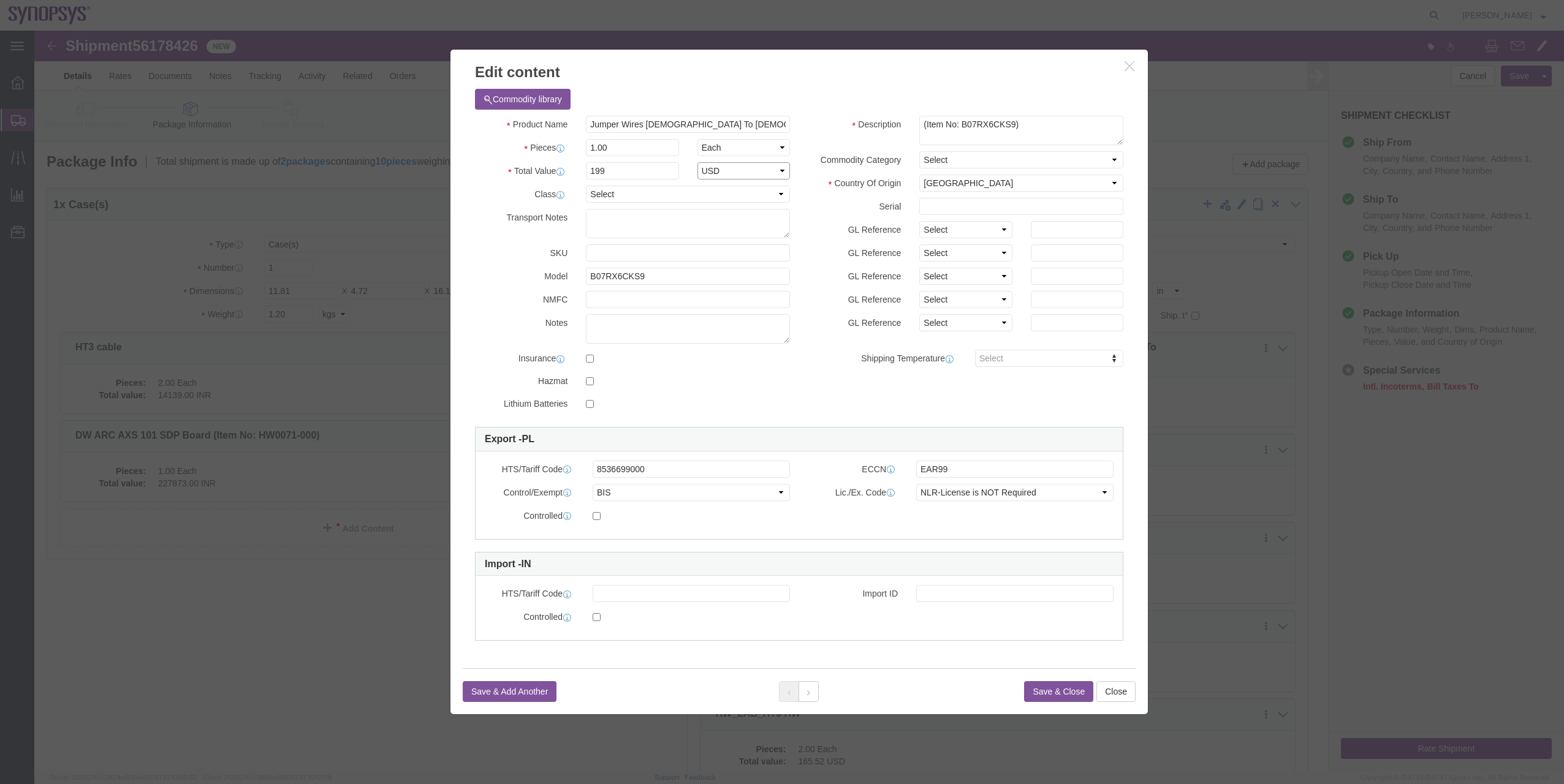 click on "Select ADP AED AFN ALL AMD AOA ARS ATS AUD AWG AZN BAM BBD BDT BGL BGN BHD BIF BMD BND [PERSON_NAME] BRL BSD BTN BWP BYN BZD CAD CDF CHF CLP CNY COP CRC CUC CUP CVE CYP CZK DJF DKK DOP DZD EGP ERN ETB EUR FJD FKP GBP GEL GHS GIP GMD GNF GTQ GWP GYD HKD HNL HRK HTG HUF IDR ILS INR IQD IRR ISK JMD JOD JPY KES KGS KHR KMF KPW KRW KWD KYD KZT LAK LBP LKR LRD LSL LYD MAD MDL MGA MGF MKD MMK MNT MOP MRU MUR MVR MWK MXN MYR MZN NAD NGN NIO NOK NPR NZD OMR PAB PEN PGK PHP PKR PLN PYG QAR [PERSON_NAME] RSD RUB RWF SAR SBD SCR SDG SEK SGD SHP SLE SLL SOS SRD SRG SSP STN SVC SYP SZL THB TJS TMT TND TOP TPE TRY TTD TWD TZS UAH UGX USD UYU UZS VED VEF VES VND VUV WST XAF XCD XCG XDR XOF XPF XSU YER ZAR ZMW ZWG" 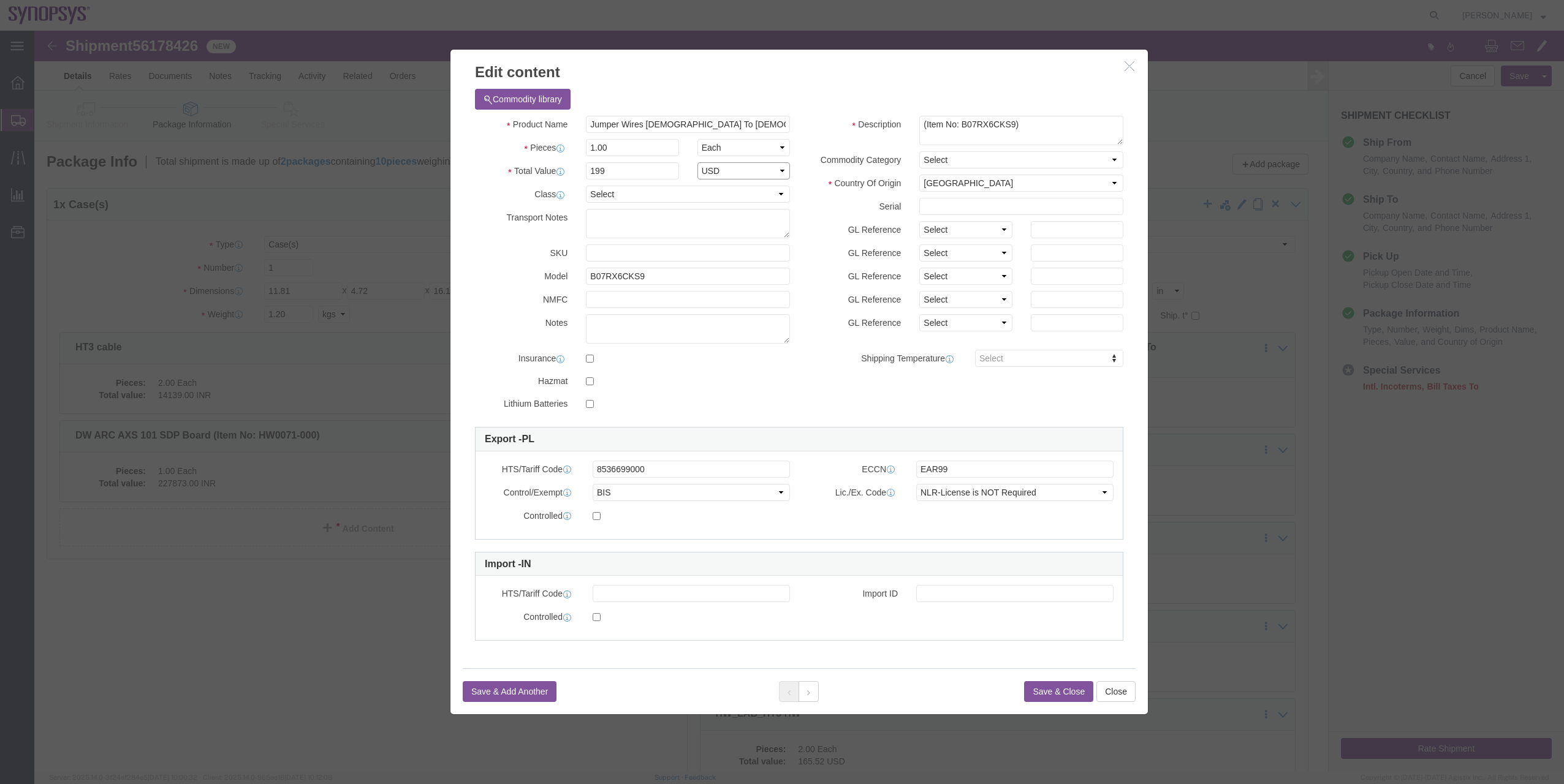 select on "INR" 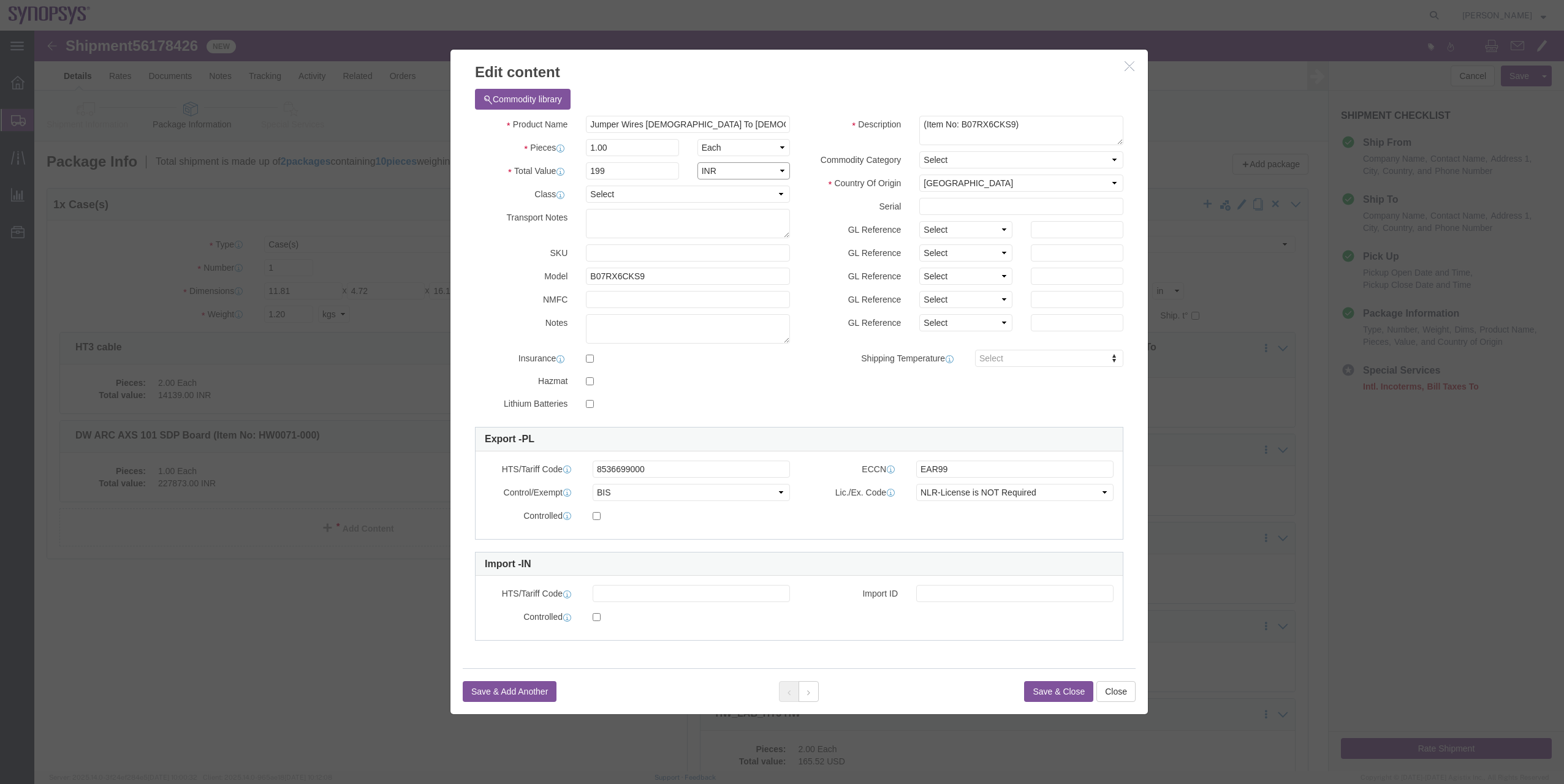 click on "Select ADP AED AFN ALL AMD AOA ARS ATS AUD AWG AZN BAM BBD BDT BGL BGN BHD BIF BMD BND [PERSON_NAME] BRL BSD BTN BWP BYN BZD CAD CDF CHF CLP CNY COP CRC CUC CUP CVE CYP CZK DJF DKK DOP DZD EGP ERN ETB EUR FJD FKP GBP GEL GHS GIP GMD GNF GTQ GWP GYD HKD HNL HRK HTG HUF IDR ILS INR IQD IRR ISK JMD JOD JPY KES KGS KHR KMF KPW KRW KWD KYD KZT LAK LBP LKR LRD LSL LYD MAD MDL MGA MGF MKD MMK MNT MOP MRU MUR MVR MWK MXN MYR MZN NAD NGN NIO NOK NPR NZD OMR PAB PEN PGK PHP PKR PLN PYG QAR [PERSON_NAME] RSD RUB RWF SAR SBD SCR SDG SEK SGD SHP SLE SLL SOS SRD SRG SSP STN SVC SYP SZL THB TJS TMT TND TOP TPE TRY TTD TWD TZS UAH UGX USD UYU UZS VED VEF VES VND VUV WST XAF XCD XCG XDR XOF XPF XSU YER ZAR ZMW ZWG" 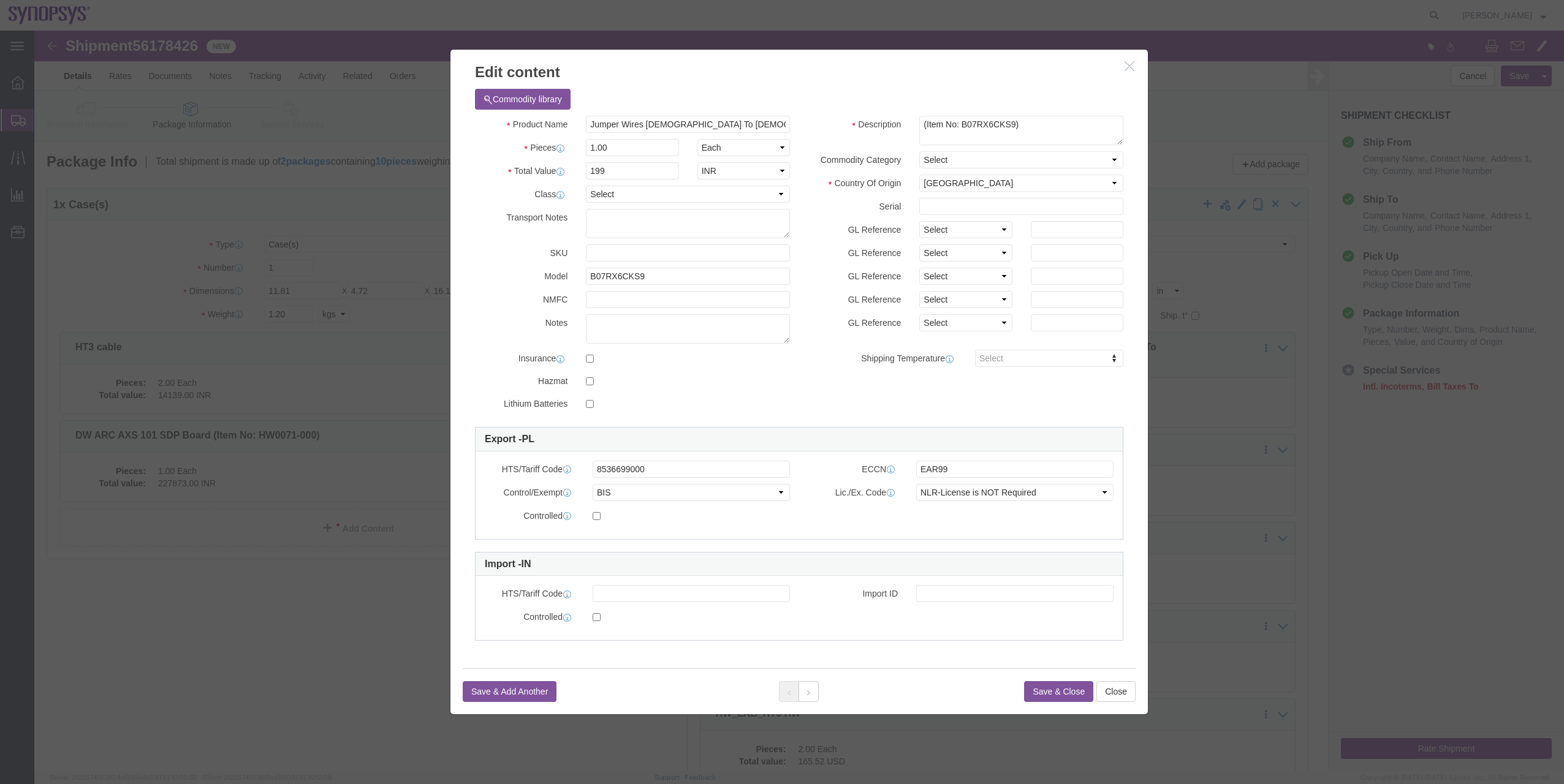 click on "Save & Close" 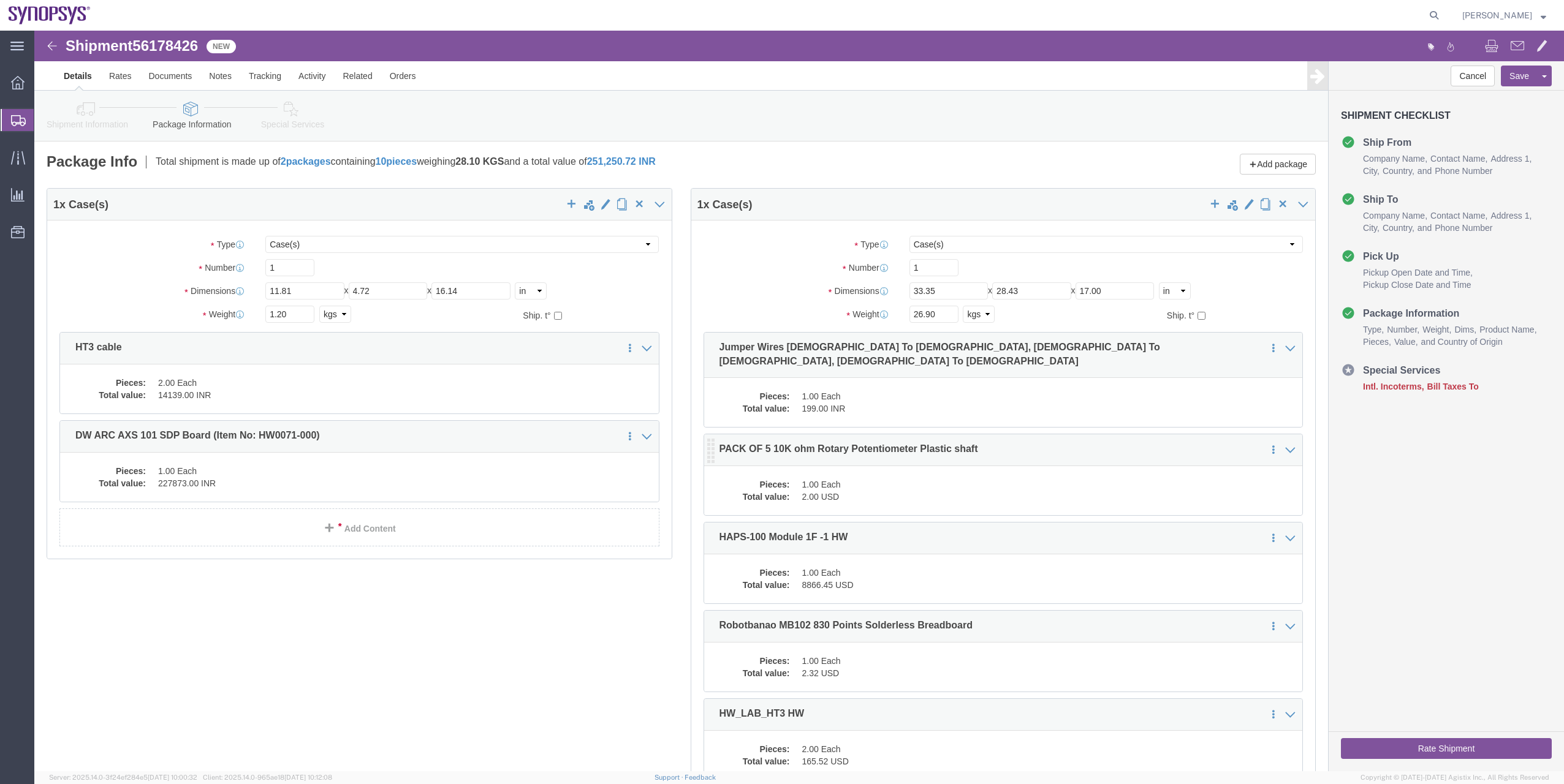 click on "2.00 USD" 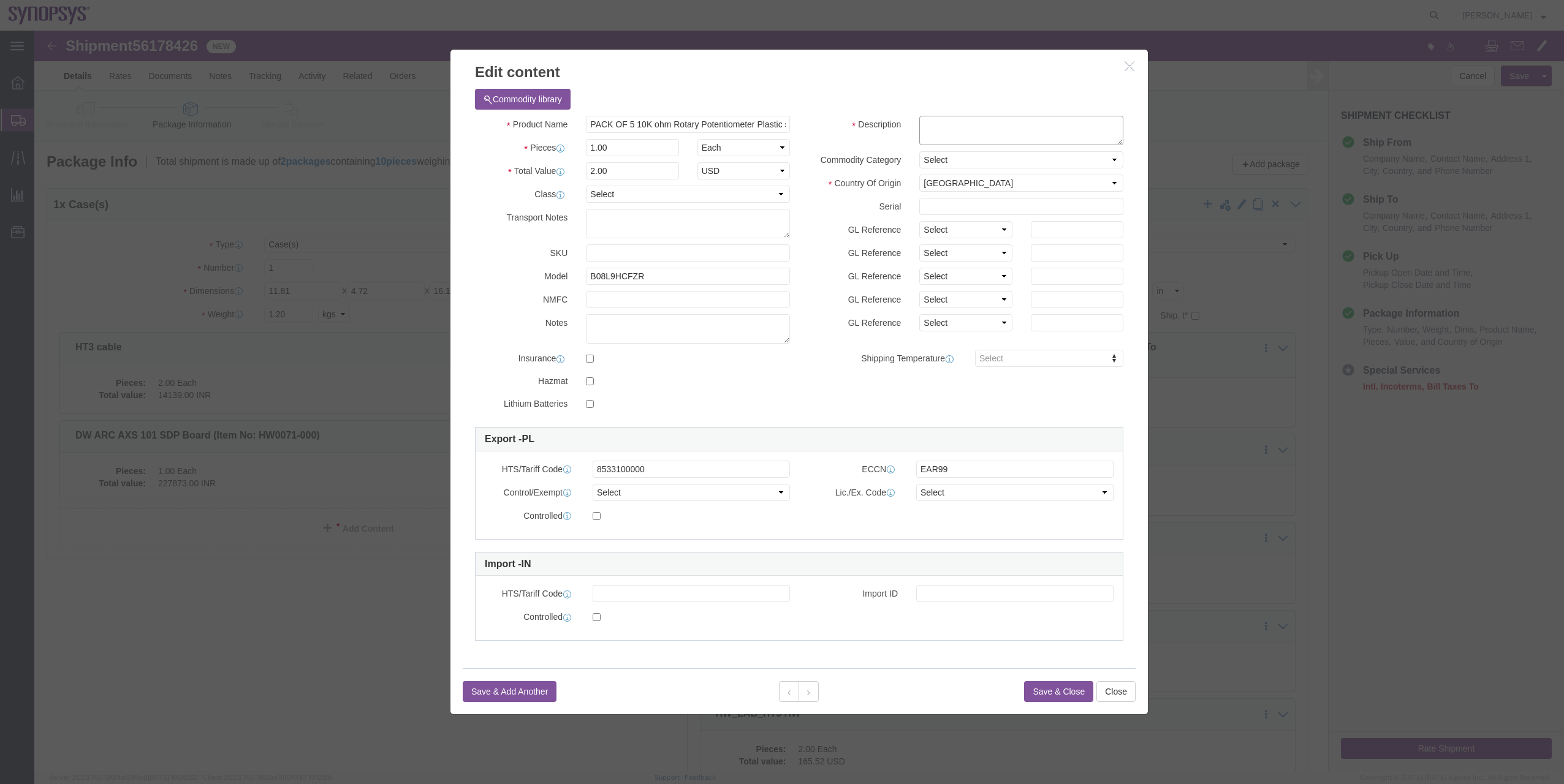 click 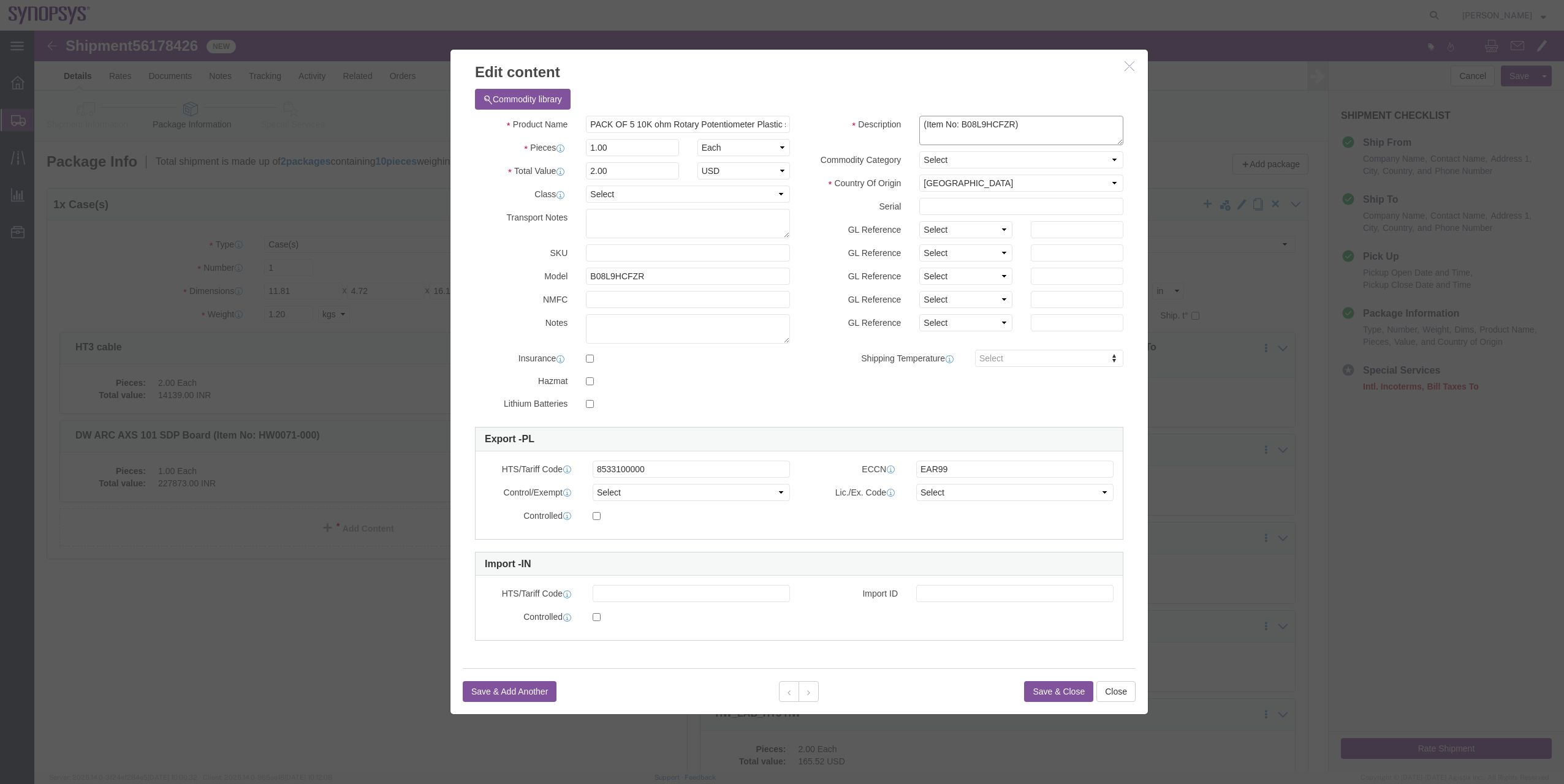 type on "(Item No: B08L9HCFZR)" 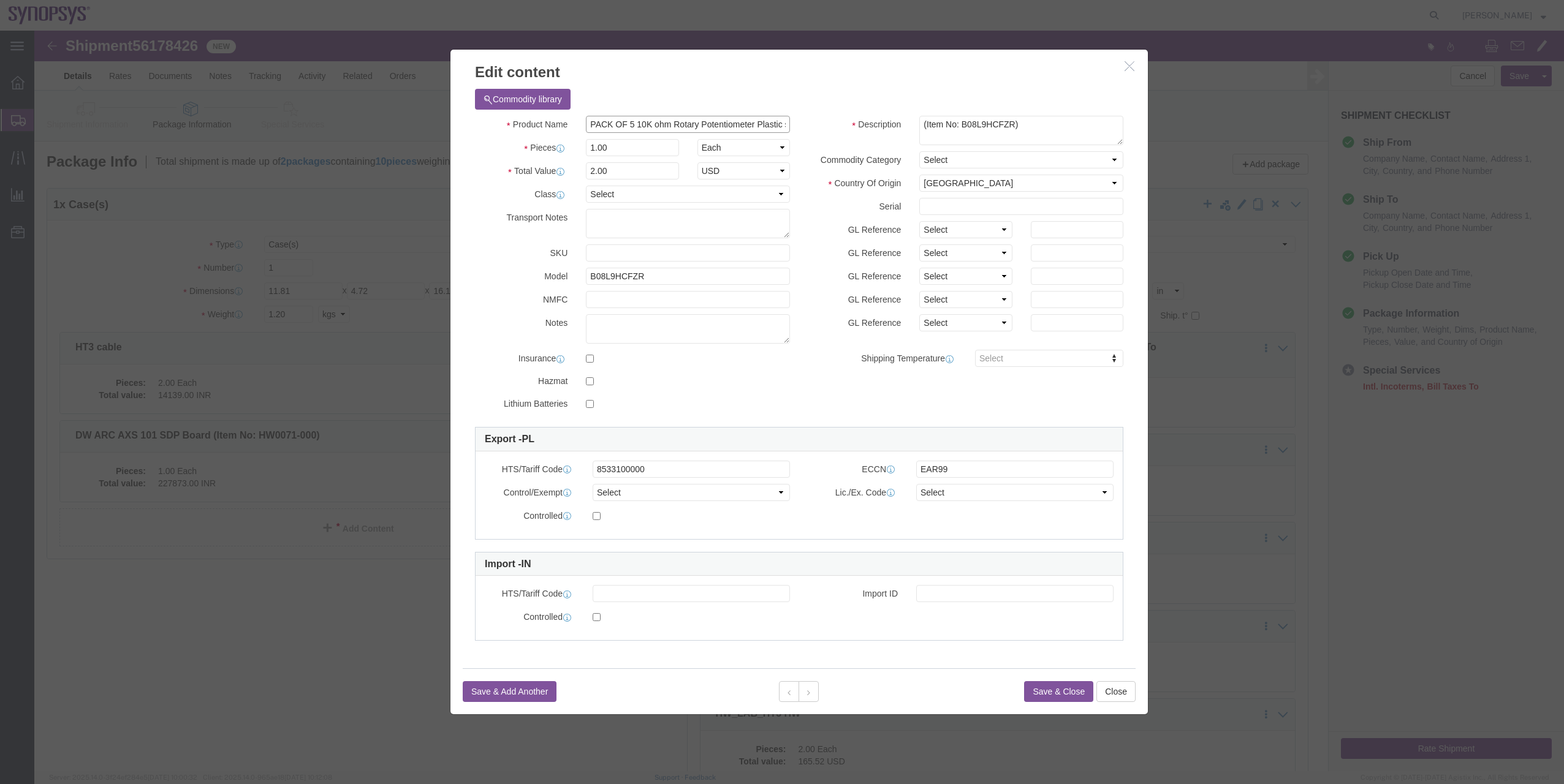 scroll, scrollTop: 0, scrollLeft: 18, axis: horizontal 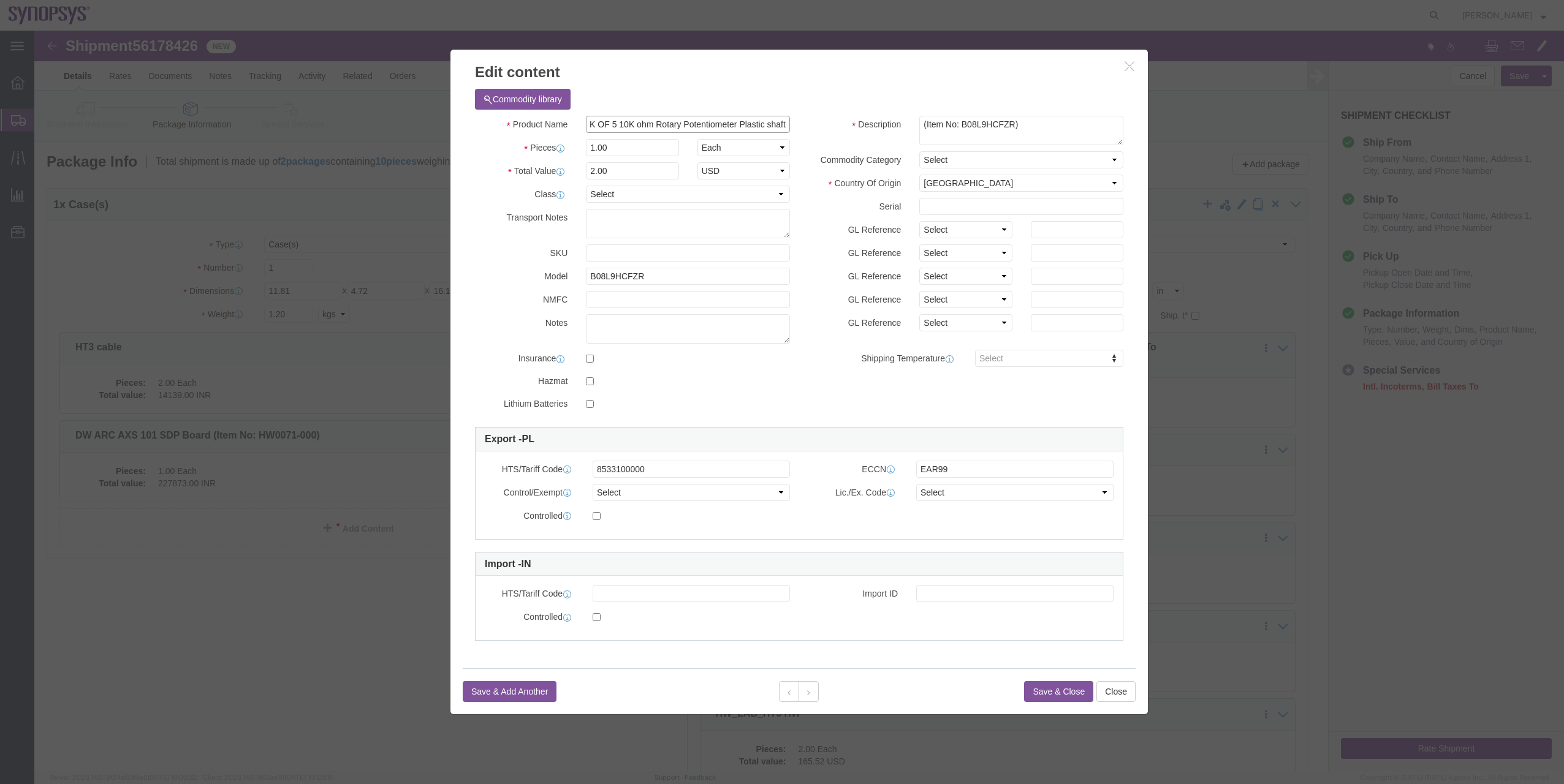 drag, startPoint x: 696, startPoint y: 95, endPoint x: 771, endPoint y: 92, distance: 75.05998 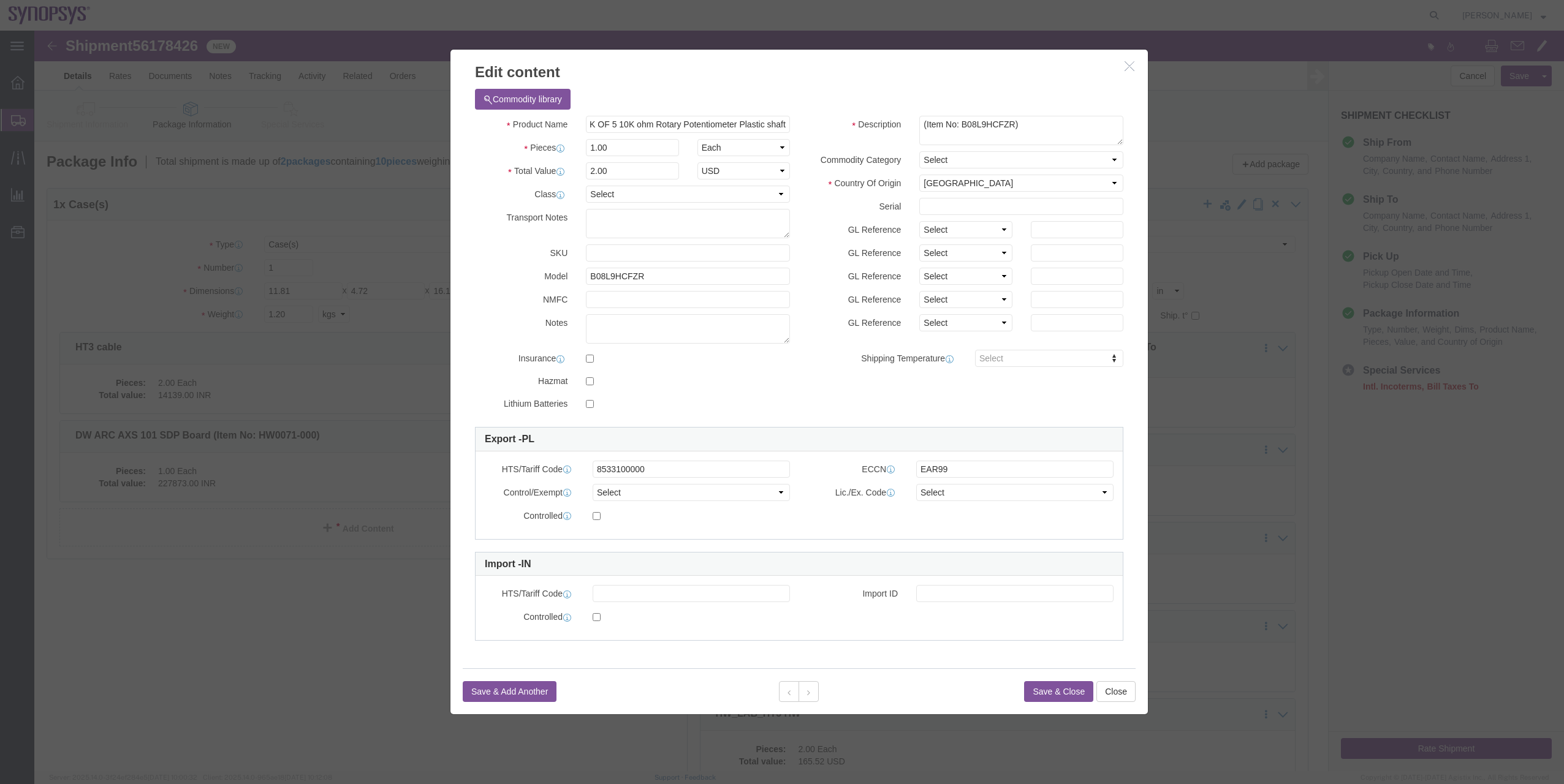 scroll, scrollTop: 0, scrollLeft: 0, axis: both 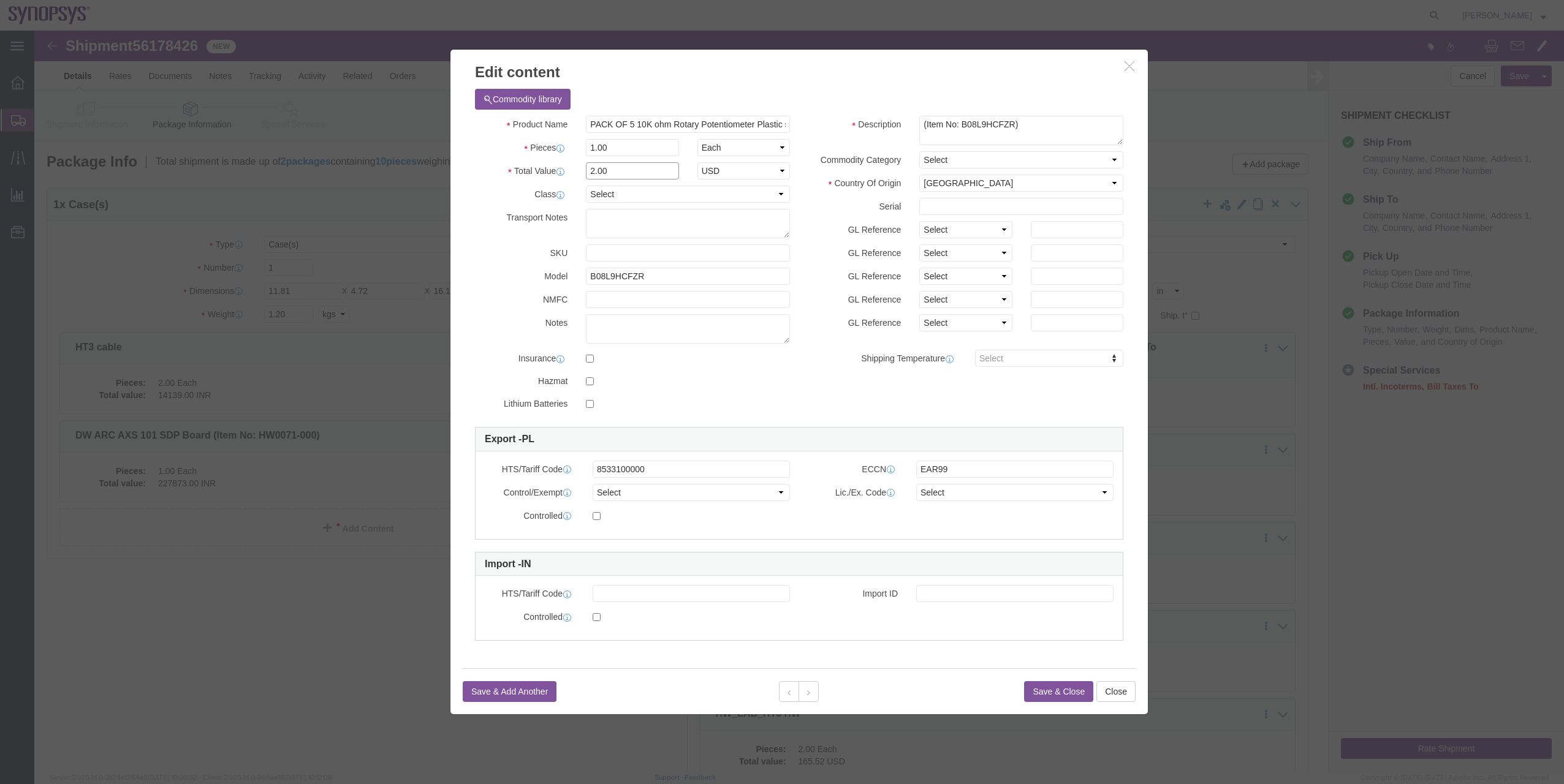 drag, startPoint x: 581, startPoint y: 140, endPoint x: 546, endPoint y: 141, distance: 35.014283 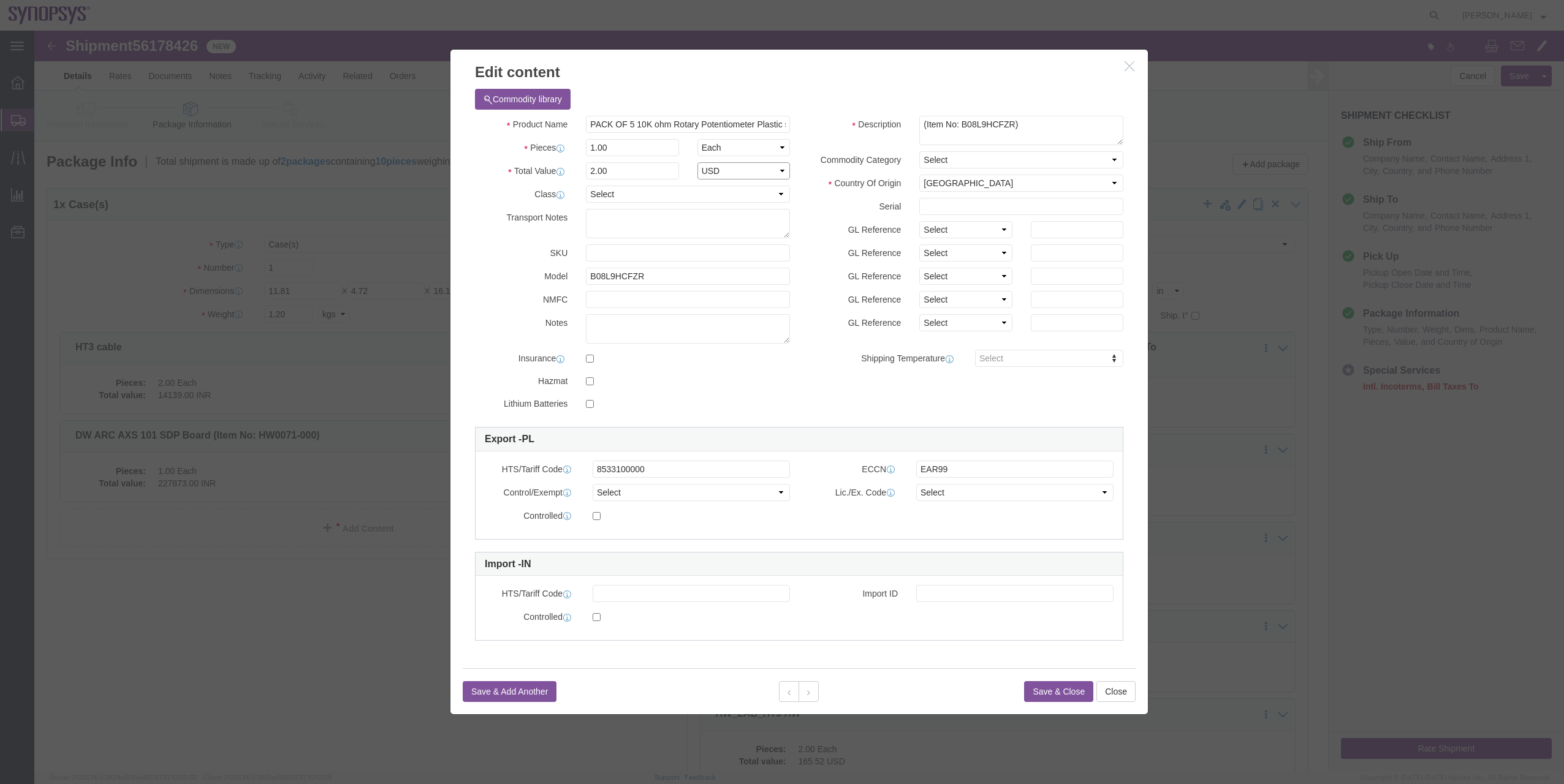 click on "Select ADP AED AFN ALL AMD AOA ARS ATS AUD AWG AZN BAM BBD BDT BGL BGN BHD BIF BMD BND [PERSON_NAME] BRL BSD BTN BWP BYN BZD CAD CDF CHF CLP CNY COP CRC CUC CUP CVE CYP CZK DJF DKK DOP DZD EGP ERN ETB EUR FJD FKP GBP GEL GHS GIP GMD GNF GTQ GWP GYD HKD HNL HRK HTG HUF IDR ILS INR IQD IRR ISK JMD JOD JPY KES KGS KHR KMF KPW KRW KWD KYD KZT LAK LBP LKR LRD LSL LYD MAD MDL MGA MGF MKD MMK MNT MOP MRU MUR MVR MWK MXN MYR MZN NAD NGN NIO NOK NPR NZD OMR PAB PEN PGK PHP PKR PLN PYG QAR [PERSON_NAME] RSD RUB RWF SAR SBD SCR SDG SEK SGD SHP SLE SLL SOS SRD SRG SSP STN SVC SYP SZL THB TJS TMT TND TOP TPE TRY TTD TWD TZS UAH UGX USD UYU UZS VED VEF VES VND VUV WST XAF XCD XCG XDR XOF XPF XSU YER ZAR ZMW ZWG" 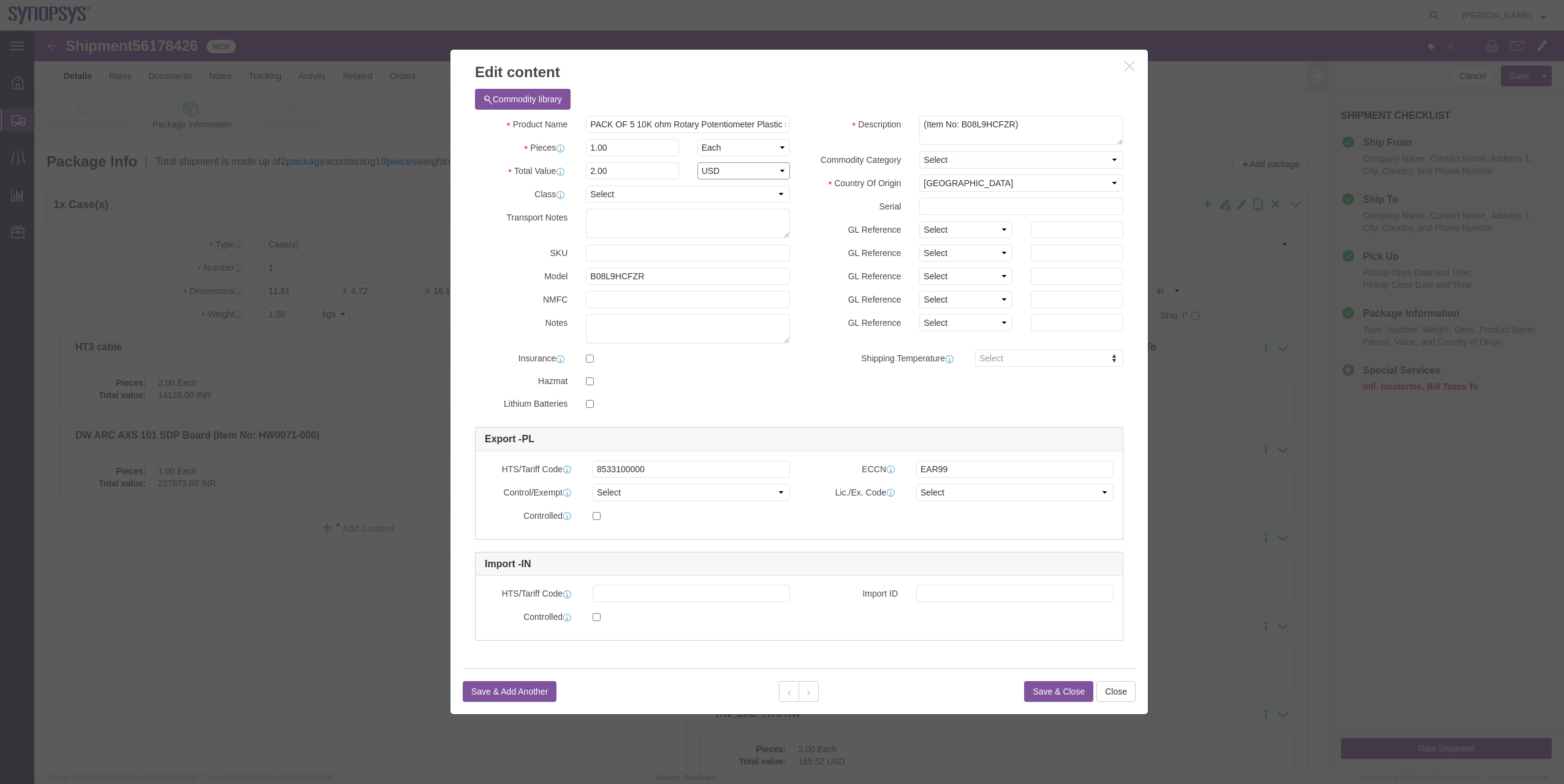 select on "INR" 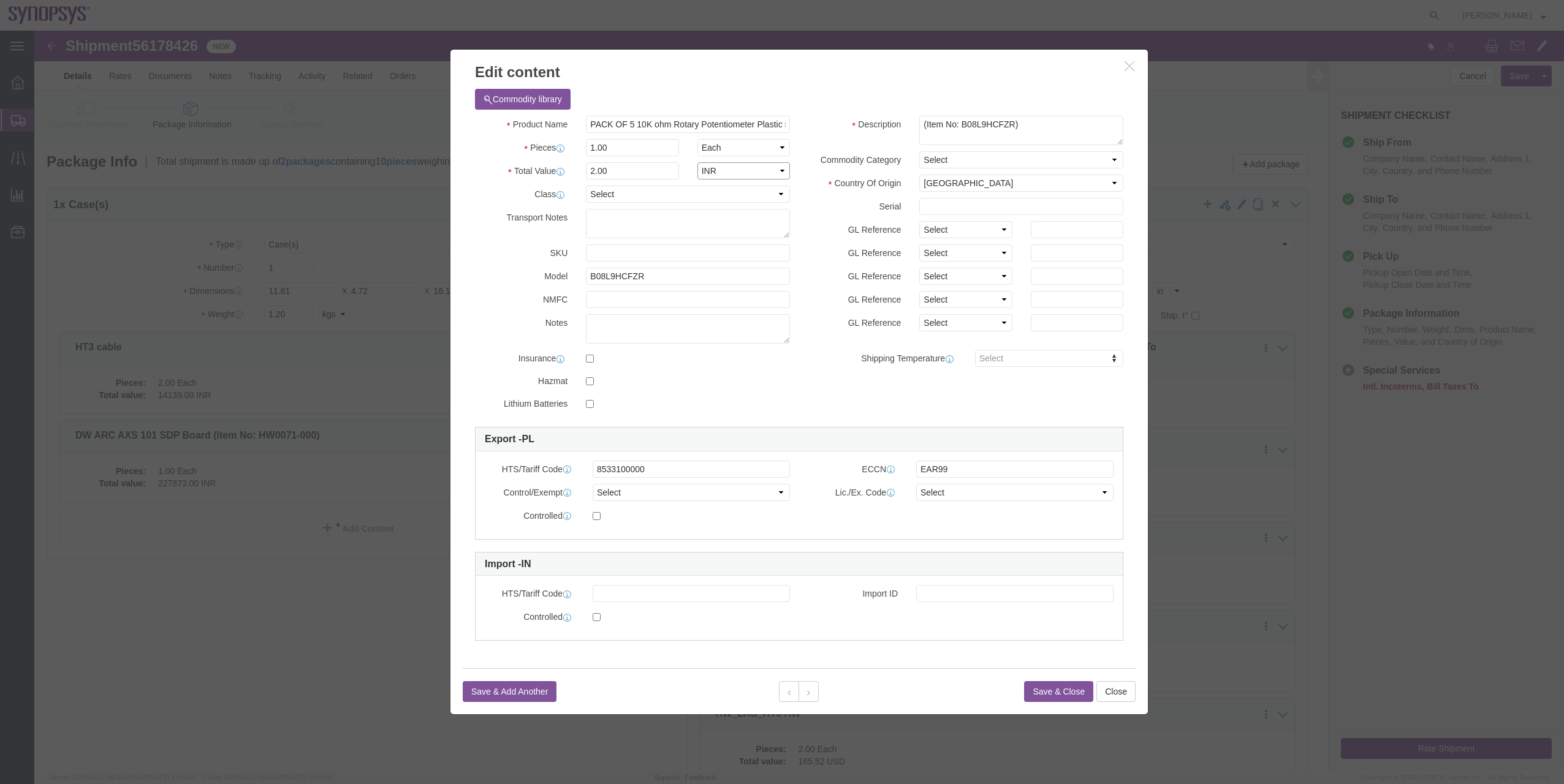 click on "Select ADP AED AFN ALL AMD AOA ARS ATS AUD AWG AZN BAM BBD BDT BGL BGN BHD BIF BMD BND [PERSON_NAME] BRL BSD BTN BWP BYN BZD CAD CDF CHF CLP CNY COP CRC CUC CUP CVE CYP CZK DJF DKK DOP DZD EGP ERN ETB EUR FJD FKP GBP GEL GHS GIP GMD GNF GTQ GWP GYD HKD HNL HRK HTG HUF IDR ILS INR IQD IRR ISK JMD JOD JPY KES KGS KHR KMF KPW KRW KWD KYD KZT LAK LBP LKR LRD LSL LYD MAD MDL MGA MGF MKD MMK MNT MOP MRU MUR MVR MWK MXN MYR MZN NAD NGN NIO NOK NPR NZD OMR PAB PEN PGK PHP PKR PLN PYG QAR [PERSON_NAME] RSD RUB RWF SAR SBD SCR SDG SEK SGD SHP SLE SLL SOS SRD SRG SSP STN SVC SYP SZL THB TJS TMT TND TOP TPE TRY TTD TWD TZS UAH UGX USD UYU UZS VED VEF VES VND VUV WST XAF XCD XCG XDR XOF XPF XSU YER ZAR ZMW ZWG" 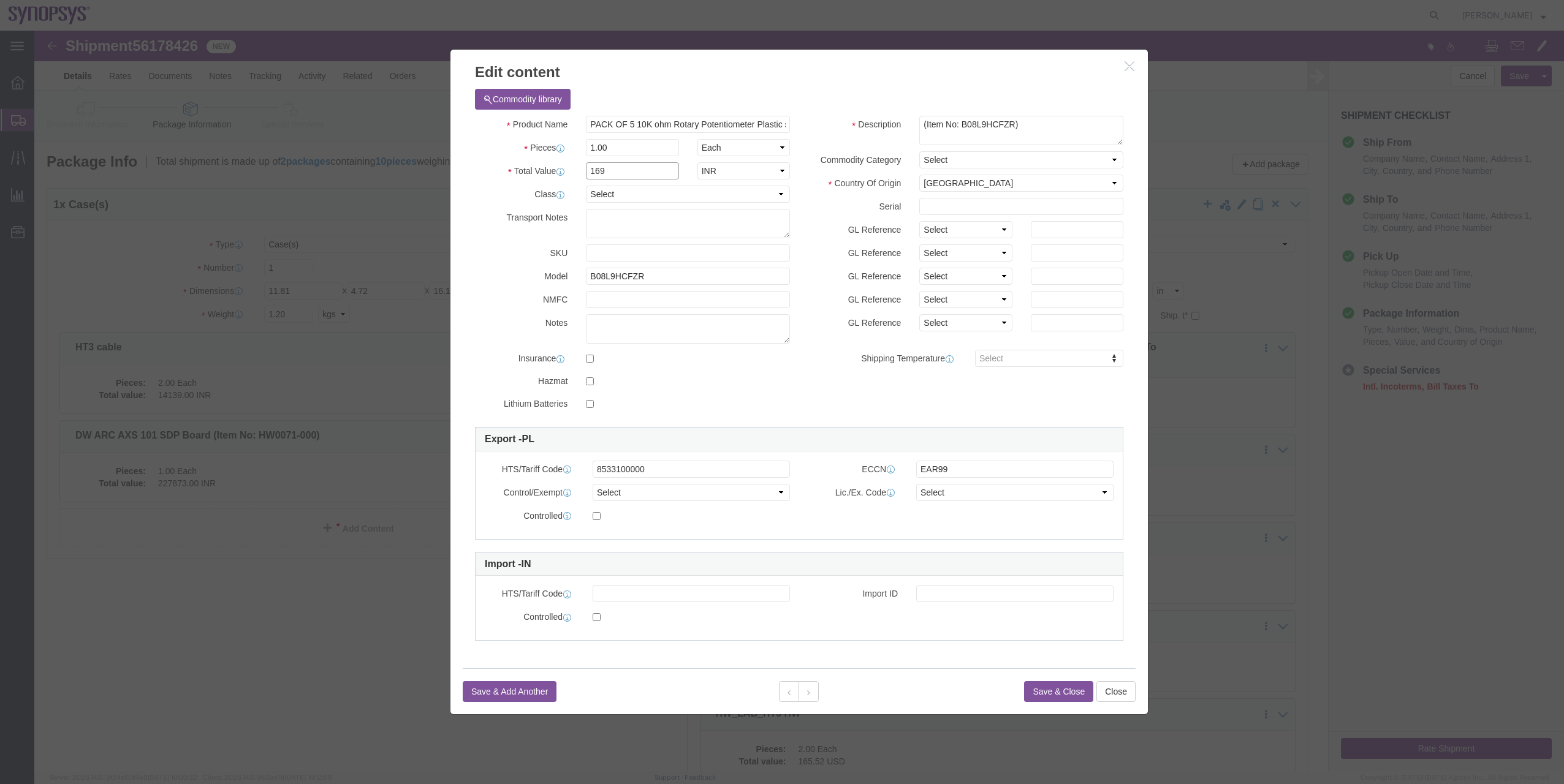 type on "169" 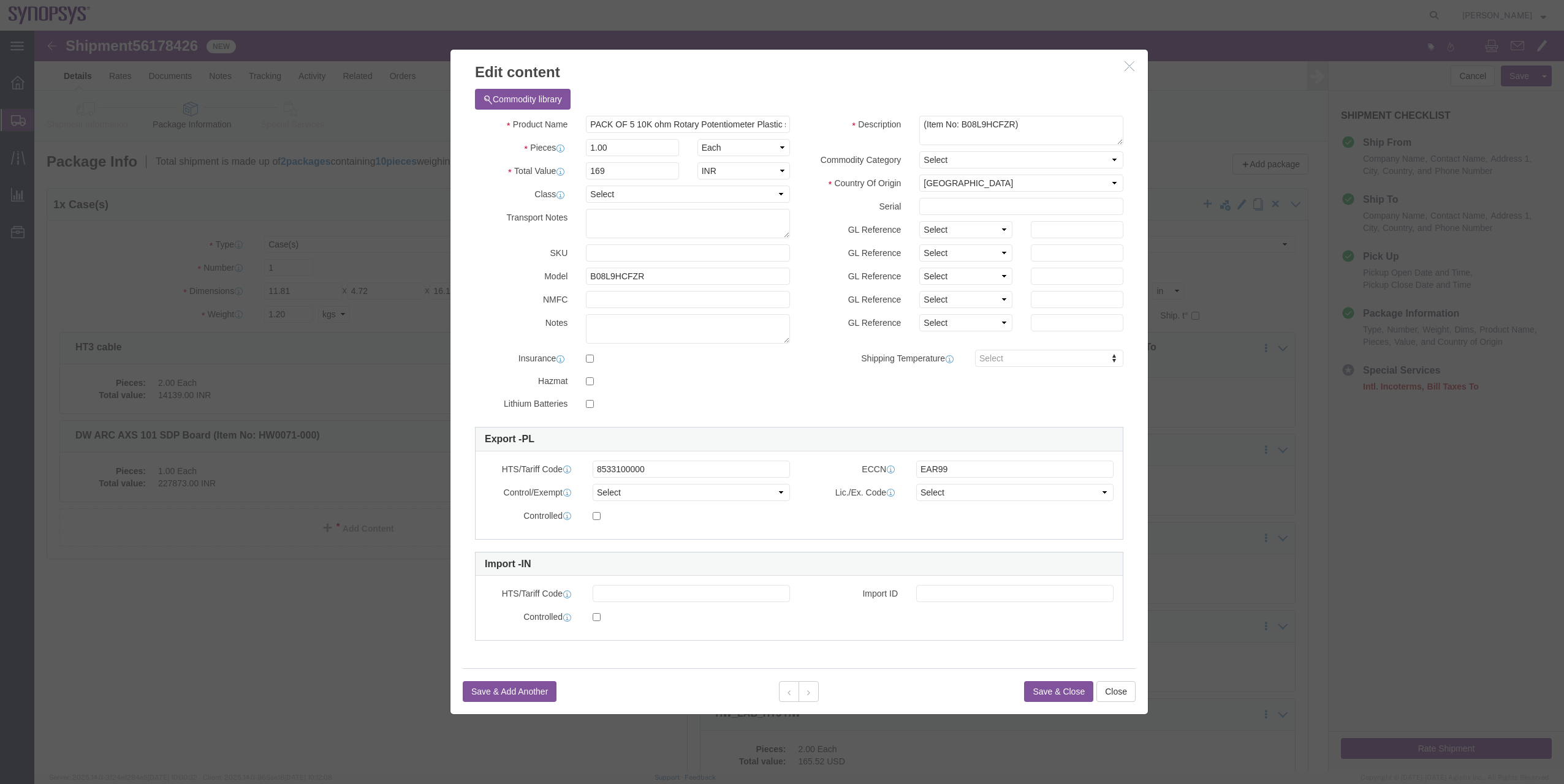 click on "Save & Close" 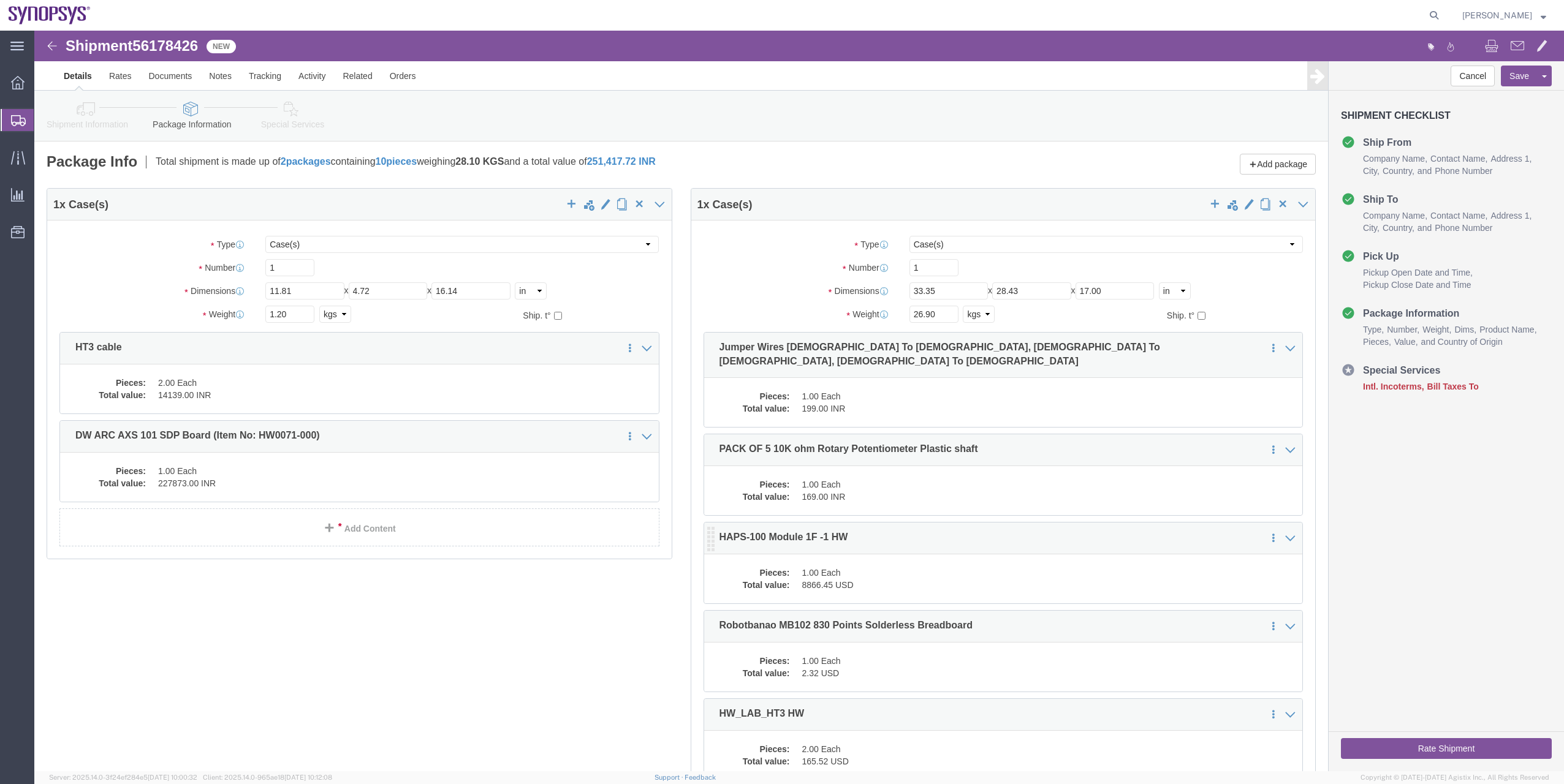 click on "8866.45 USD" 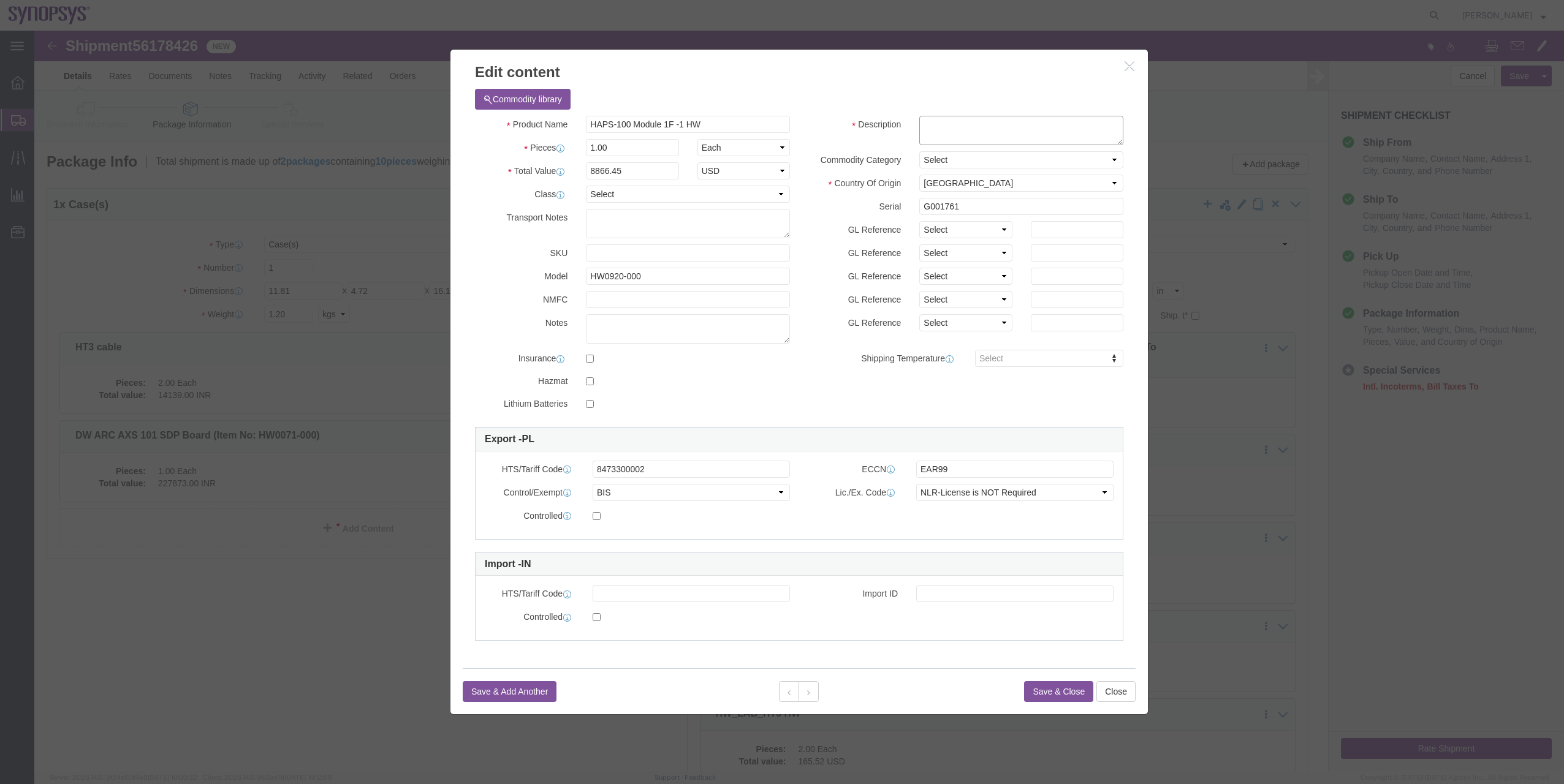 click 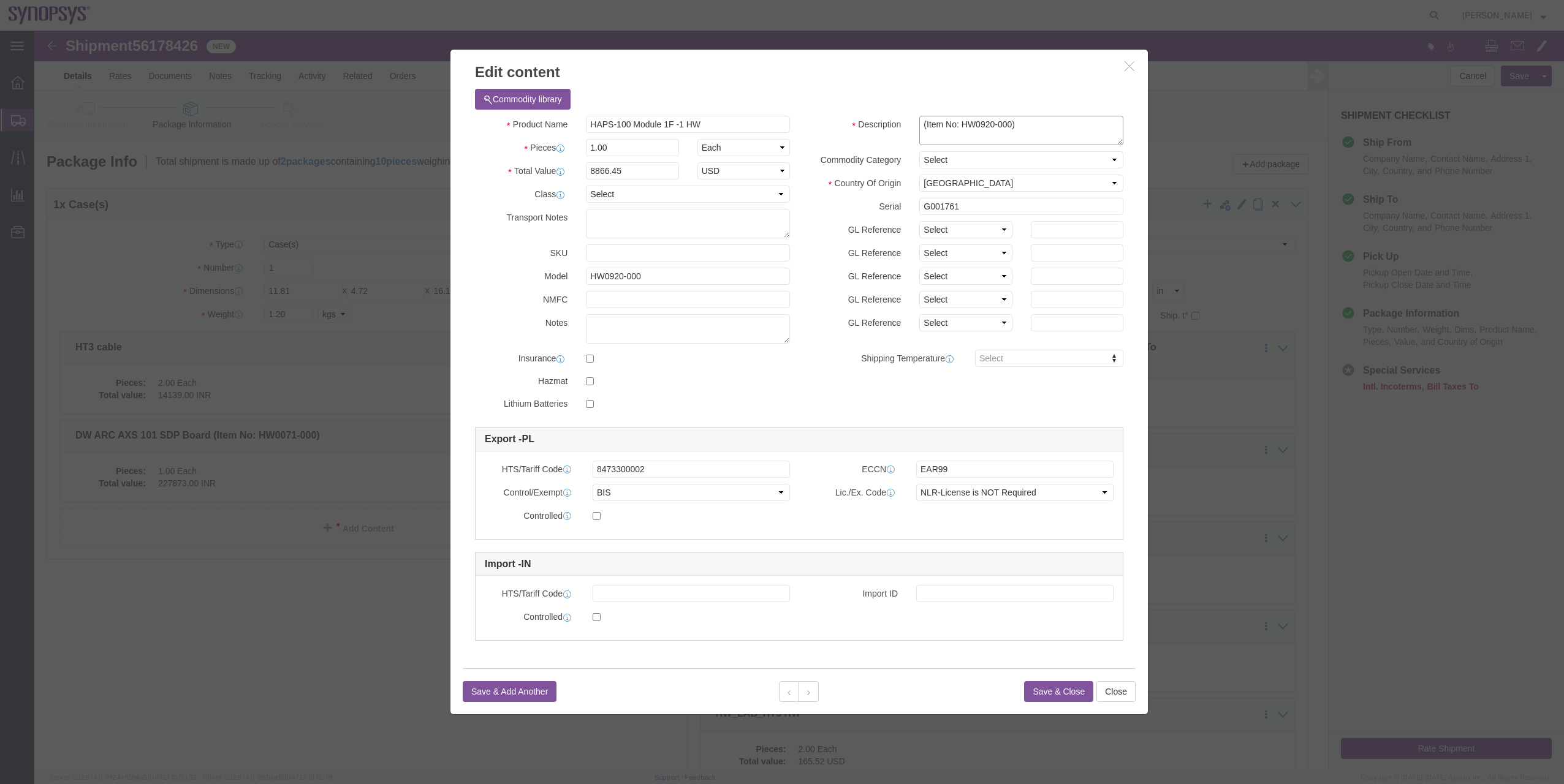 type on "(Item No: HW0920-000)" 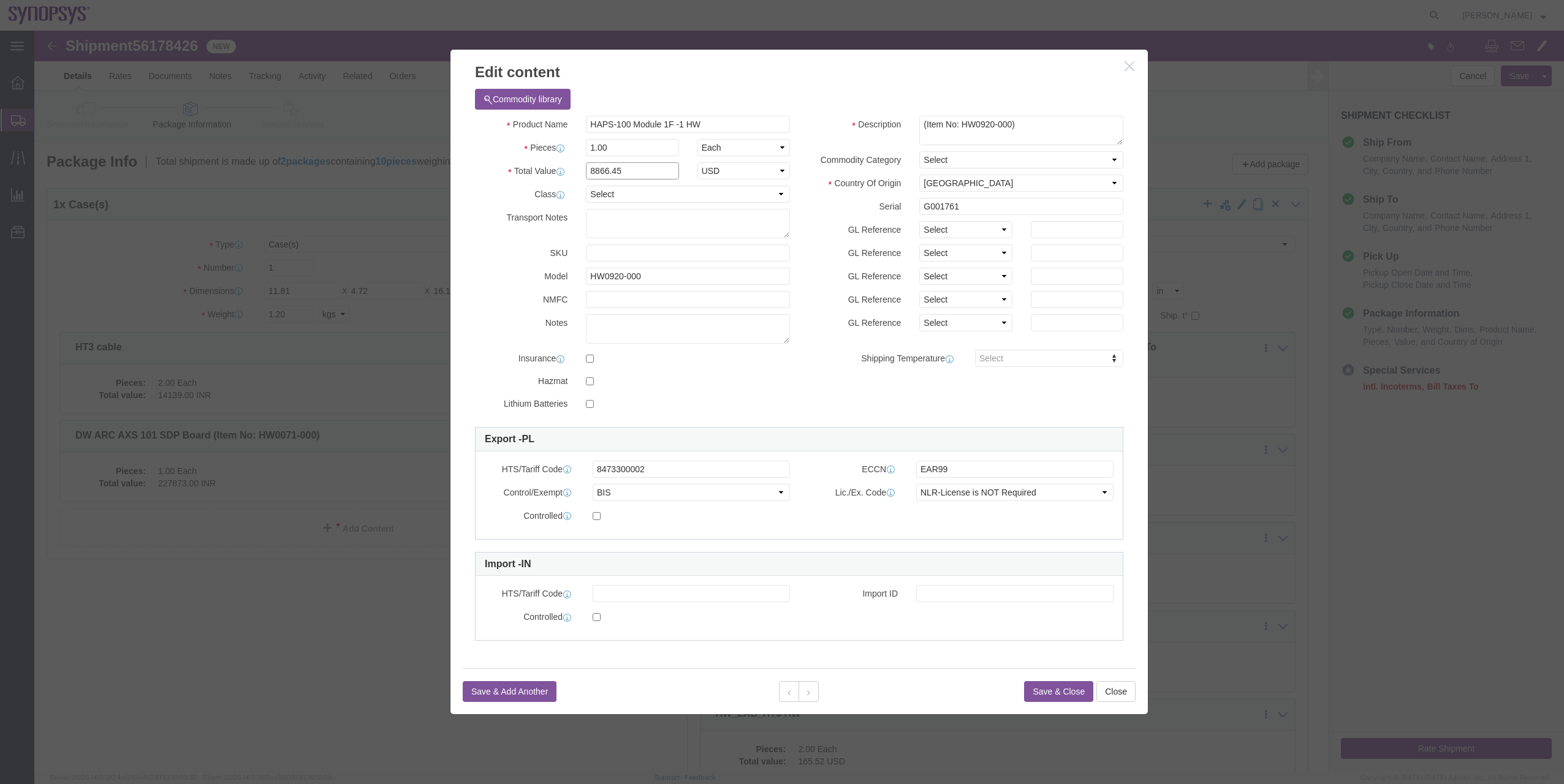 drag, startPoint x: 629, startPoint y: 139, endPoint x: 444, endPoint y: 143, distance: 185.0432 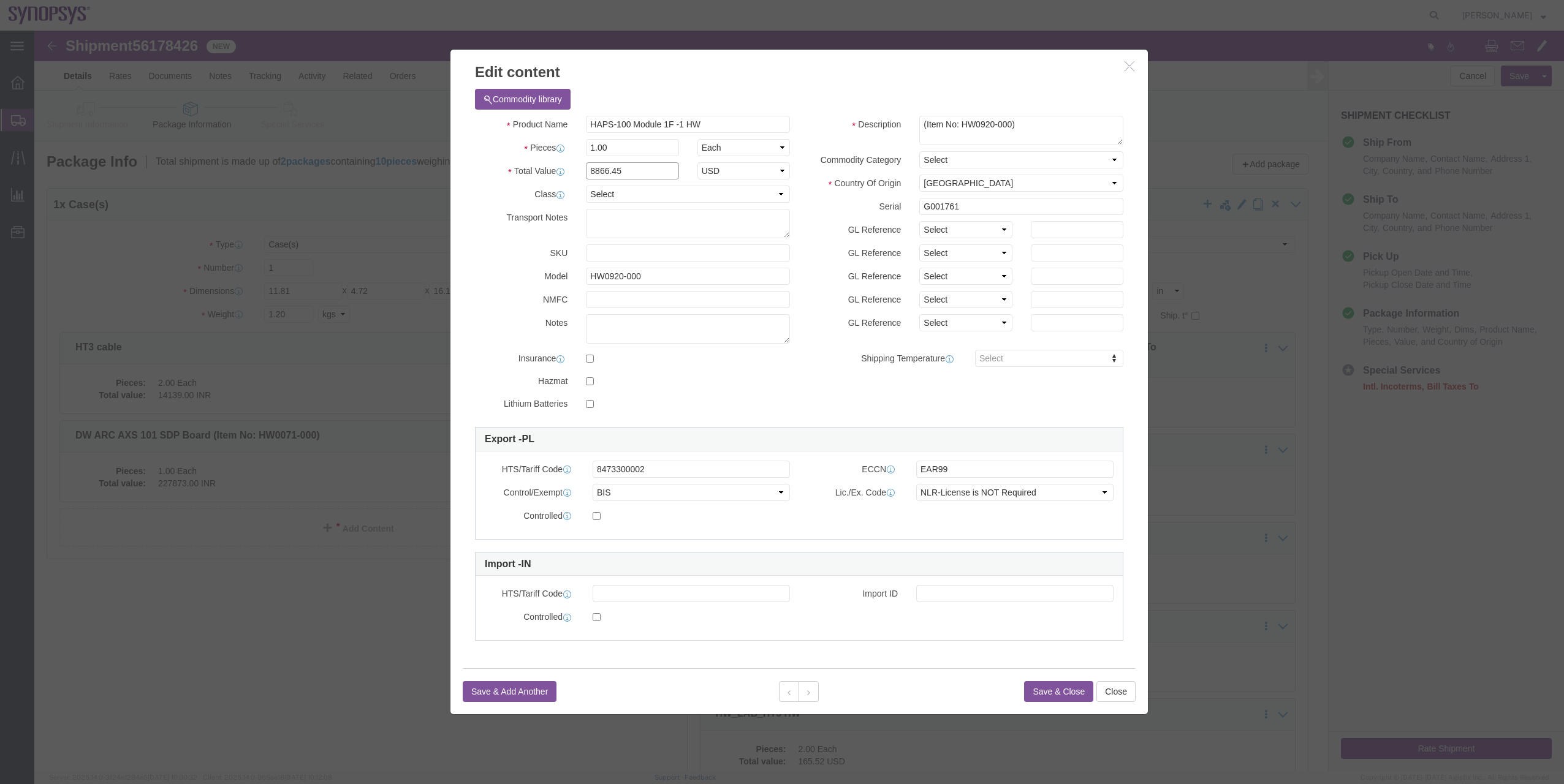 paste on "748860" 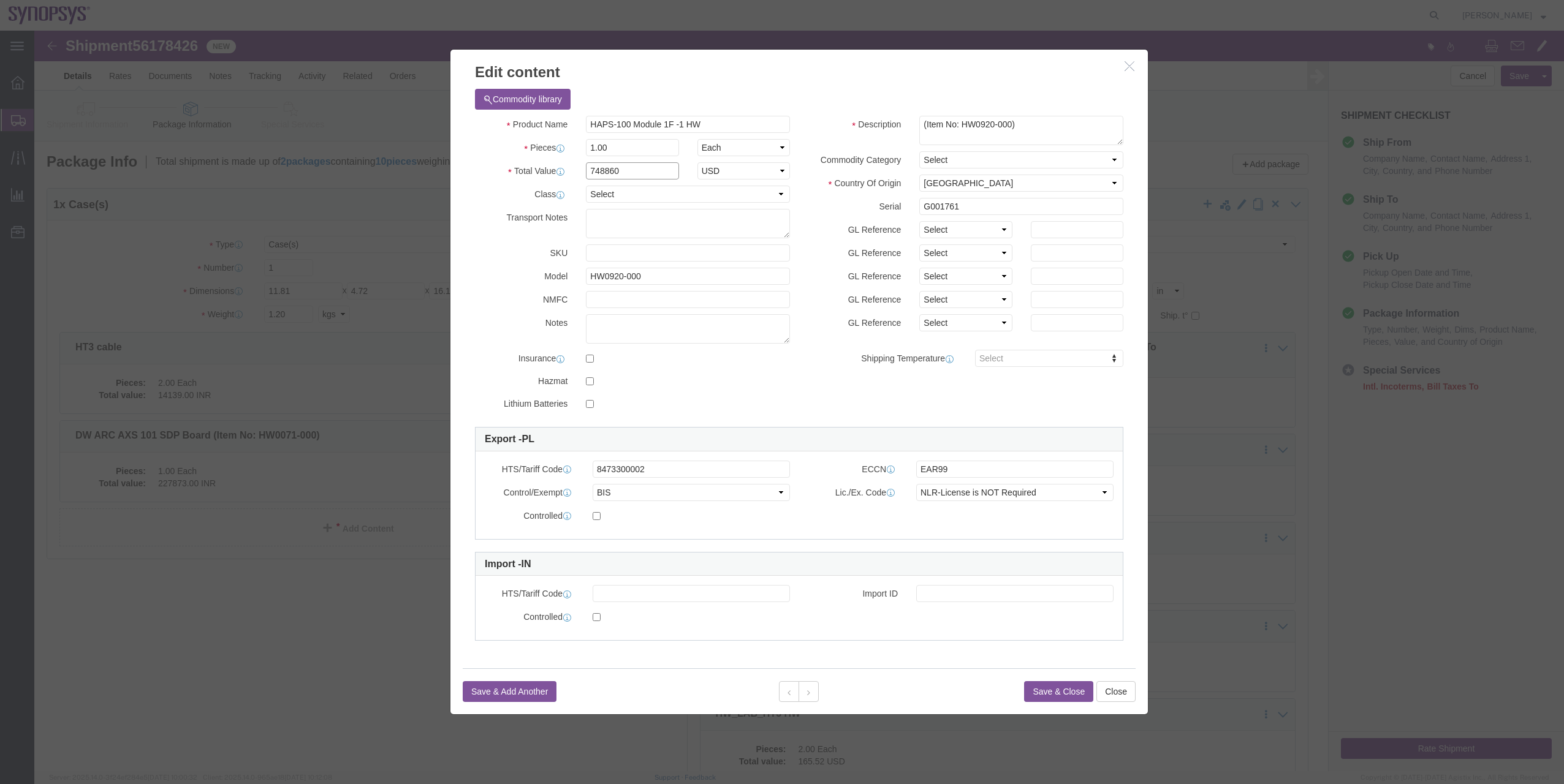 type on "748860" 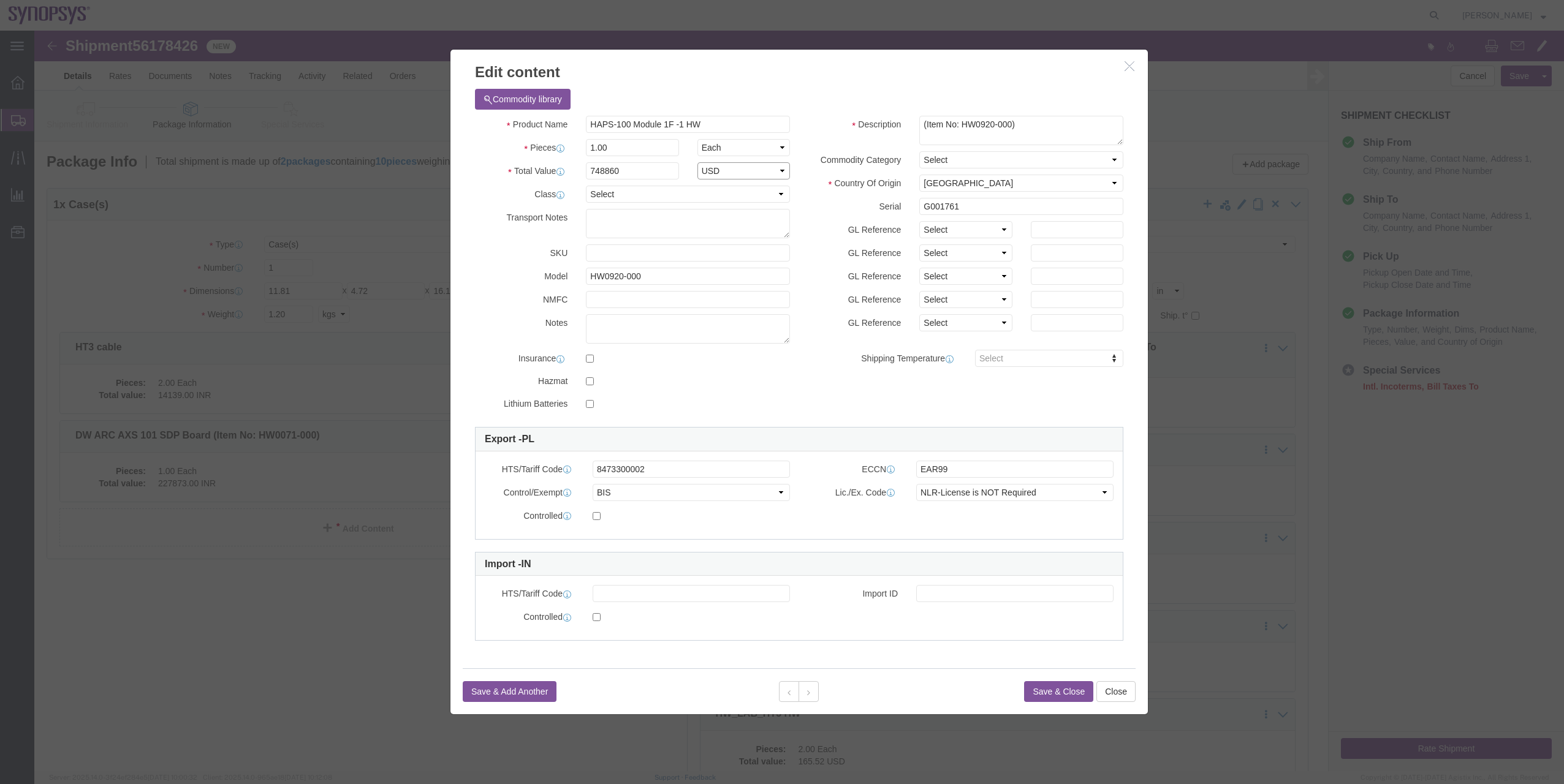 click on "Select ADP AED AFN ALL AMD AOA ARS ATS AUD AWG AZN BAM BBD BDT BGL BGN BHD BIF BMD BND [PERSON_NAME] BRL BSD BTN BWP BYN BZD CAD CDF CHF CLP CNY COP CRC CUC CUP CVE CYP CZK DJF DKK DOP DZD EGP ERN ETB EUR FJD FKP GBP GEL GHS GIP GMD GNF GTQ GWP GYD HKD HNL HRK HTG HUF IDR ILS INR IQD IRR ISK JMD JOD JPY KES KGS KHR KMF KPW KRW KWD KYD KZT LAK LBP LKR LRD LSL LYD MAD MDL MGA MGF MKD MMK MNT MOP MRU MUR MVR MWK MXN MYR MZN NAD NGN NIO NOK NPR NZD OMR PAB PEN PGK PHP PKR PLN PYG QAR [PERSON_NAME] RSD RUB RWF SAR SBD SCR SDG SEK SGD SHP SLE SLL SOS SRD SRG SSP STN SVC SYP SZL THB TJS TMT TND TOP TPE TRY TTD TWD TZS UAH UGX USD UYU UZS VED VEF VES VND VUV WST XAF XCD XCG XDR XOF XPF XSU YER ZAR ZMW ZWG" 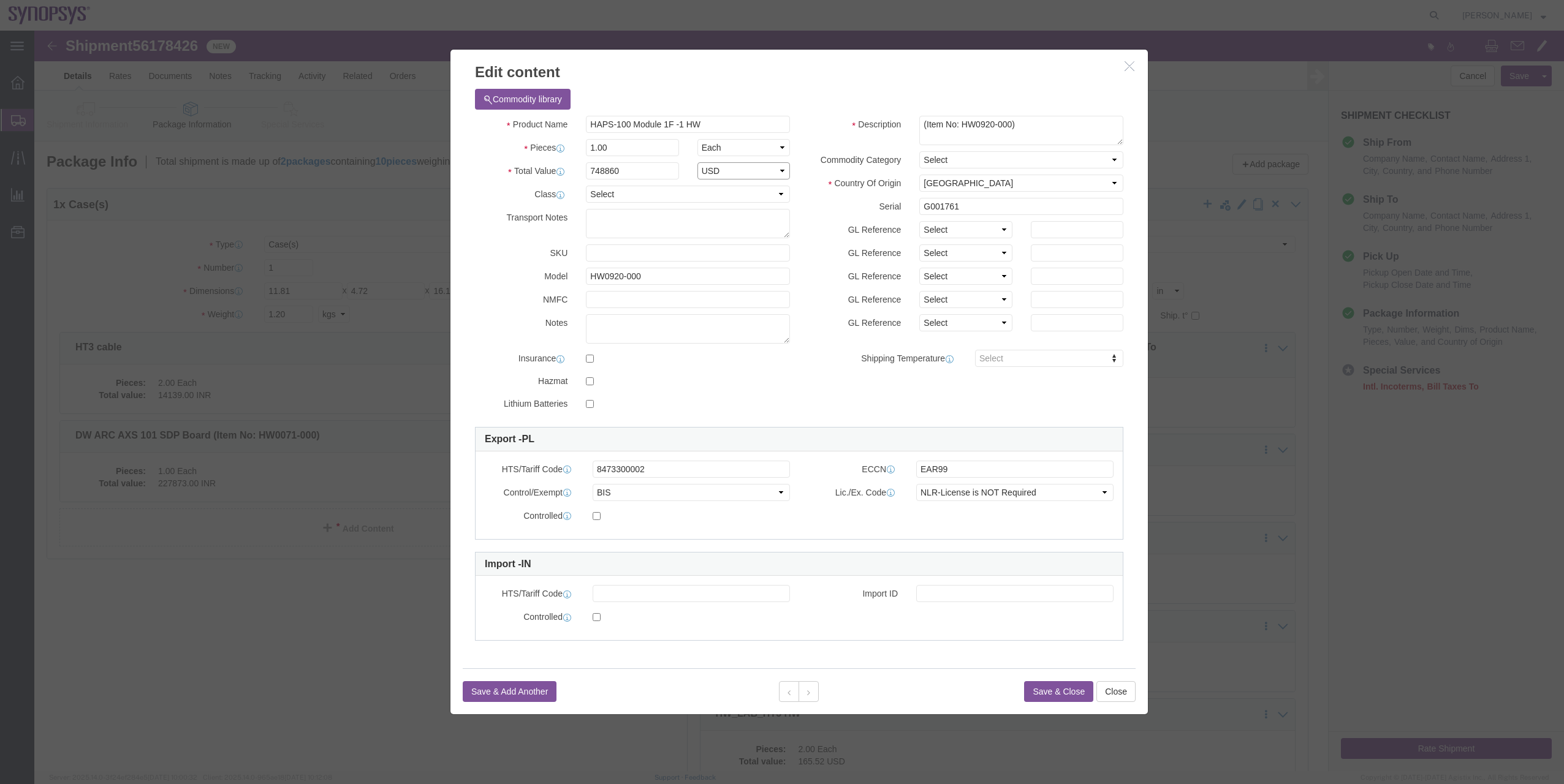 select on "INR" 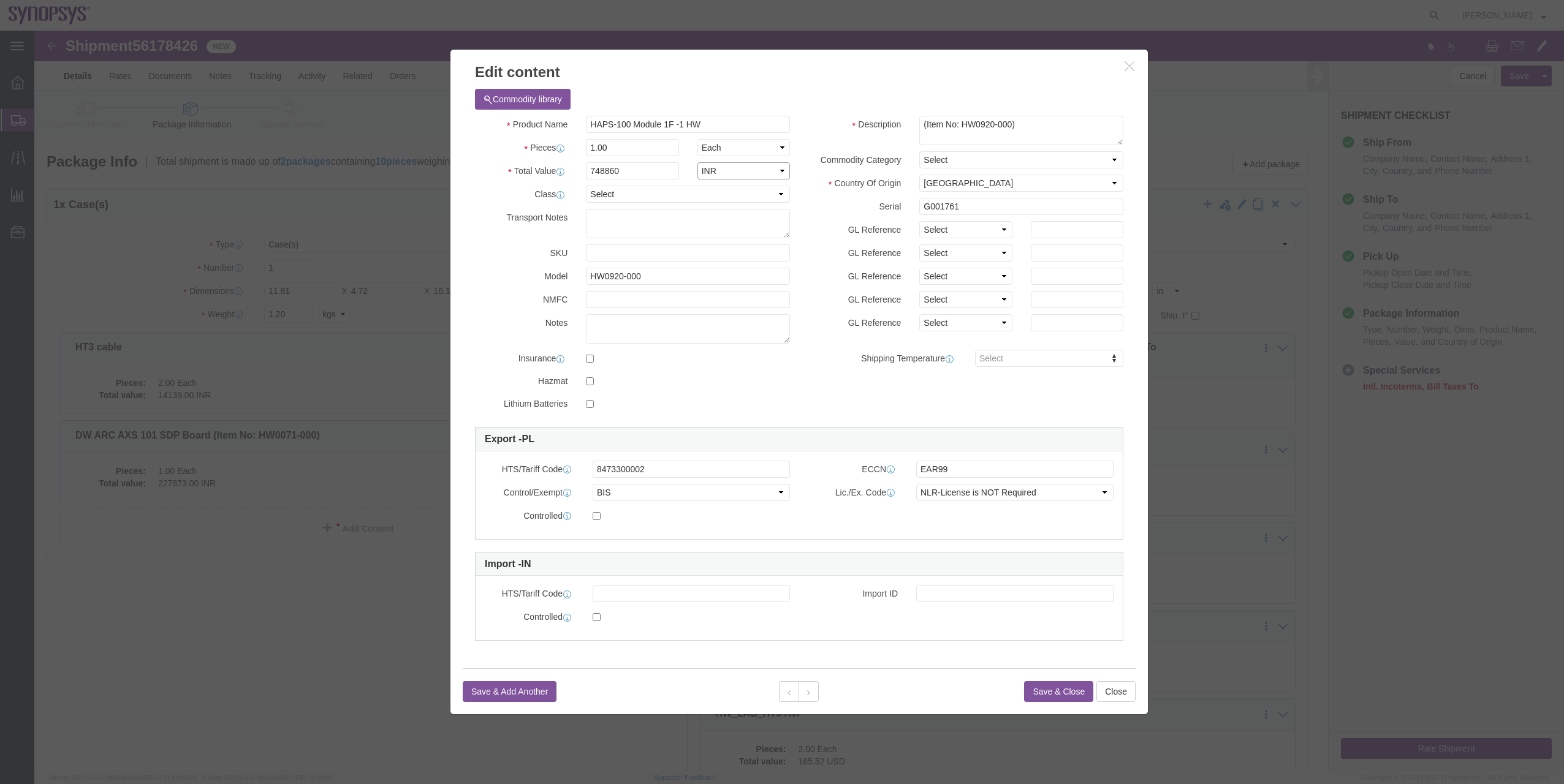 click on "Select ADP AED AFN ALL AMD AOA ARS ATS AUD AWG AZN BAM BBD BDT BGL BGN BHD BIF BMD BND [PERSON_NAME] BRL BSD BTN BWP BYN BZD CAD CDF CHF CLP CNY COP CRC CUC CUP CVE CYP CZK DJF DKK DOP DZD EGP ERN ETB EUR FJD FKP GBP GEL GHS GIP GMD GNF GTQ GWP GYD HKD HNL HRK HTG HUF IDR ILS INR IQD IRR ISK JMD JOD JPY KES KGS KHR KMF KPW KRW KWD KYD KZT LAK LBP LKR LRD LSL LYD MAD MDL MGA MGF MKD MMK MNT MOP MRU MUR MVR MWK MXN MYR MZN NAD NGN NIO NOK NPR NZD OMR PAB PEN PGK PHP PKR PLN PYG QAR [PERSON_NAME] RSD RUB RWF SAR SBD SCR SDG SEK SGD SHP SLE SLL SOS SRD SRG SSP STN SVC SYP SZL THB TJS TMT TND TOP TPE TRY TTD TWD TZS UAH UGX USD UYU UZS VED VEF VES VND VUV WST XAF XCD XCG XDR XOF XPF XSU YER ZAR ZMW ZWG" 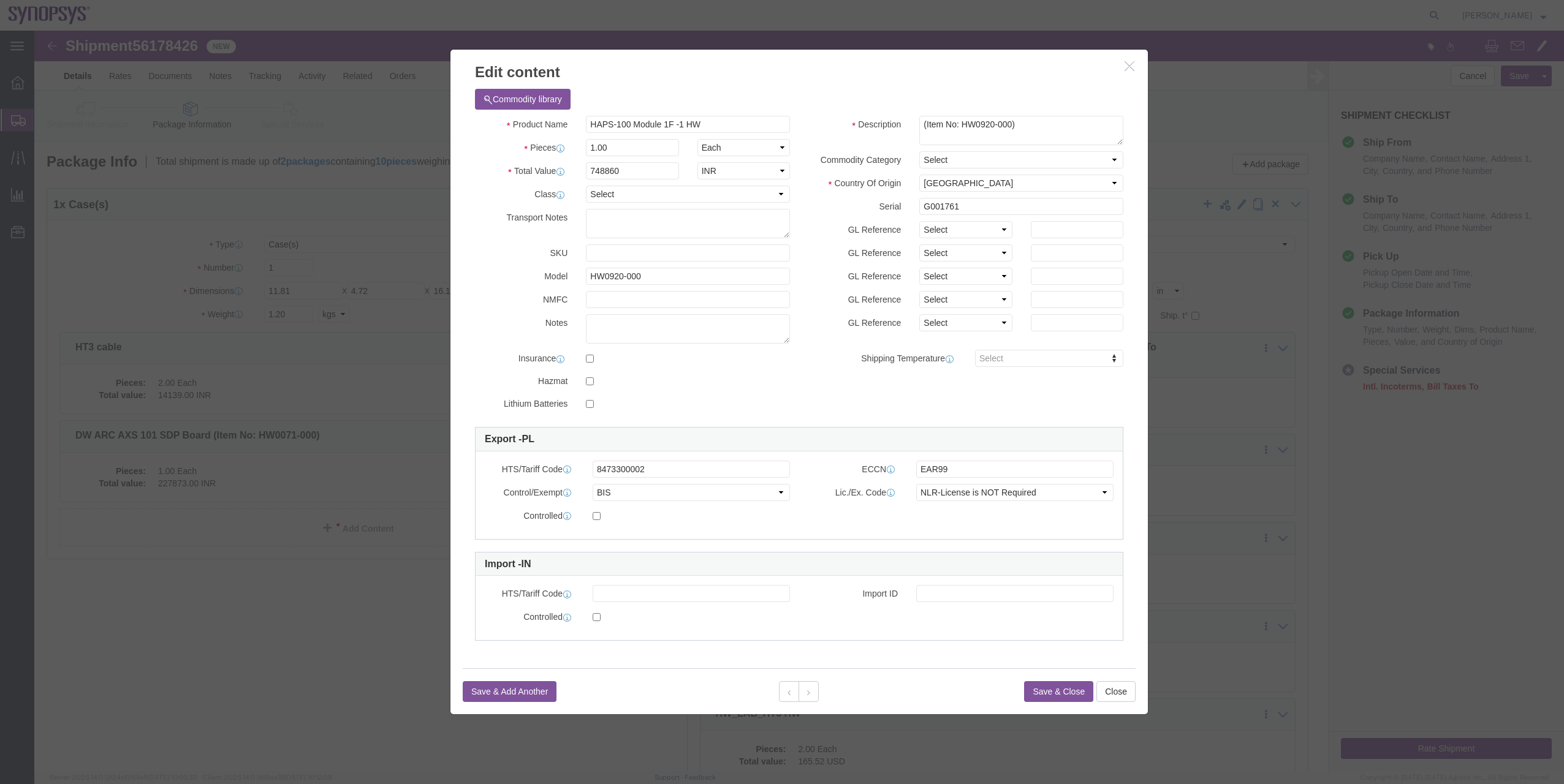click on "Save & Close" 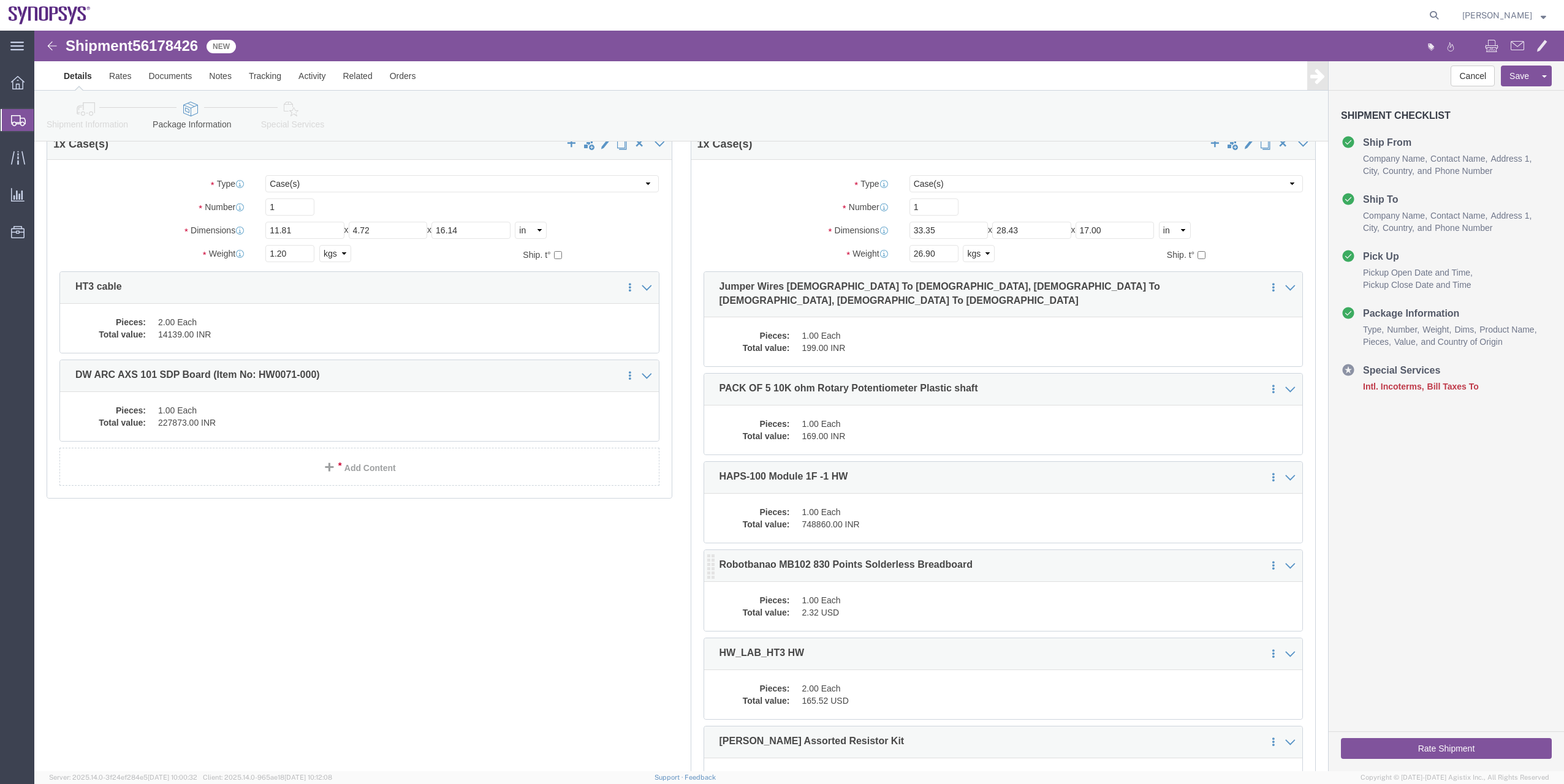 scroll, scrollTop: 61, scrollLeft: 0, axis: vertical 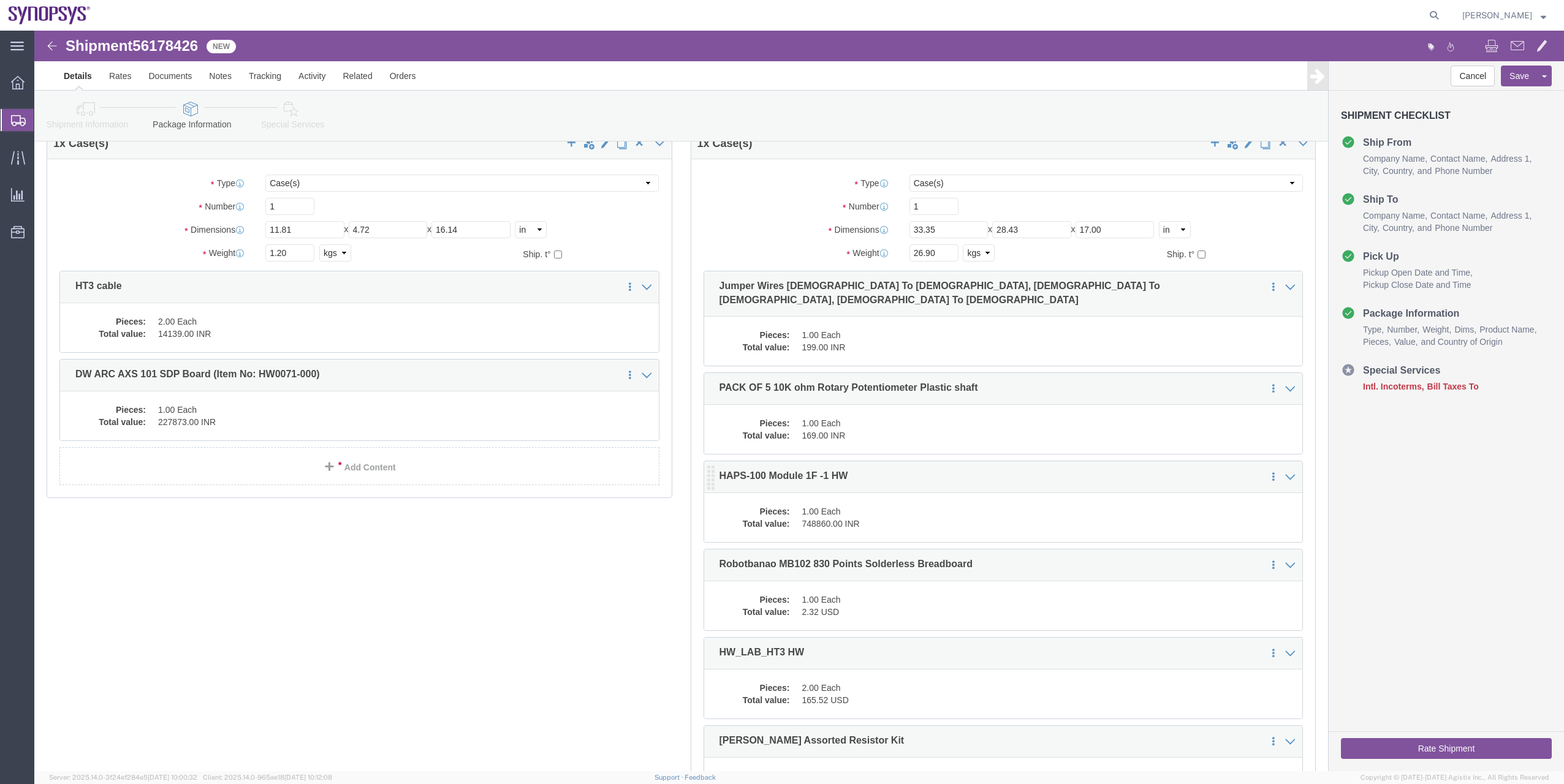 click on "Pieces:
1.00 Each
Total value:
748860.00 INR" 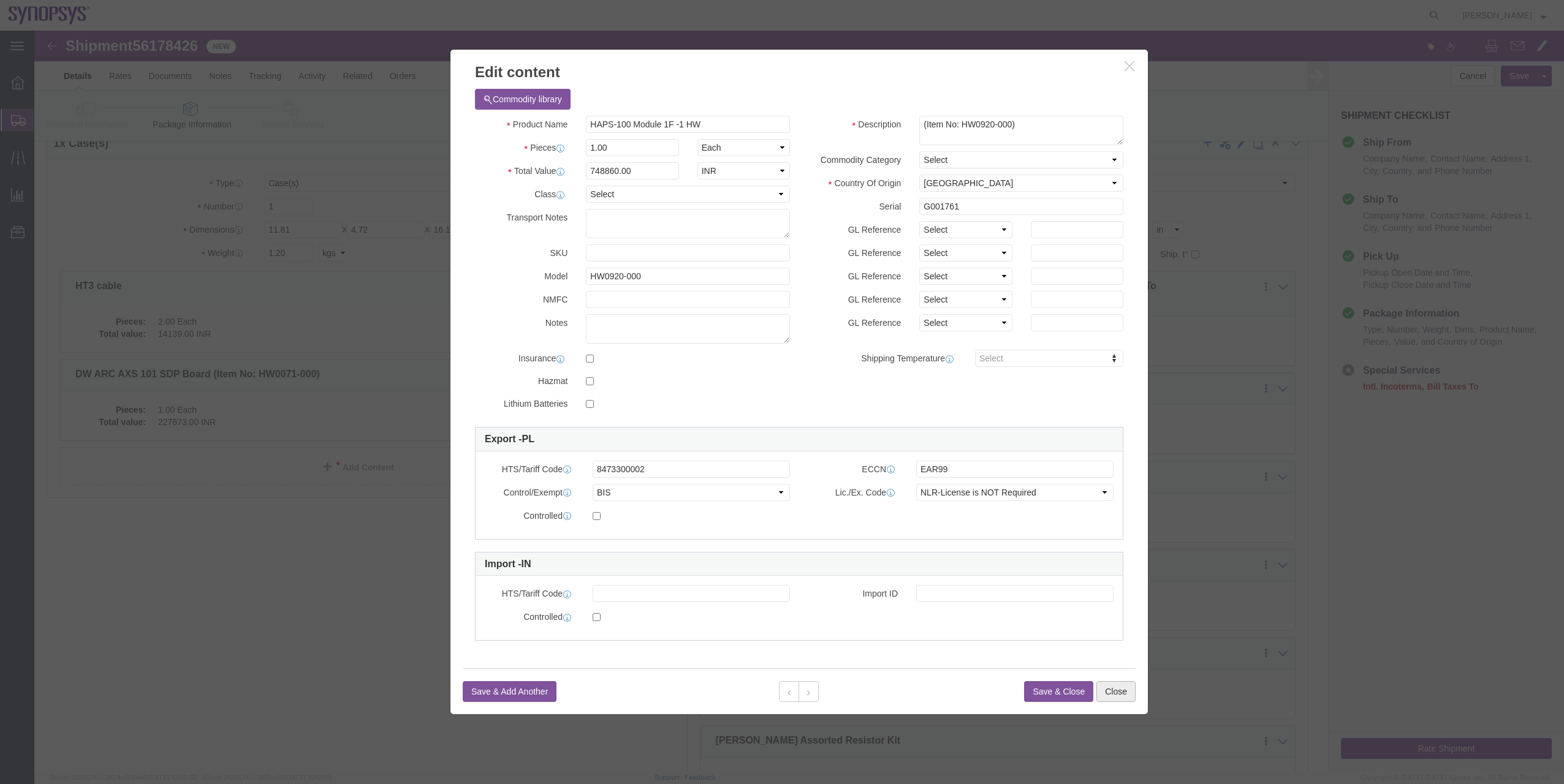 click on "Close" 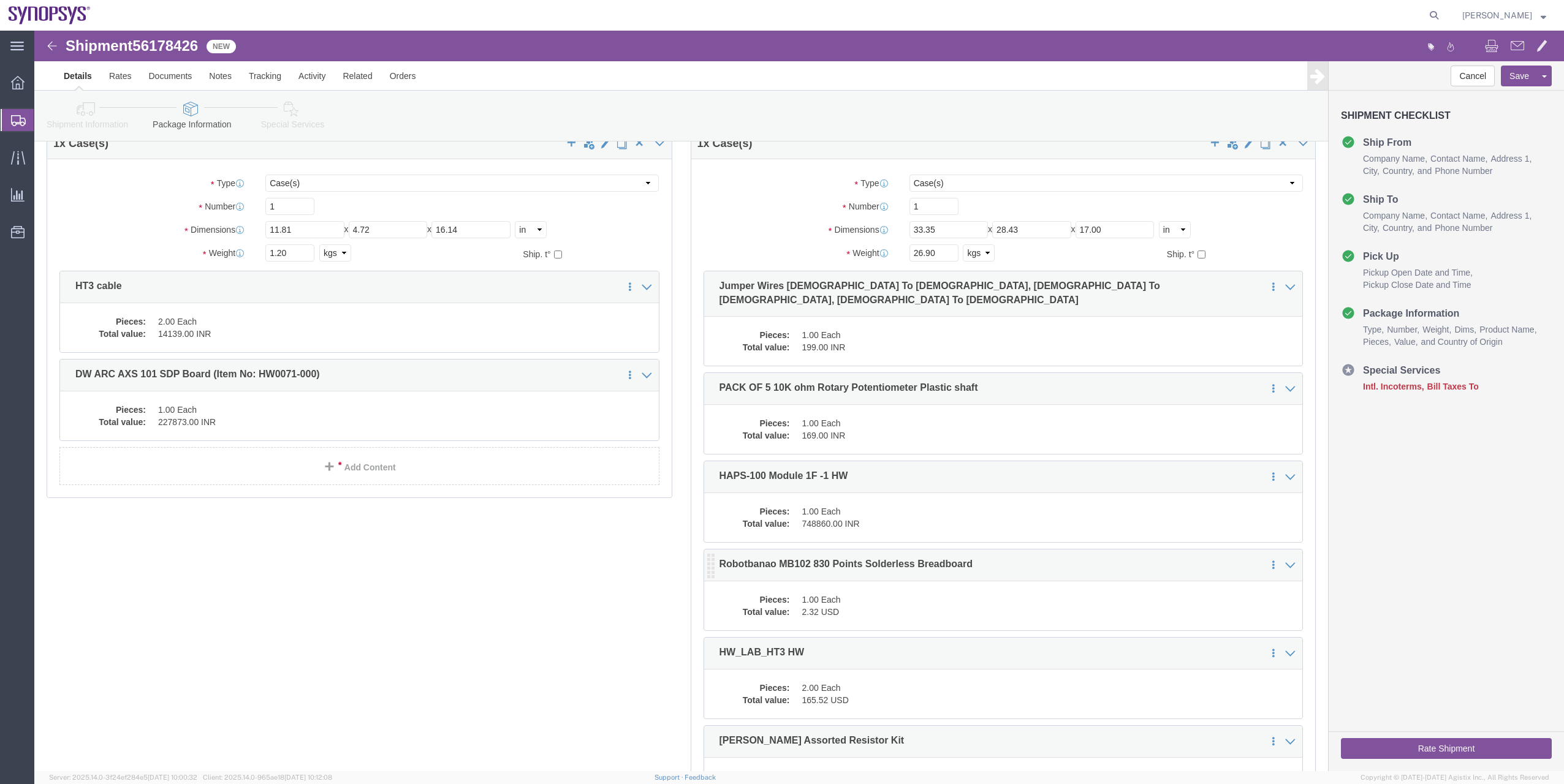click on "1.00 Each" 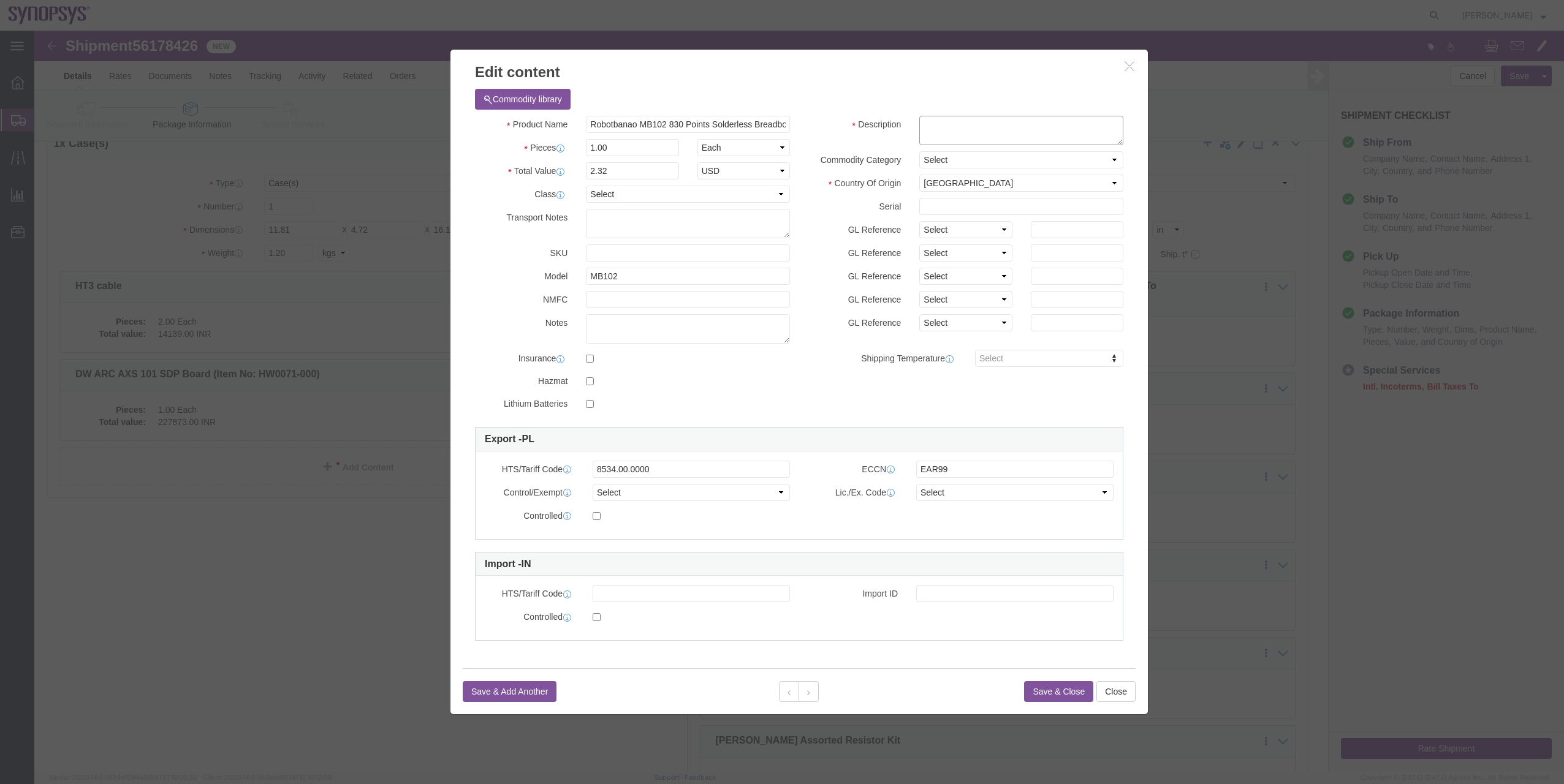 click 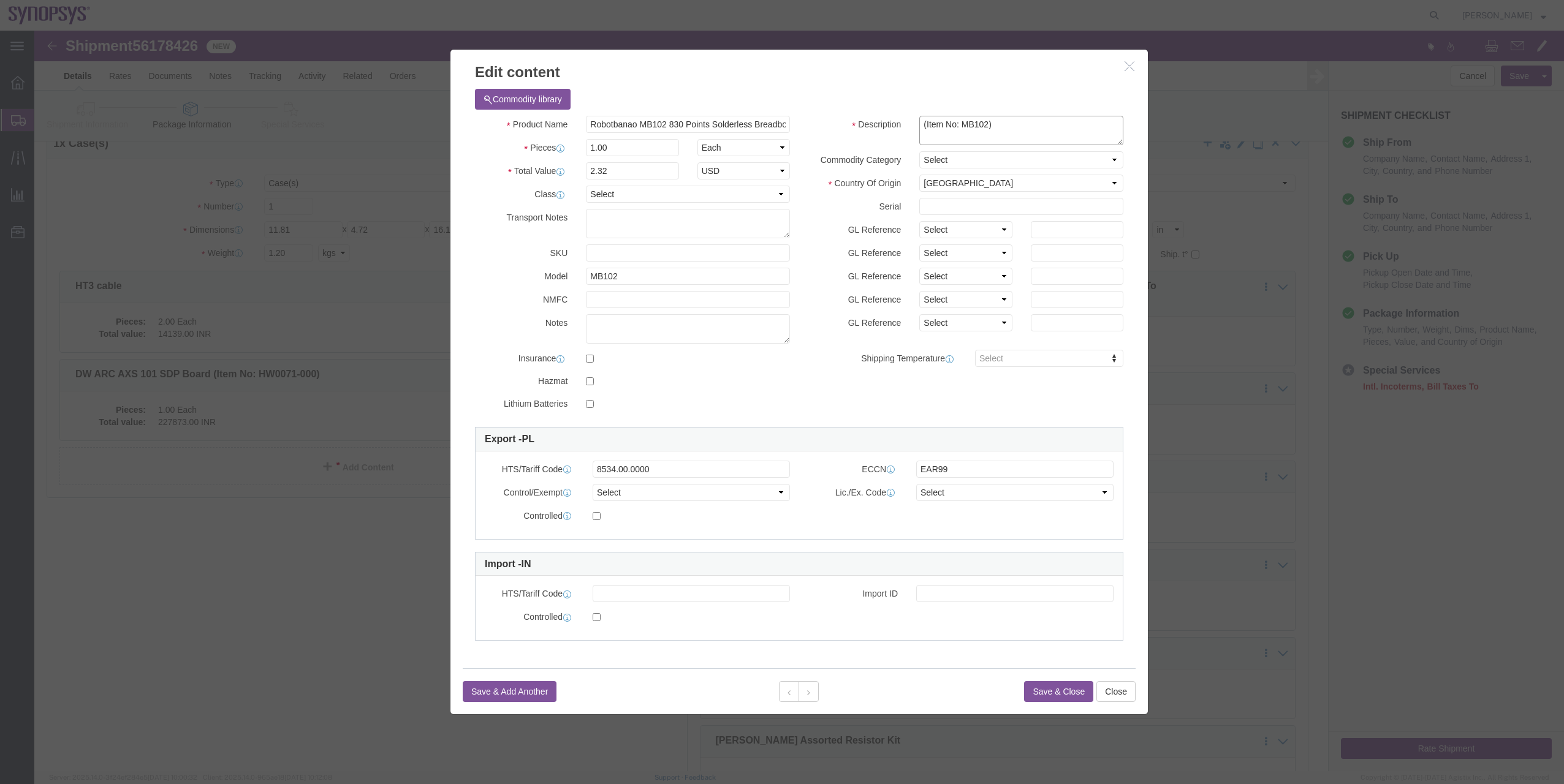 type on "(Item No: MB102)" 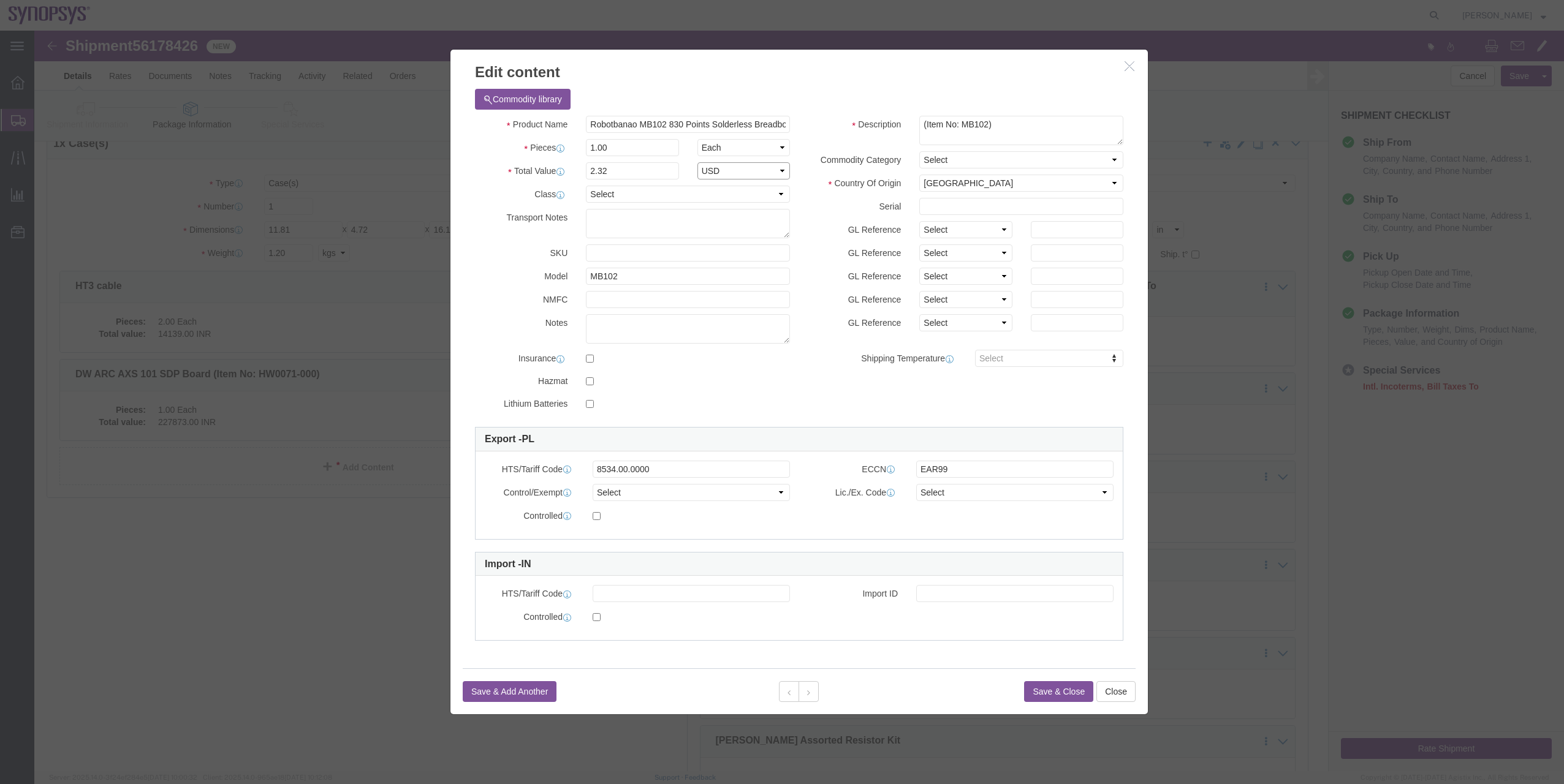 click on "Select ADP AED AFN ALL AMD AOA ARS ATS AUD AWG AZN BAM BBD BDT BGL BGN BHD BIF BMD BND [PERSON_NAME] BRL BSD BTN BWP BYN BZD CAD CDF CHF CLP CNY COP CRC CUC CUP CVE CYP CZK DJF DKK DOP DZD EGP ERN ETB EUR FJD FKP GBP GEL GHS GIP GMD GNF GTQ GWP GYD HKD HNL HRK HTG HUF IDR ILS INR IQD IRR ISK JMD JOD JPY KES KGS KHR KMF KPW KRW KWD KYD KZT LAK LBP LKR LRD LSL LYD MAD MDL MGA MGF MKD MMK MNT MOP MRU MUR MVR MWK MXN MYR MZN NAD NGN NIO NOK NPR NZD OMR PAB PEN PGK PHP PKR PLN PYG QAR [PERSON_NAME] RSD RUB RWF SAR SBD SCR SDG SEK SGD SHP SLE SLL SOS SRD SRG SSP STN SVC SYP SZL THB TJS TMT TND TOP TPE TRY TTD TWD TZS UAH UGX USD UYU UZS VED VEF VES VND VUV WST XAF XCD XCG XDR XOF XPF XSU YER ZAR ZMW ZWG" 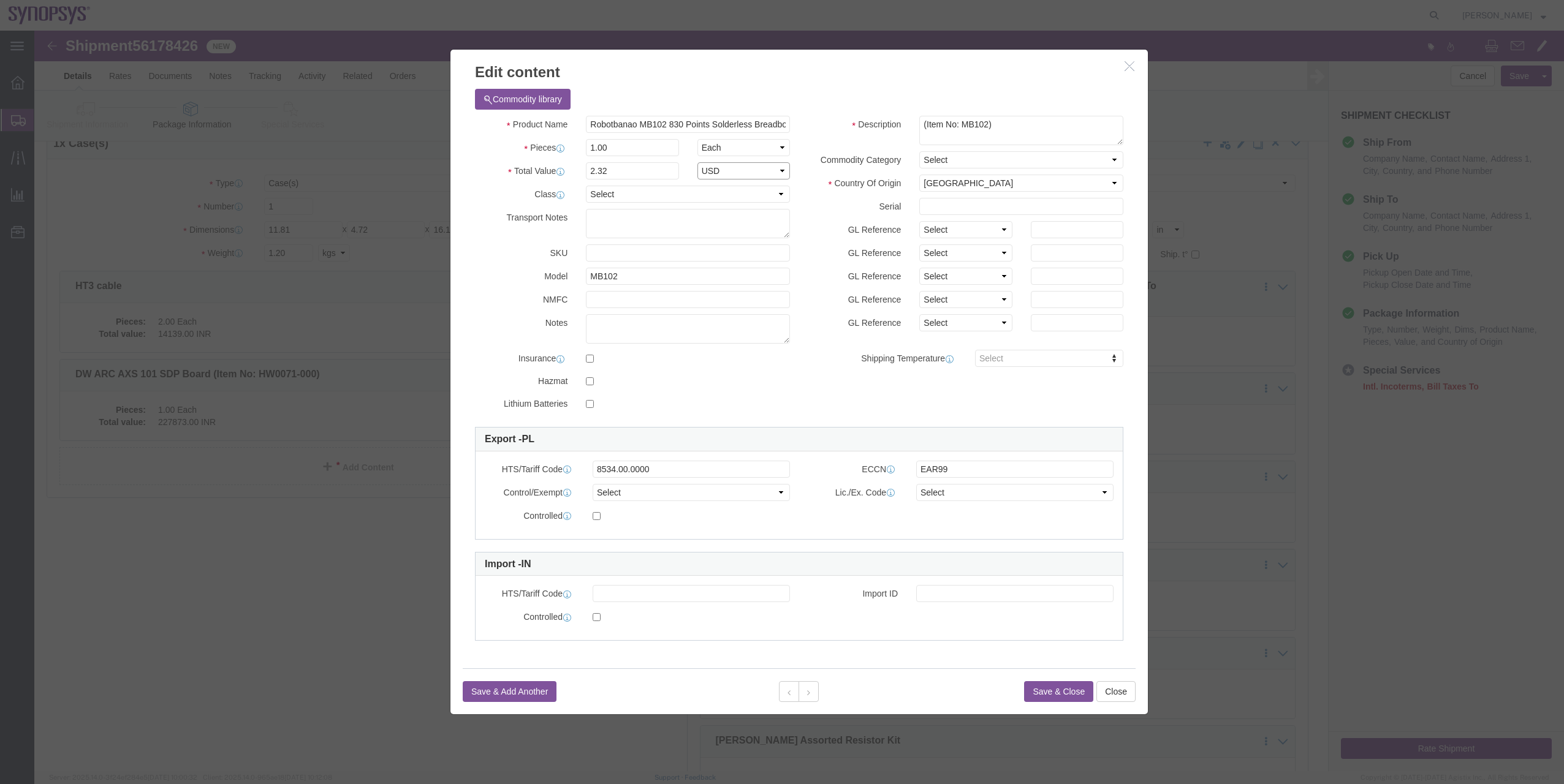 select on "INR" 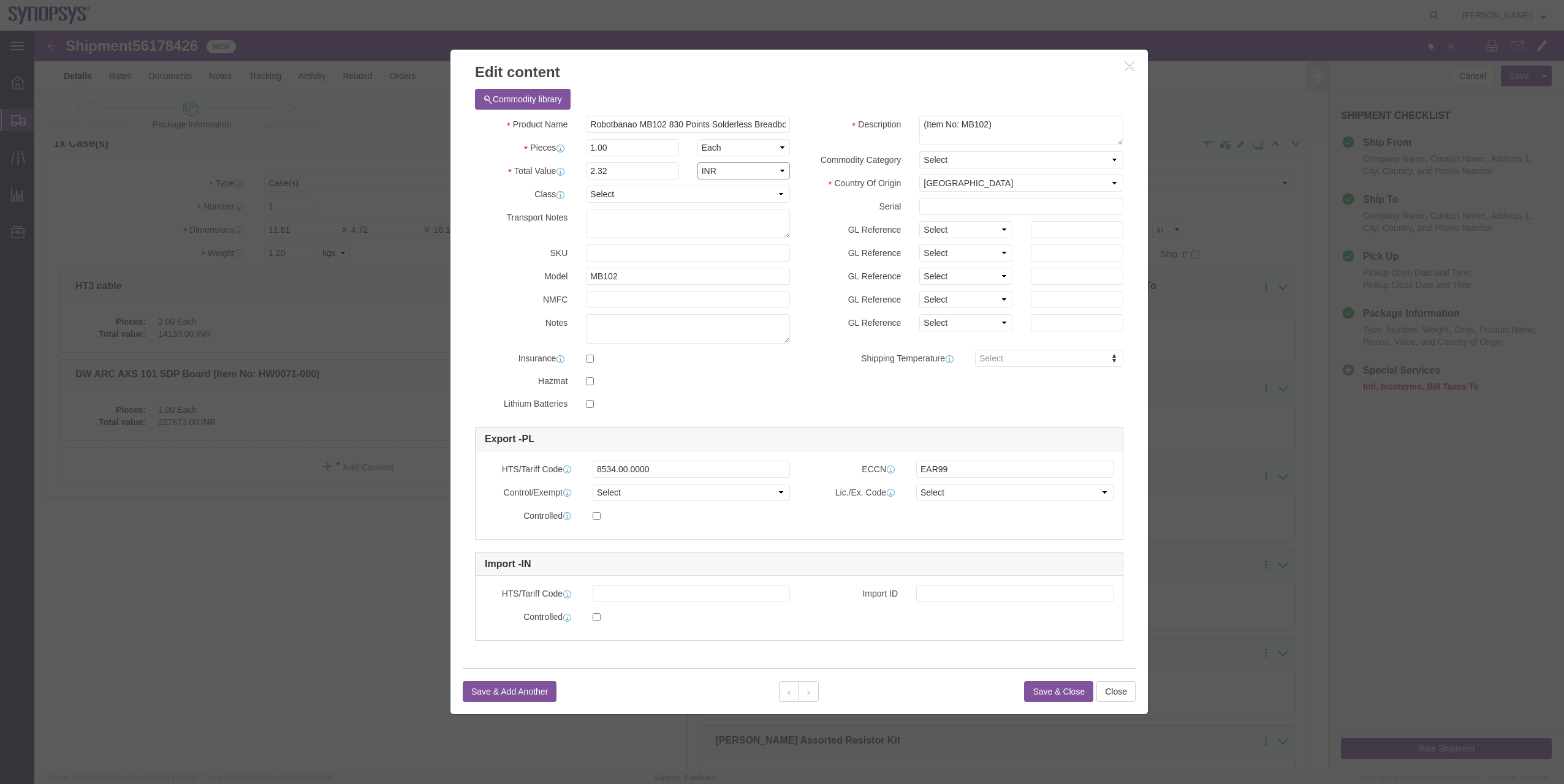 click on "Select ADP AED AFN ALL AMD AOA ARS ATS AUD AWG AZN BAM BBD BDT BGL BGN BHD BIF BMD BND [PERSON_NAME] BRL BSD BTN BWP BYN BZD CAD CDF CHF CLP CNY COP CRC CUC CUP CVE CYP CZK DJF DKK DOP DZD EGP ERN ETB EUR FJD FKP GBP GEL GHS GIP GMD GNF GTQ GWP GYD HKD HNL HRK HTG HUF IDR ILS INR IQD IRR ISK JMD JOD JPY KES KGS KHR KMF KPW KRW KWD KYD KZT LAK LBP LKR LRD LSL LYD MAD MDL MGA MGF MKD MMK MNT MOP MRU MUR MVR MWK MXN MYR MZN NAD NGN NIO NOK NPR NZD OMR PAB PEN PGK PHP PKR PLN PYG QAR [PERSON_NAME] RSD RUB RWF SAR SBD SCR SDG SEK SGD SHP SLE SLL SOS SRD SRG SSP STN SVC SYP SZL THB TJS TMT TND TOP TPE TRY TTD TWD TZS UAH UGX USD UYU UZS VED VEF VES VND VUV WST XAF XCD XCG XDR XOF XPF XSU YER ZAR ZMW ZWG" 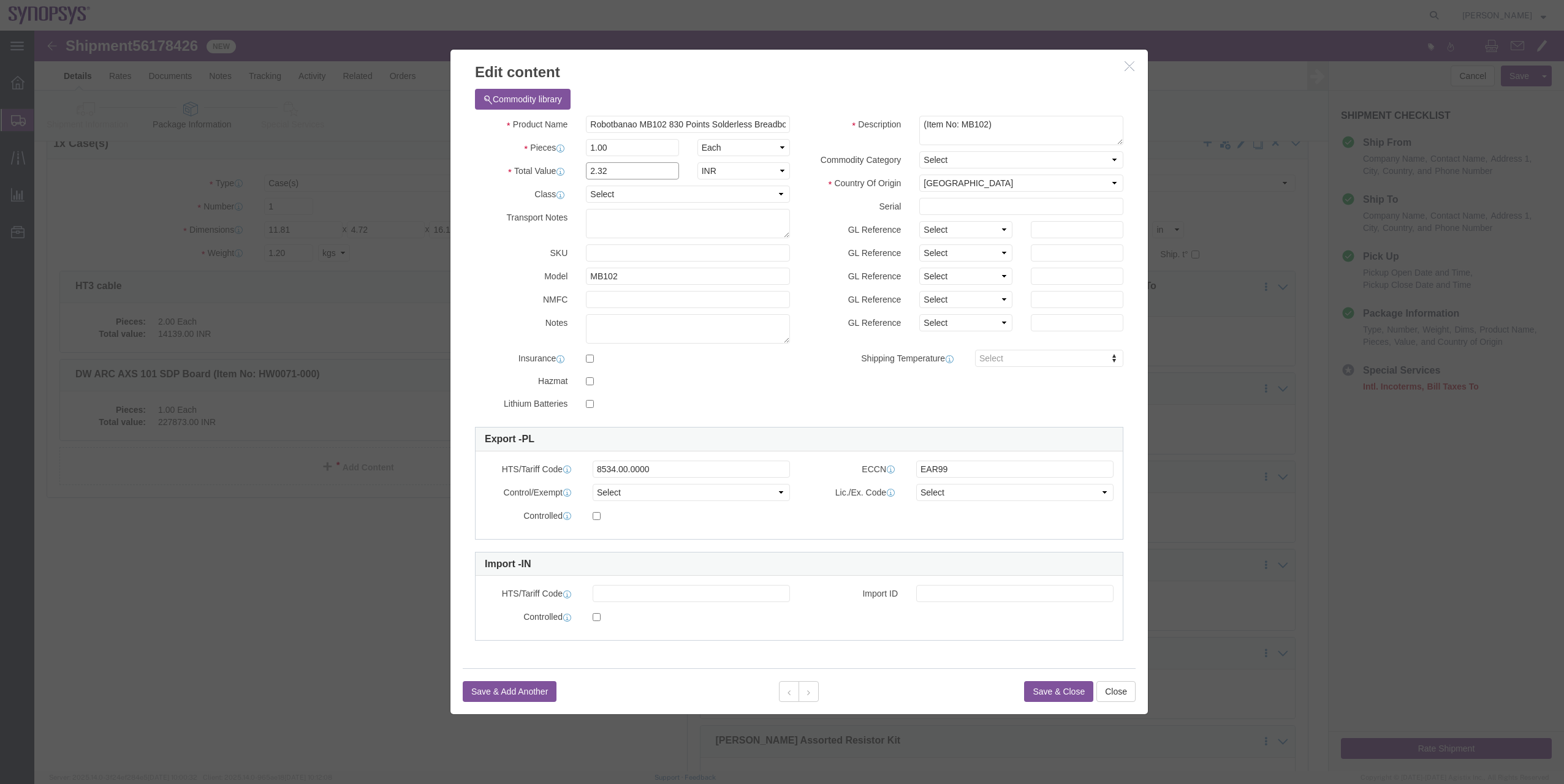 drag, startPoint x: 585, startPoint y: 139, endPoint x: 505, endPoint y: 132, distance: 80.30567 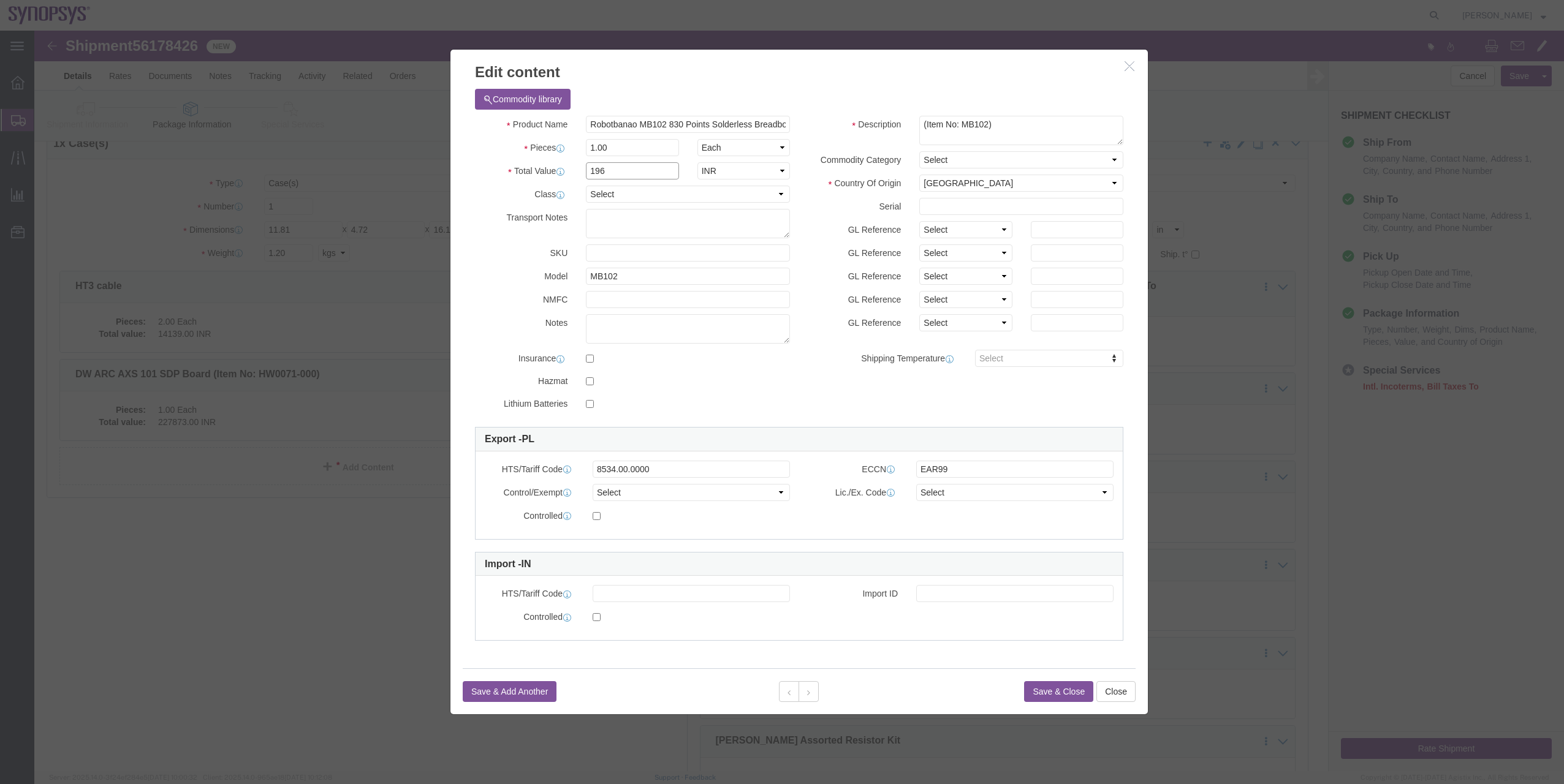 type on "196" 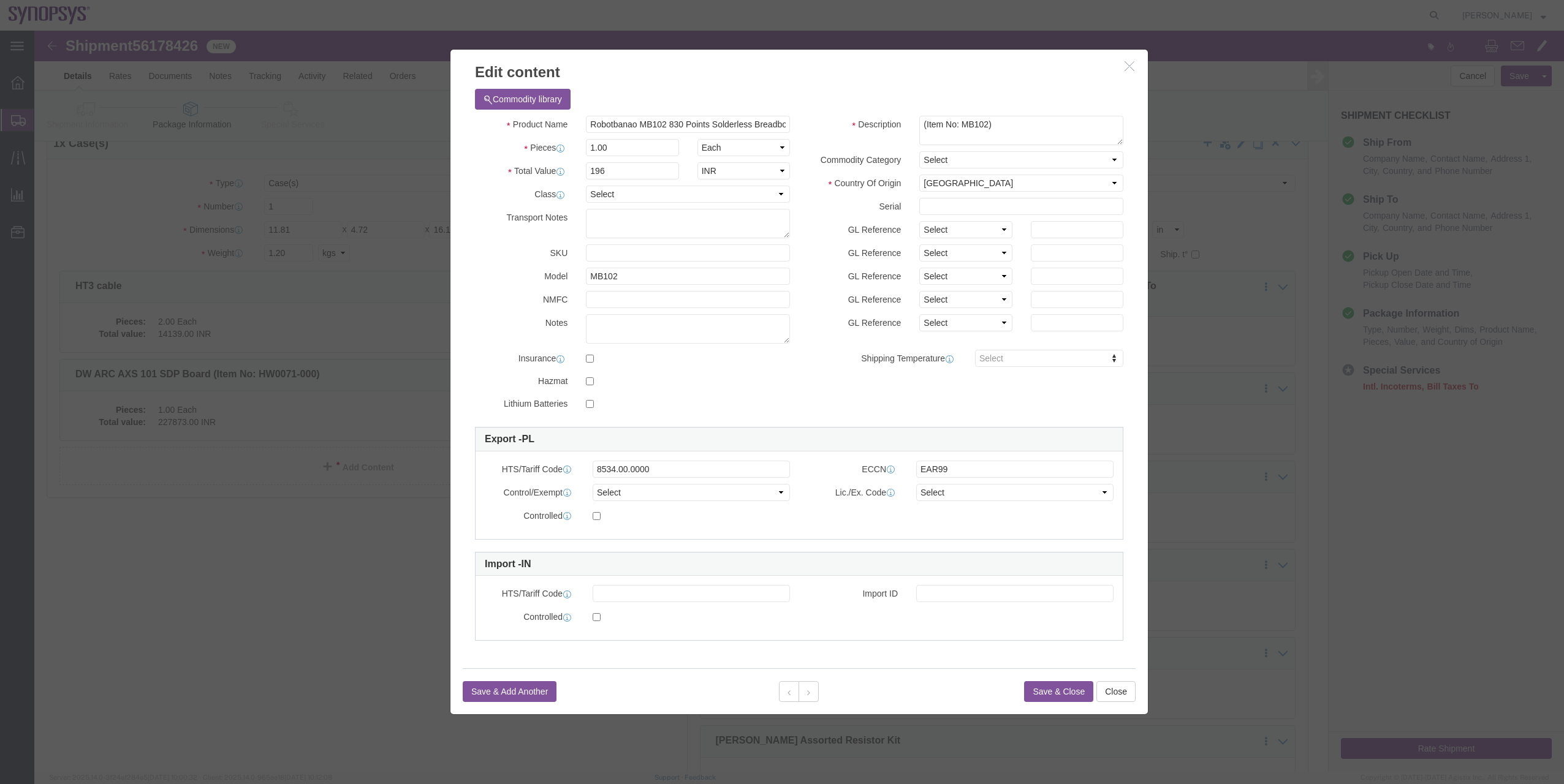 click on "Save & Close" 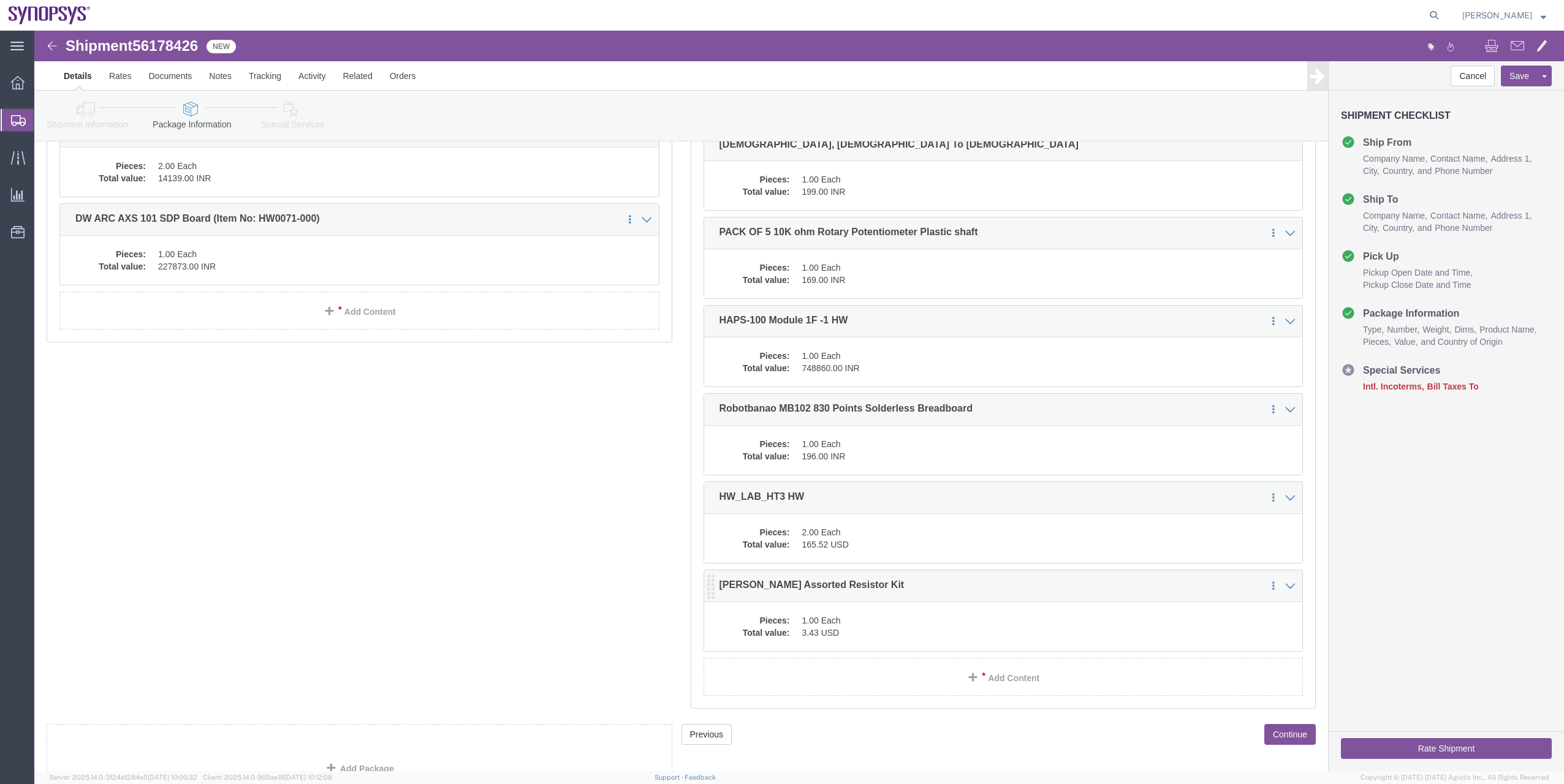 scroll, scrollTop: 245, scrollLeft: 0, axis: vertical 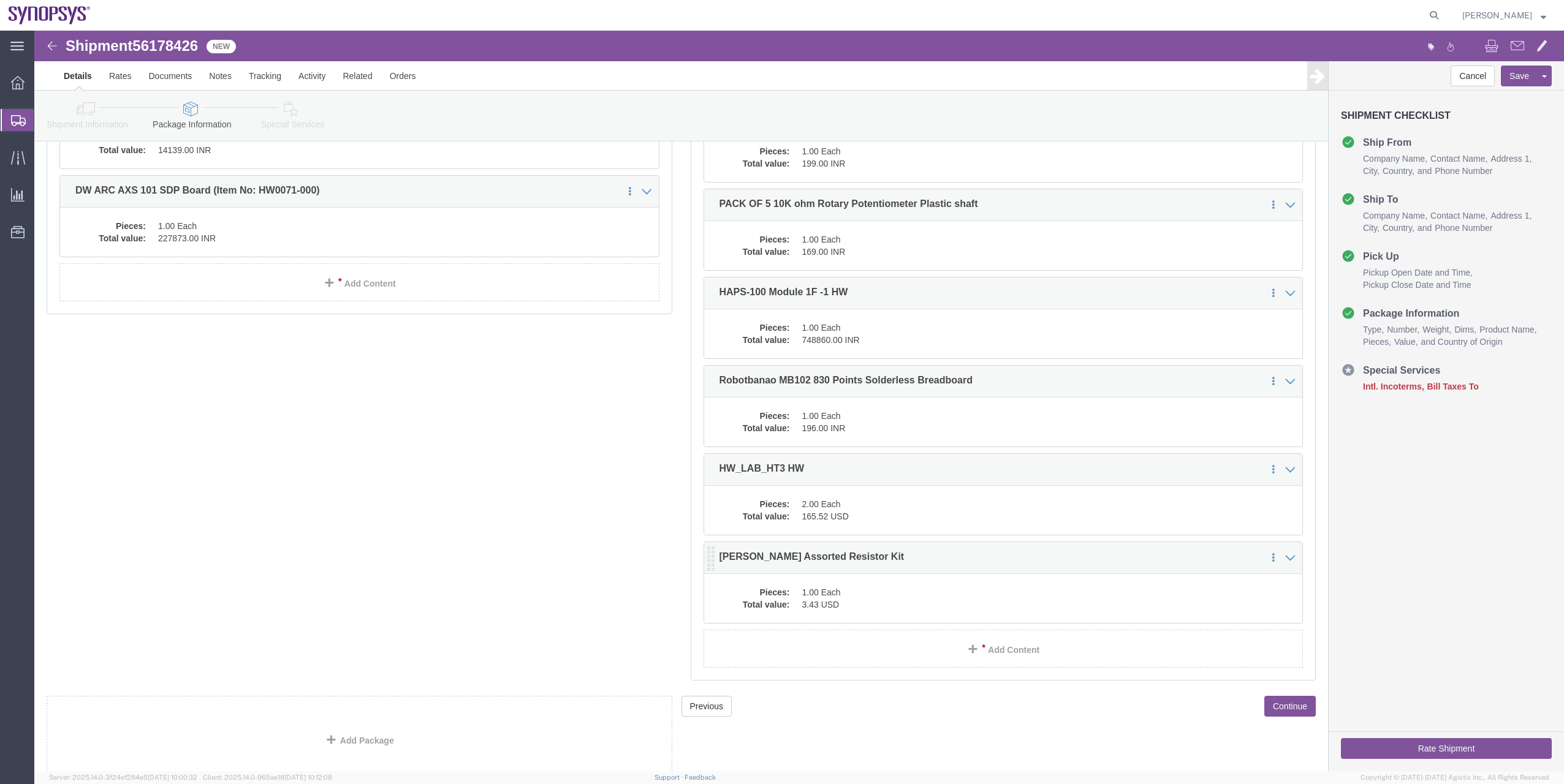 click on "1.00 Each" 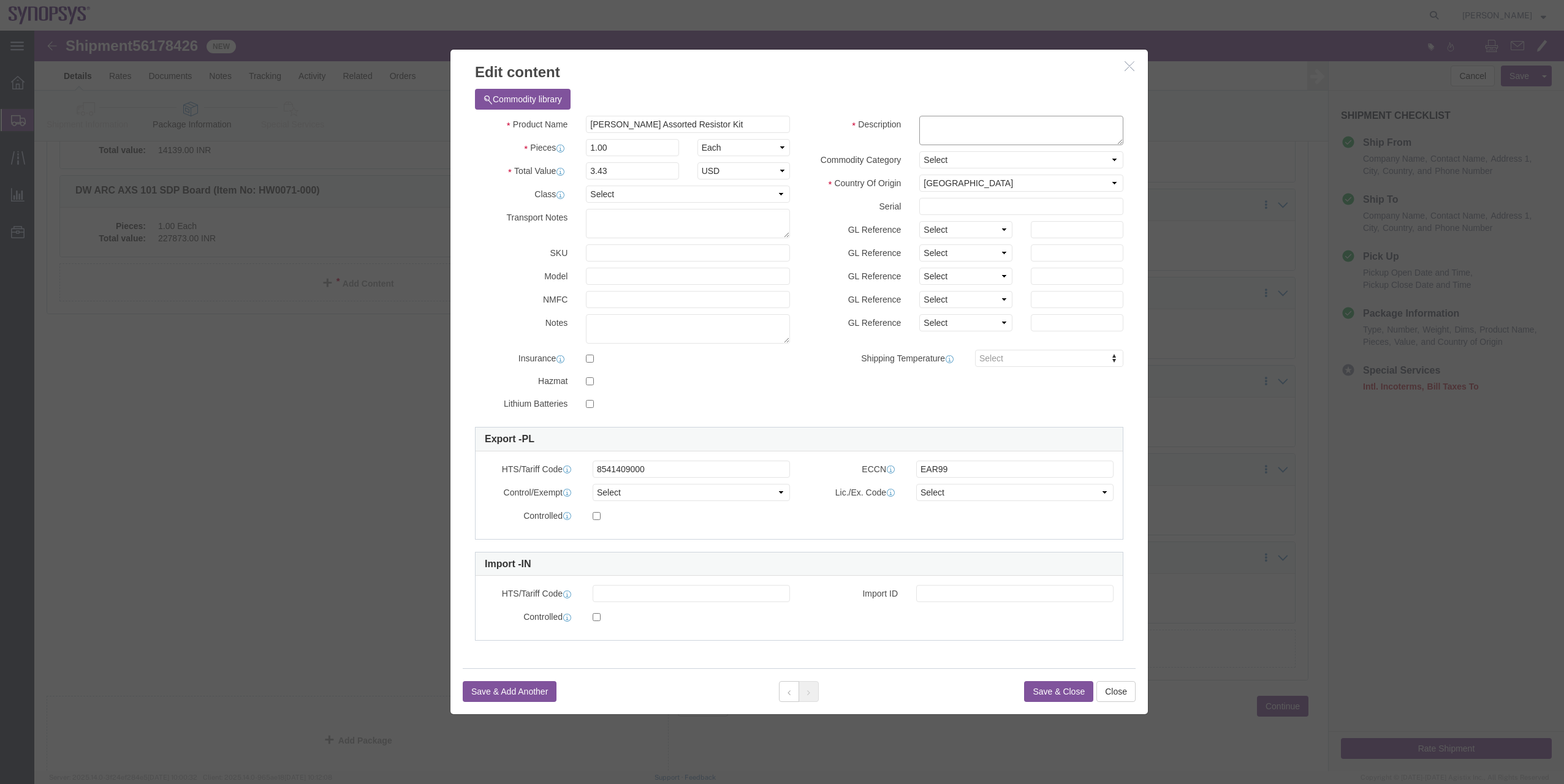 click 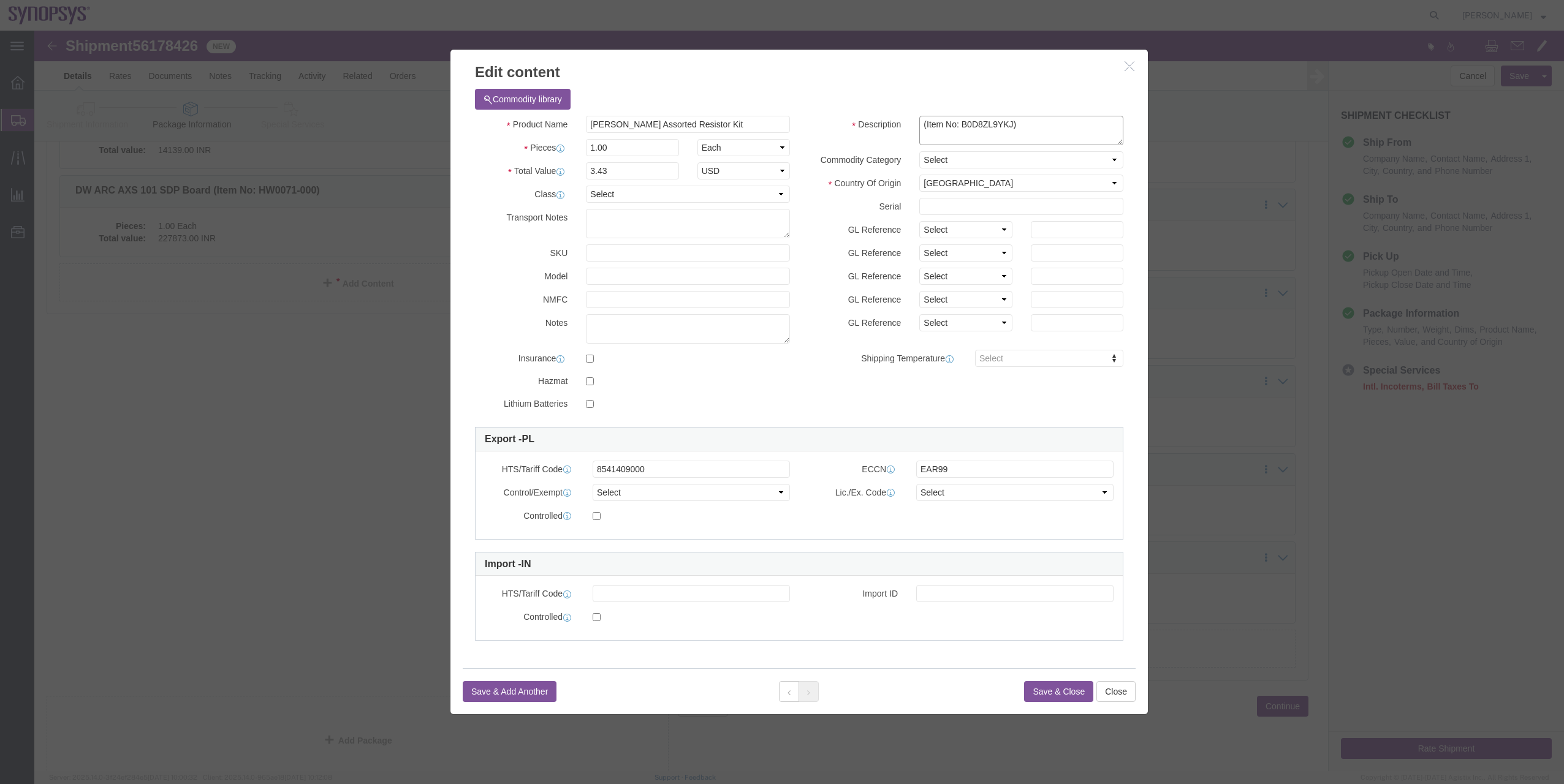 type on "(Item No: B0D8ZL9YKJ)" 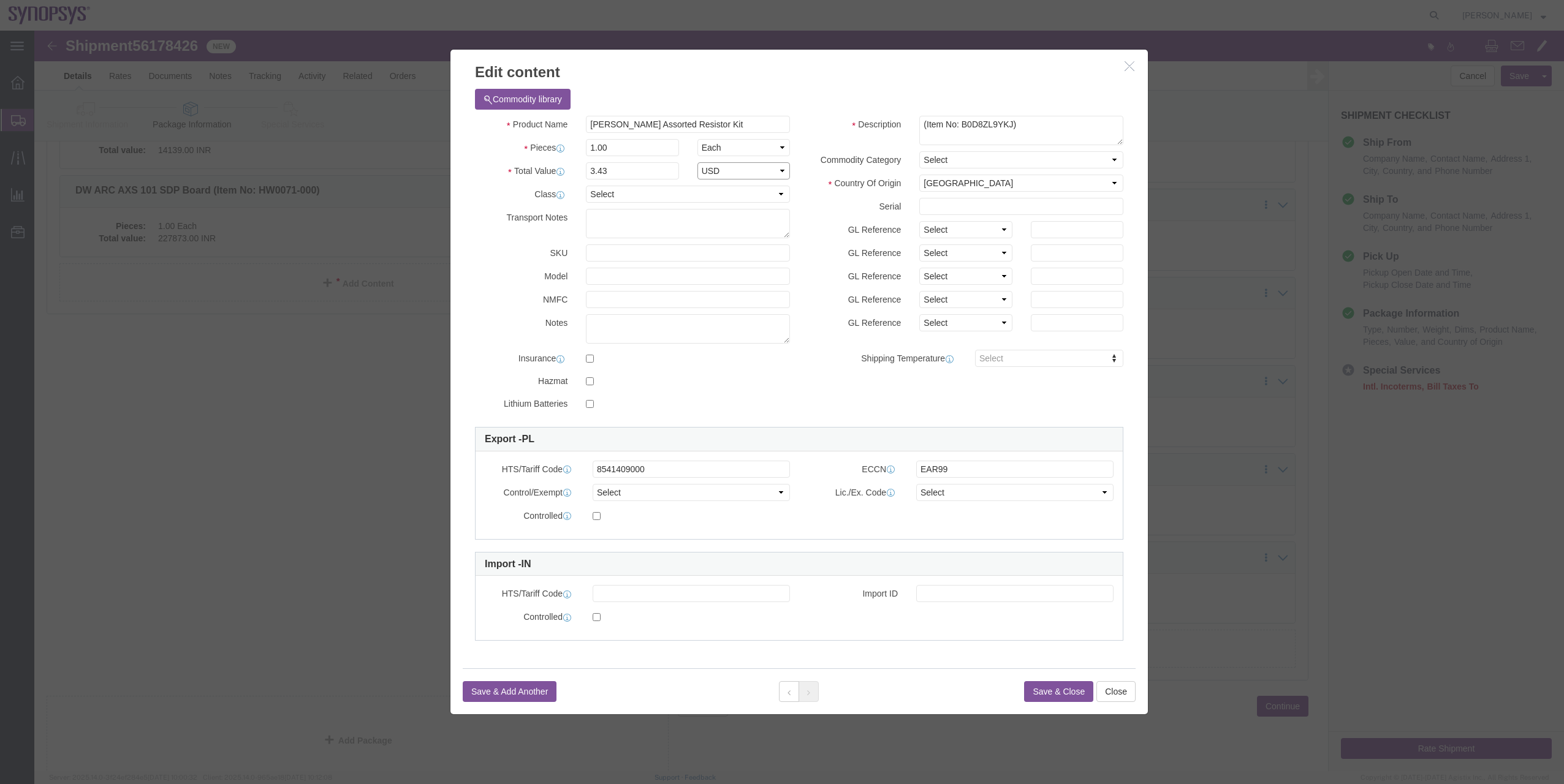 click on "Select ADP AED AFN ALL AMD AOA ARS ATS AUD AWG AZN BAM BBD BDT BGL BGN BHD BIF BMD BND [PERSON_NAME] BRL BSD BTN BWP BYN BZD CAD CDF CHF CLP CNY COP CRC CUC CUP CVE CYP CZK DJF DKK DOP DZD EGP ERN ETB EUR FJD FKP GBP GEL GHS GIP GMD GNF GTQ GWP GYD HKD HNL HRK HTG HUF IDR ILS INR IQD IRR ISK JMD JOD JPY KES KGS KHR KMF KPW KRW KWD KYD KZT LAK LBP LKR LRD LSL LYD MAD MDL MGA MGF MKD MMK MNT MOP MRU MUR MVR MWK MXN MYR MZN NAD NGN NIO NOK NPR NZD OMR PAB PEN PGK PHP PKR PLN PYG QAR [PERSON_NAME] RSD RUB RWF SAR SBD SCR SDG SEK SGD SHP SLE SLL SOS SRD SRG SSP STN SVC SYP SZL THB TJS TMT TND TOP TPE TRY TTD TWD TZS UAH UGX USD UYU UZS VED VEF VES VND VUV WST XAF XCD XCG XDR XOF XPF XSU YER ZAR ZMW ZWG" 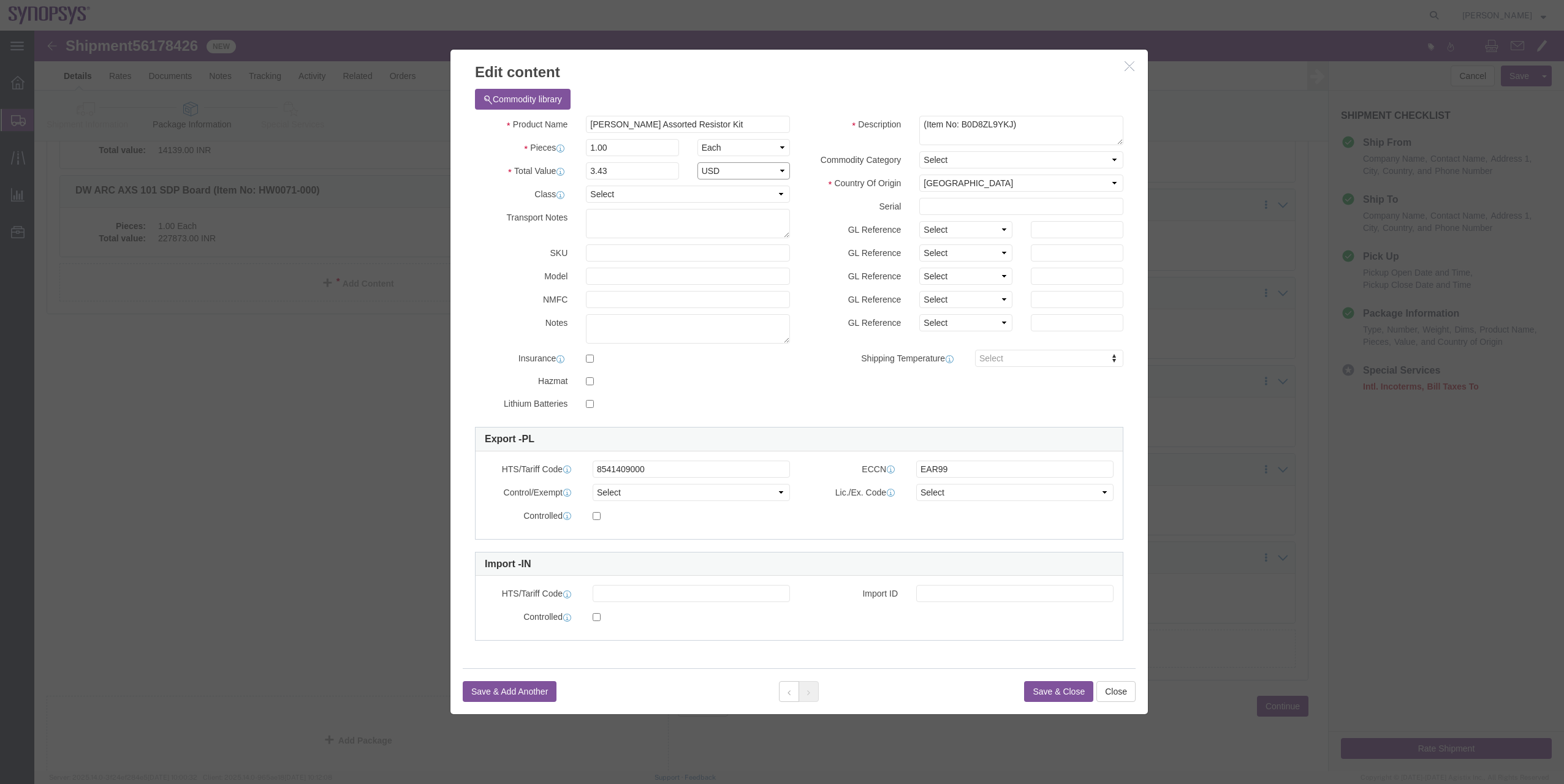 select on "INR" 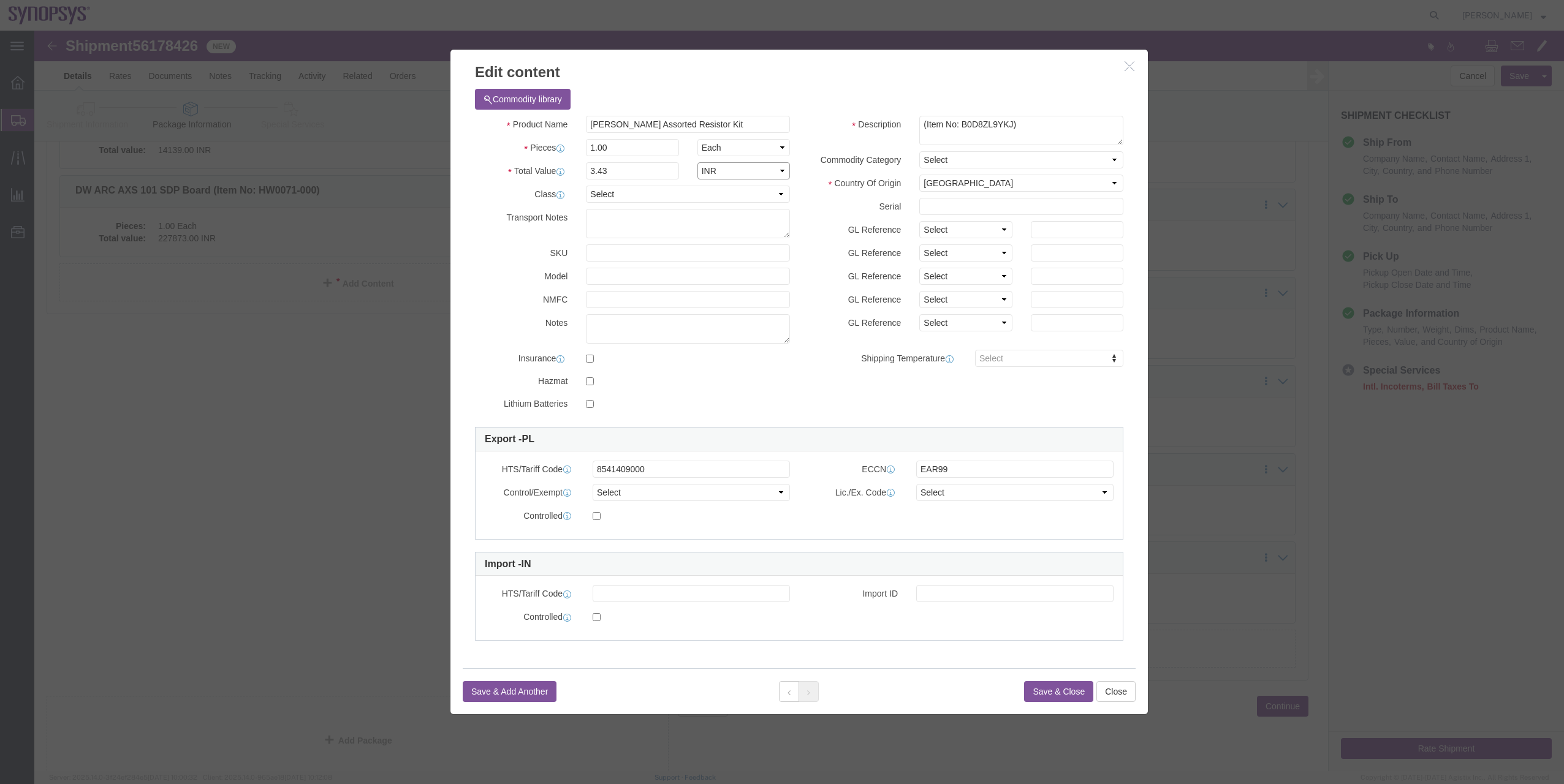 click on "Select ADP AED AFN ALL AMD AOA ARS ATS AUD AWG AZN BAM BBD BDT BGL BGN BHD BIF BMD BND [PERSON_NAME] BRL BSD BTN BWP BYN BZD CAD CDF CHF CLP CNY COP CRC CUC CUP CVE CYP CZK DJF DKK DOP DZD EGP ERN ETB EUR FJD FKP GBP GEL GHS GIP GMD GNF GTQ GWP GYD HKD HNL HRK HTG HUF IDR ILS INR IQD IRR ISK JMD JOD JPY KES KGS KHR KMF KPW KRW KWD KYD KZT LAK LBP LKR LRD LSL LYD MAD MDL MGA MGF MKD MMK MNT MOP MRU MUR MVR MWK MXN MYR MZN NAD NGN NIO NOK NPR NZD OMR PAB PEN PGK PHP PKR PLN PYG QAR [PERSON_NAME] RSD RUB RWF SAR SBD SCR SDG SEK SGD SHP SLE SLL SOS SRD SRG SSP STN SVC SYP SZL THB TJS TMT TND TOP TPE TRY TTD TWD TZS UAH UGX USD UYU UZS VED VEF VES VND VUV WST XAF XCD XCG XDR XOF XPF XSU YER ZAR ZMW ZWG" 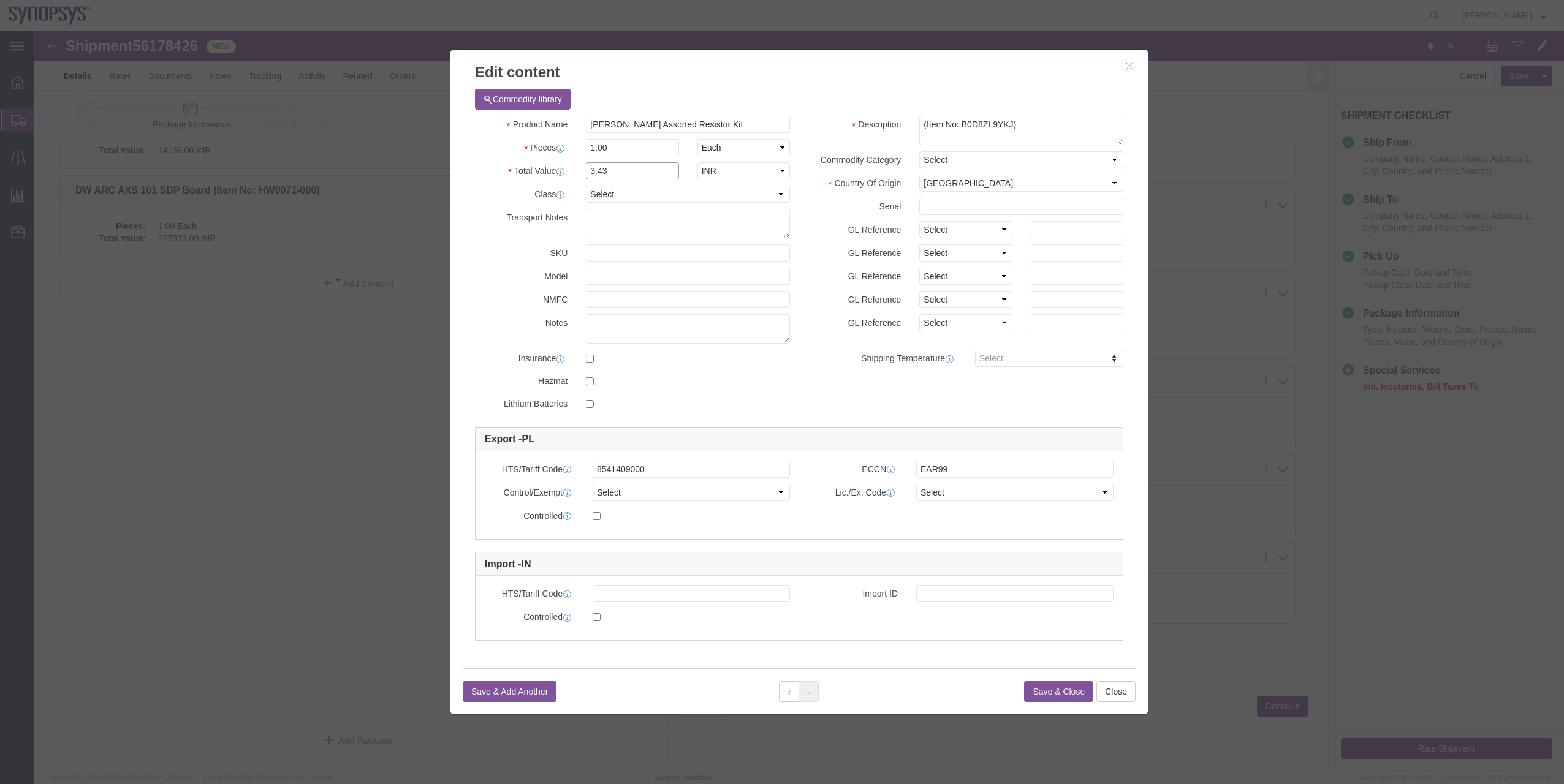 drag, startPoint x: 583, startPoint y: 140, endPoint x: 534, endPoint y: 140, distance: 49 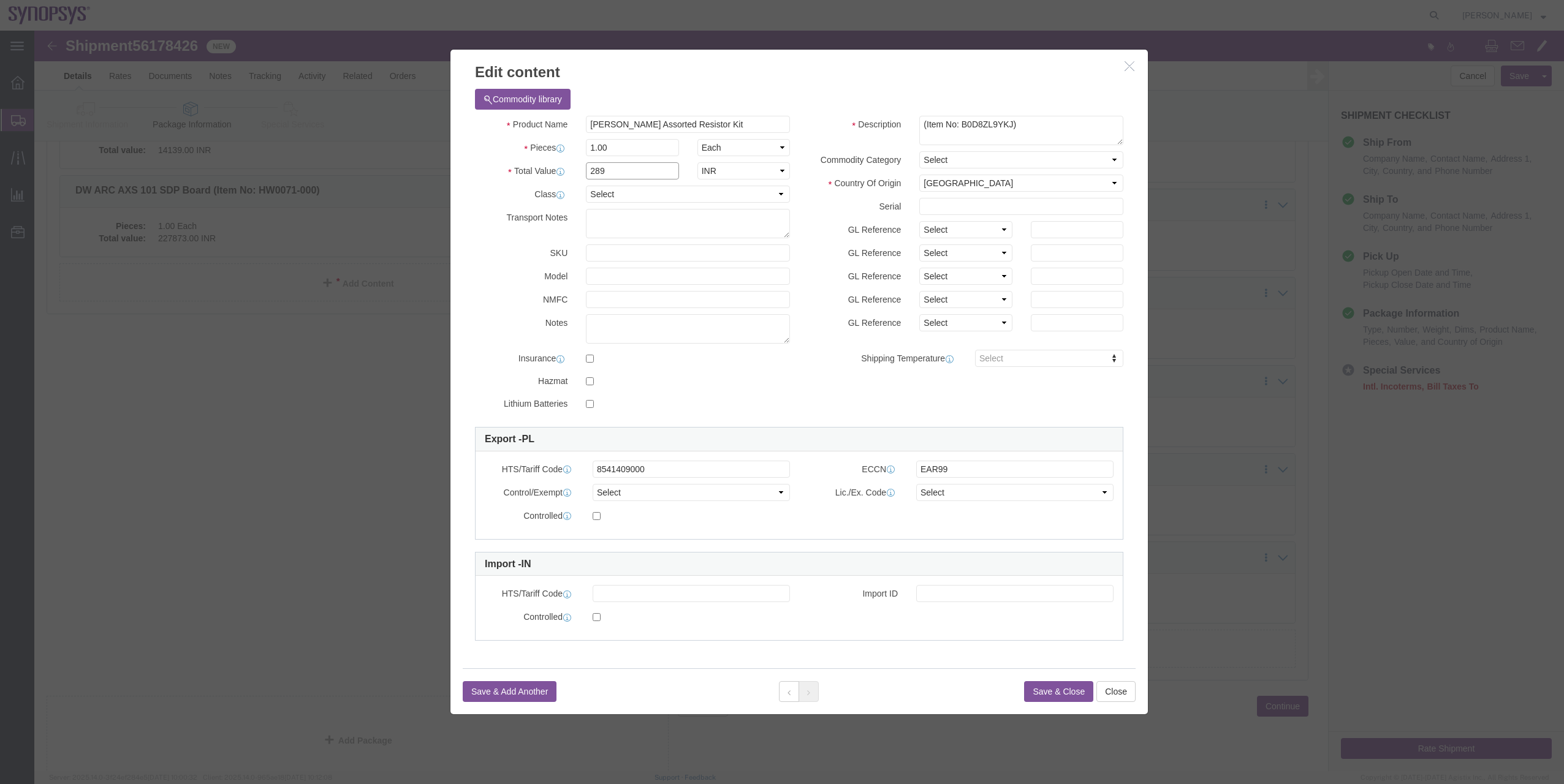 type on "289" 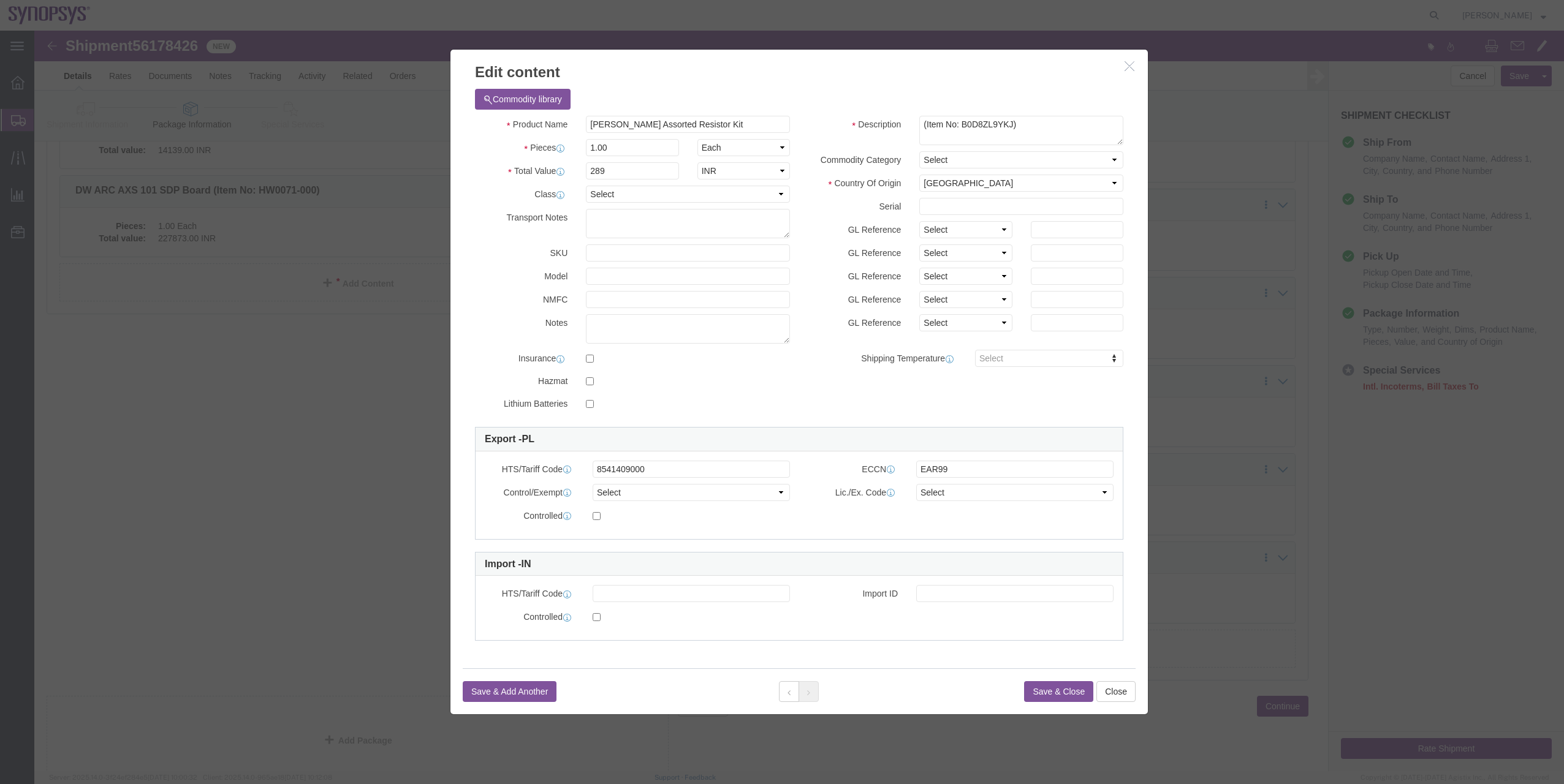click on "Save & Close" 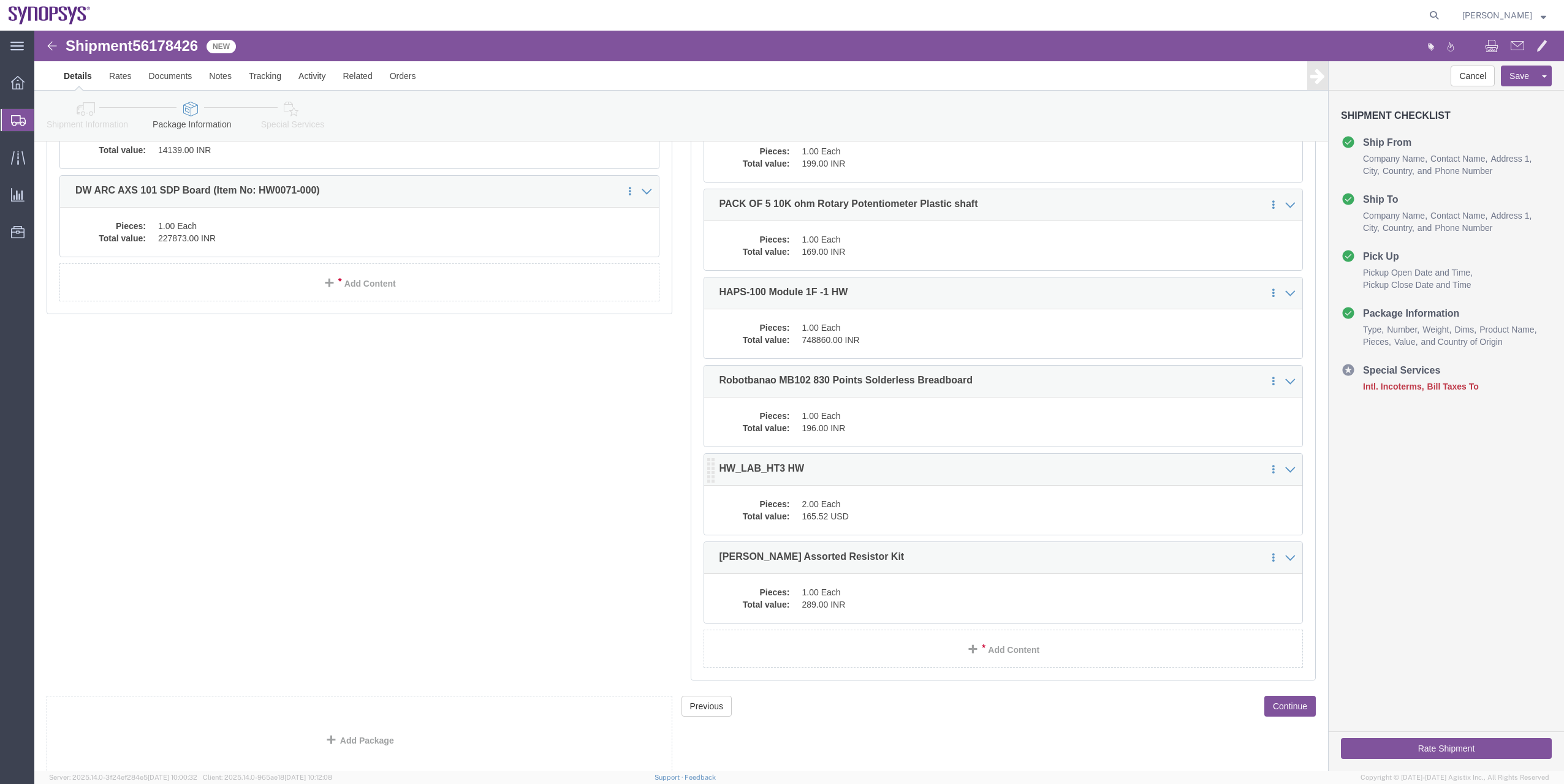 click on "2.00 Each" 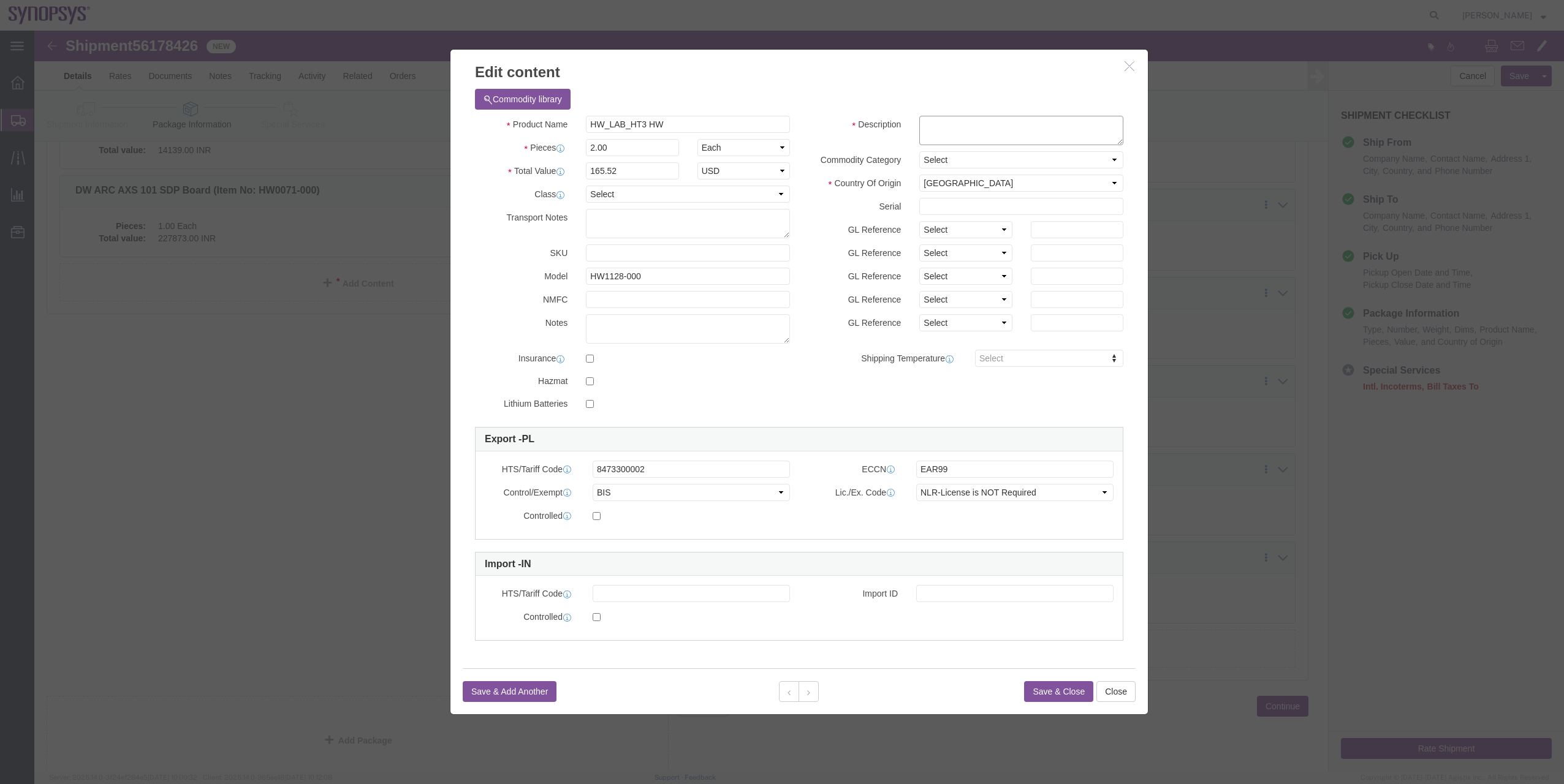 click 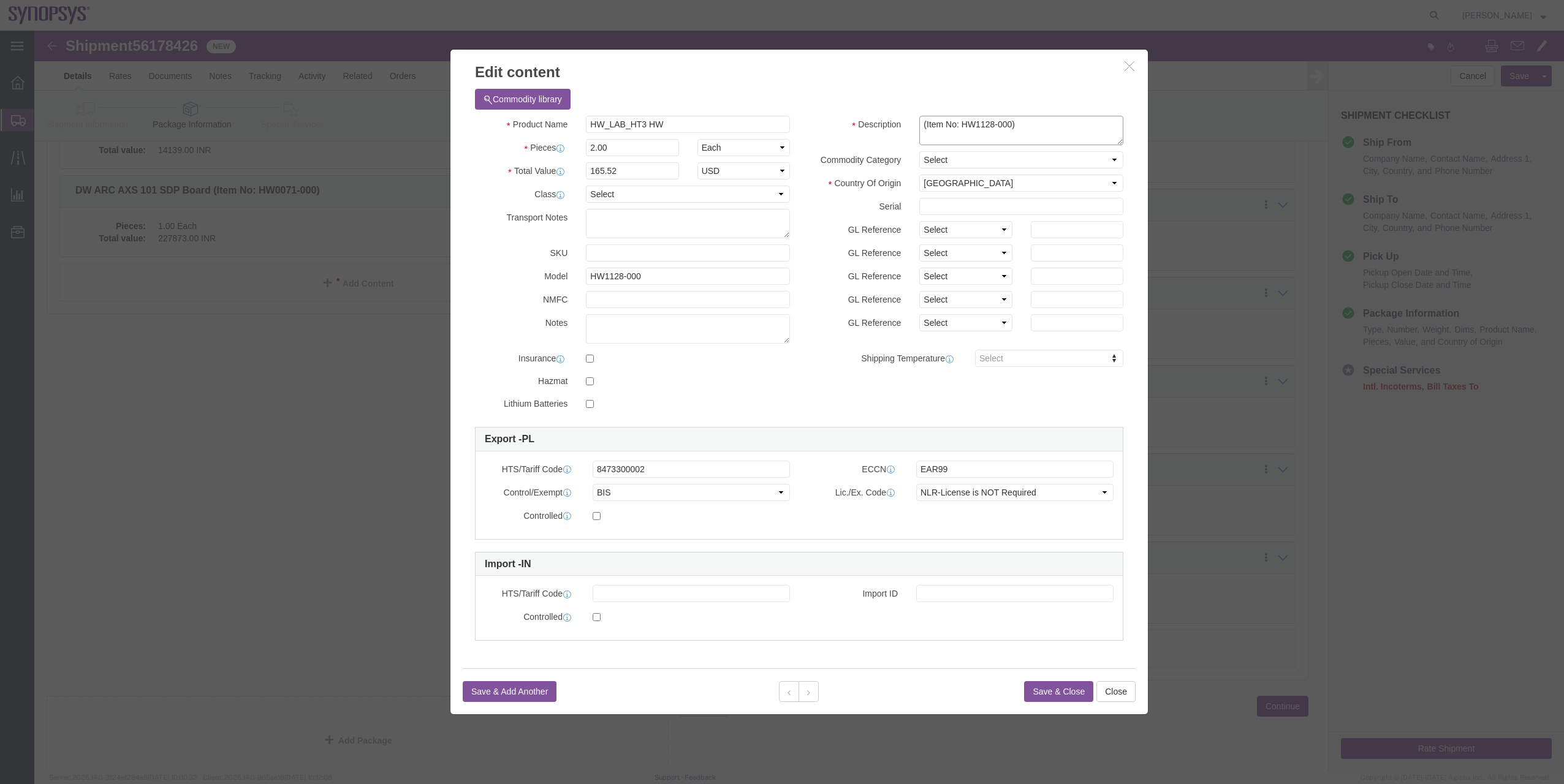 type on "(Item No: HW1128-000)" 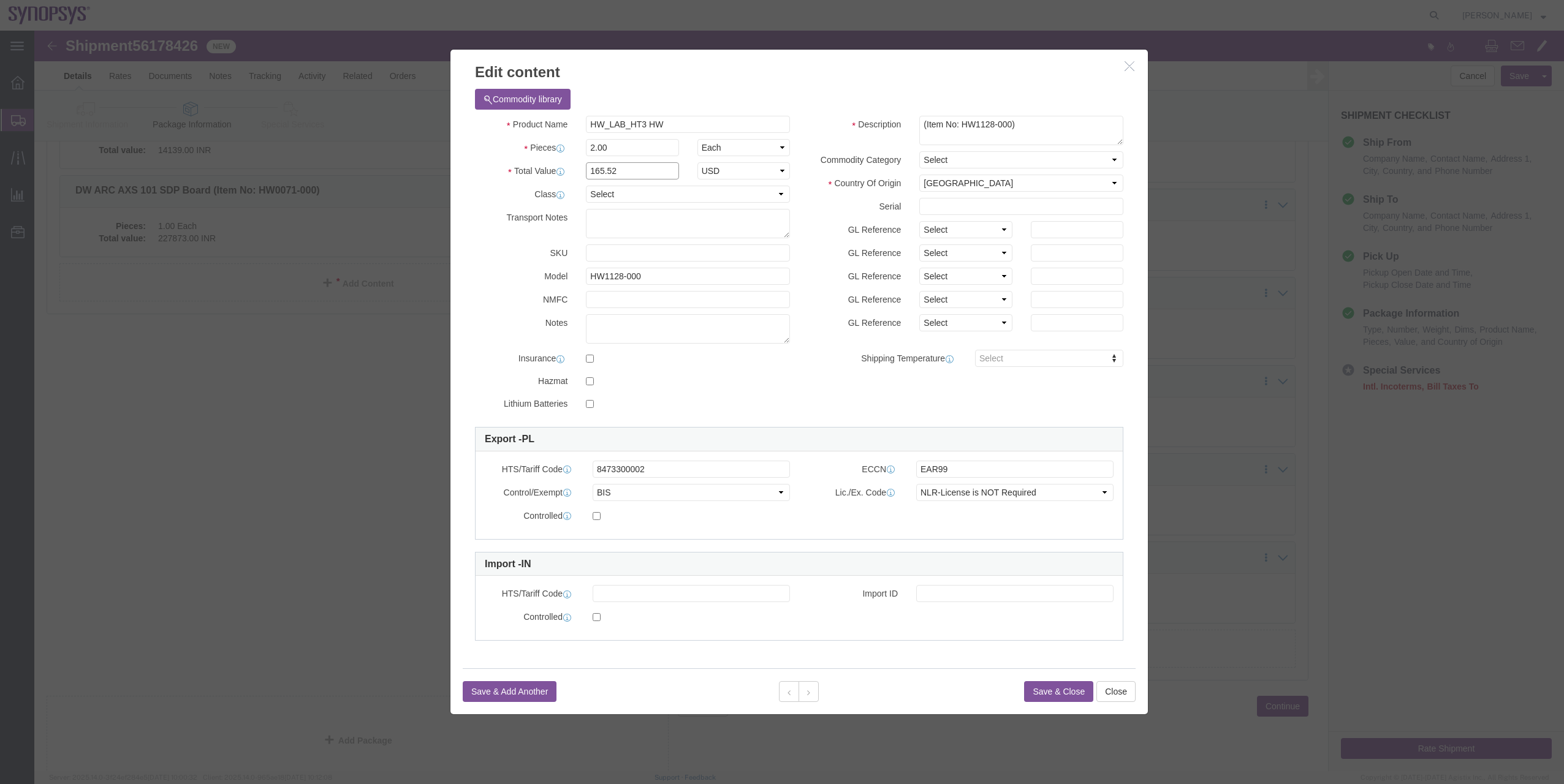 drag, startPoint x: 603, startPoint y: 135, endPoint x: 526, endPoint y: 139, distance: 77.10383 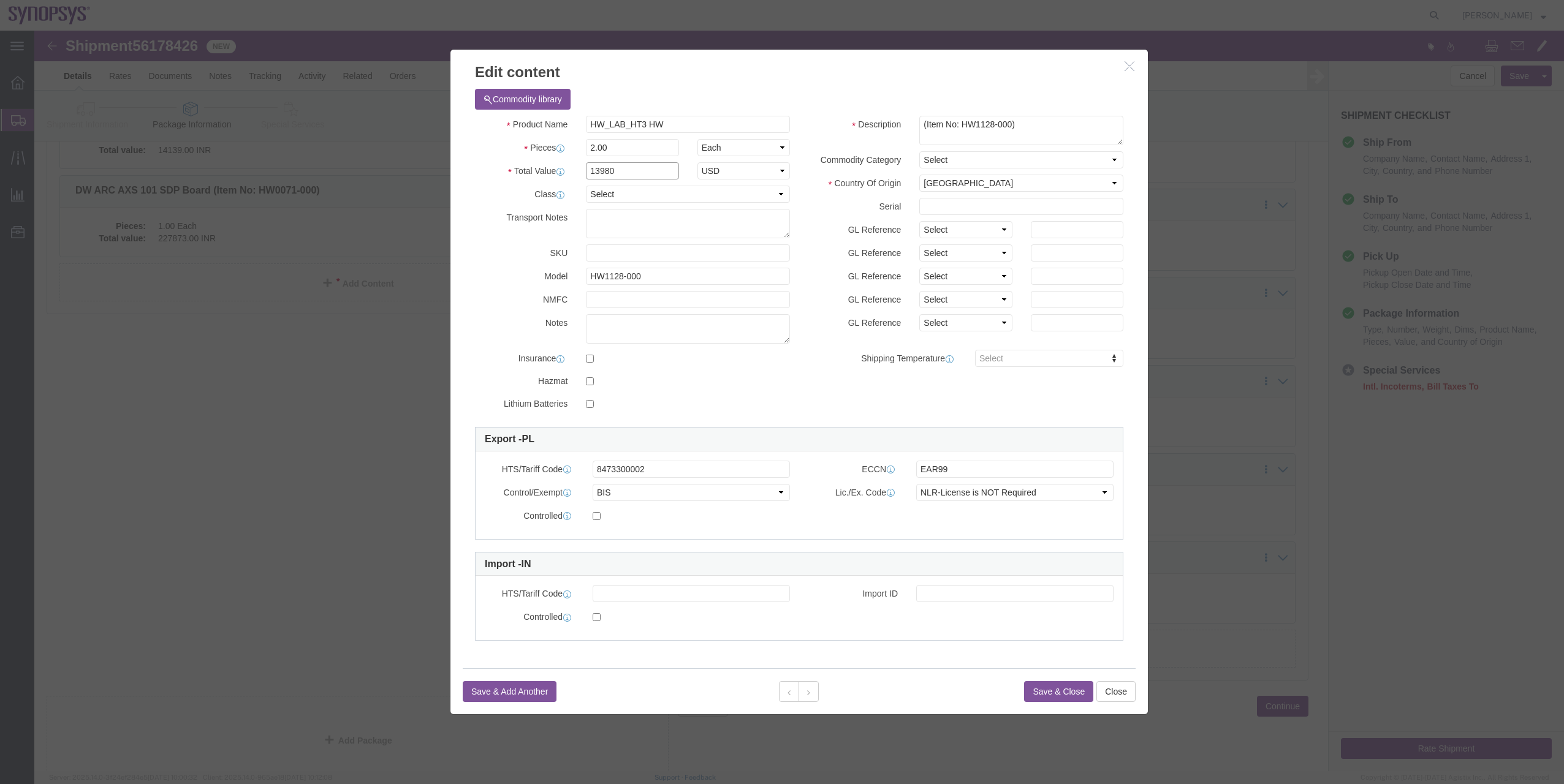 type on "13980" 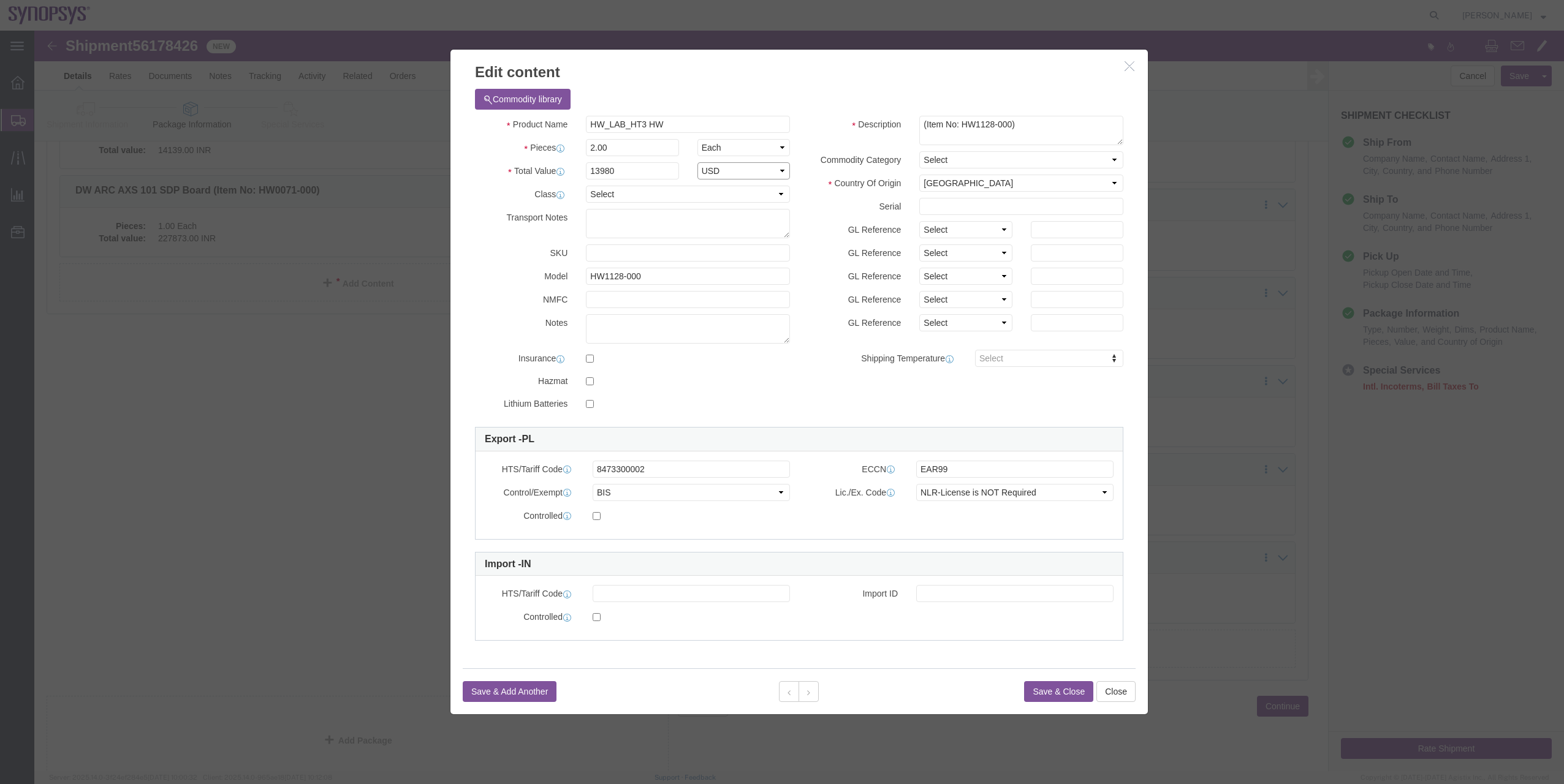 click on "Select ADP AED AFN ALL AMD AOA ARS ATS AUD AWG AZN BAM BBD BDT BGL BGN BHD BIF BMD BND [PERSON_NAME] BRL BSD BTN BWP BYN BZD CAD CDF CHF CLP CNY COP CRC CUC CUP CVE CYP CZK DJF DKK DOP DZD EGP ERN ETB EUR FJD FKP GBP GEL GHS GIP GMD GNF GTQ GWP GYD HKD HNL HRK HTG HUF IDR ILS INR IQD IRR ISK JMD JOD JPY KES KGS KHR KMF KPW KRW KWD KYD KZT LAK LBP LKR LRD LSL LYD MAD MDL MGA MGF MKD MMK MNT MOP MRU MUR MVR MWK MXN MYR MZN NAD NGN NIO NOK NPR NZD OMR PAB PEN PGK PHP PKR PLN PYG QAR [PERSON_NAME] RSD RUB RWF SAR SBD SCR SDG SEK SGD SHP SLE SLL SOS SRD SRG SSP STN SVC SYP SZL THB TJS TMT TND TOP TPE TRY TTD TWD TZS UAH UGX USD UYU UZS VED VEF VES VND VUV WST XAF XCD XCG XDR XOF XPF XSU YER ZAR ZMW ZWG" 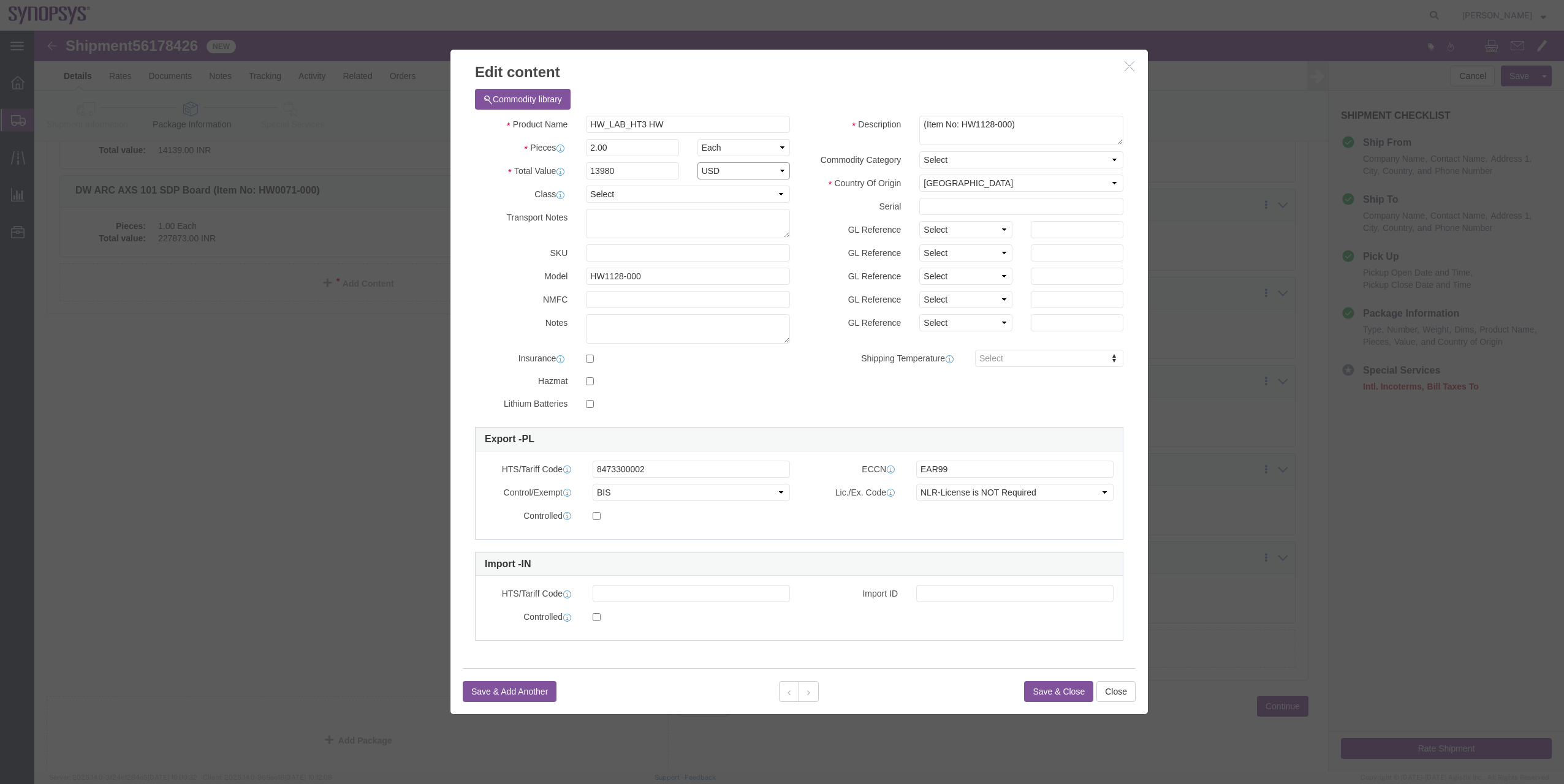select on "INR" 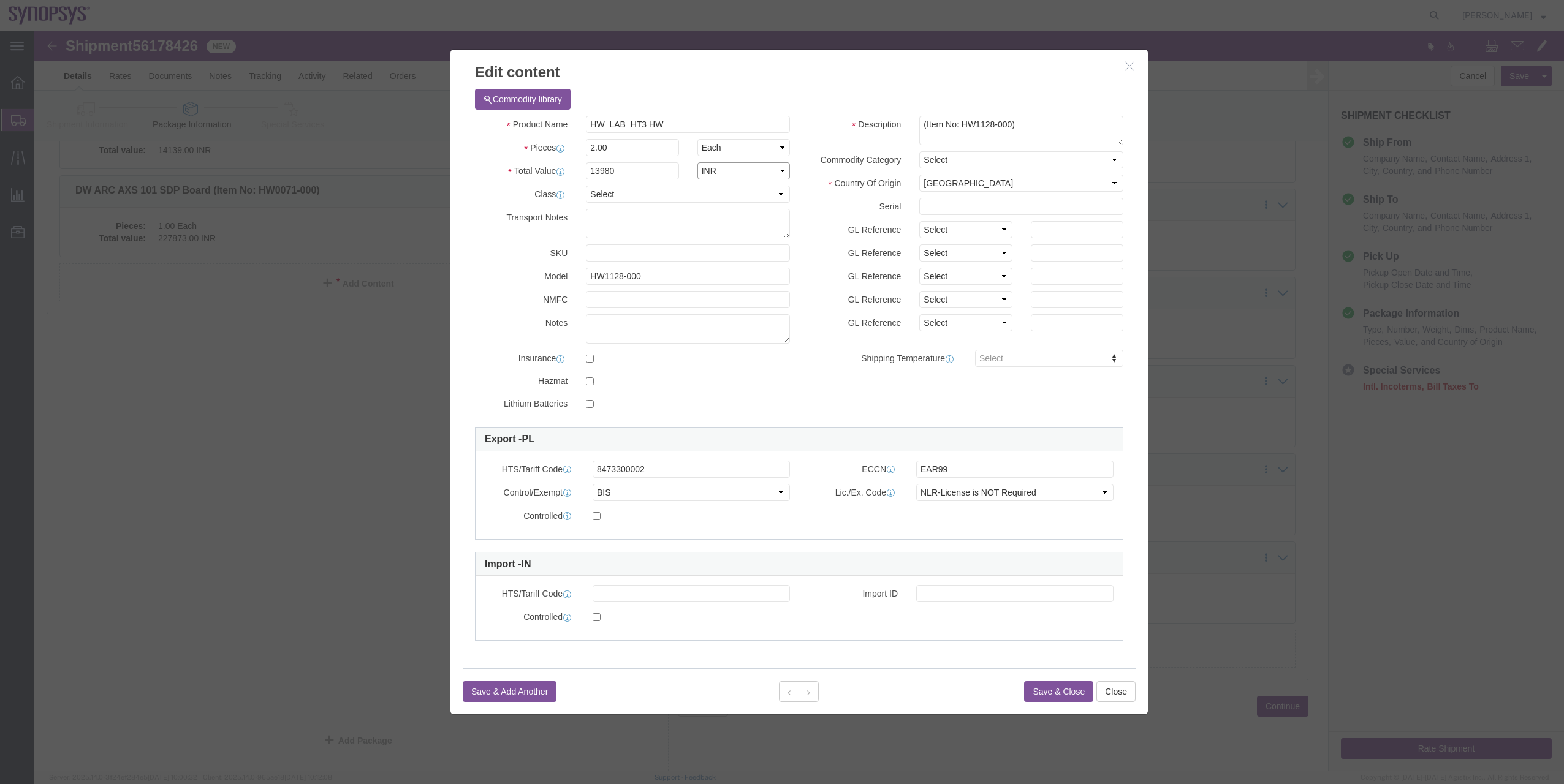 click on "Select ADP AED AFN ALL AMD AOA ARS ATS AUD AWG AZN BAM BBD BDT BGL BGN BHD BIF BMD BND [PERSON_NAME] BRL BSD BTN BWP BYN BZD CAD CDF CHF CLP CNY COP CRC CUC CUP CVE CYP CZK DJF DKK DOP DZD EGP ERN ETB EUR FJD FKP GBP GEL GHS GIP GMD GNF GTQ GWP GYD HKD HNL HRK HTG HUF IDR ILS INR IQD IRR ISK JMD JOD JPY KES KGS KHR KMF KPW KRW KWD KYD KZT LAK LBP LKR LRD LSL LYD MAD MDL MGA MGF MKD MMK MNT MOP MRU MUR MVR MWK MXN MYR MZN NAD NGN NIO NOK NPR NZD OMR PAB PEN PGK PHP PKR PLN PYG QAR [PERSON_NAME] RSD RUB RWF SAR SBD SCR SDG SEK SGD SHP SLE SLL SOS SRD SRG SSP STN SVC SYP SZL THB TJS TMT TND TOP TPE TRY TTD TWD TZS UAH UGX USD UYU UZS VED VEF VES VND VUV WST XAF XCD XCG XDR XOF XPF XSU YER ZAR ZMW ZWG" 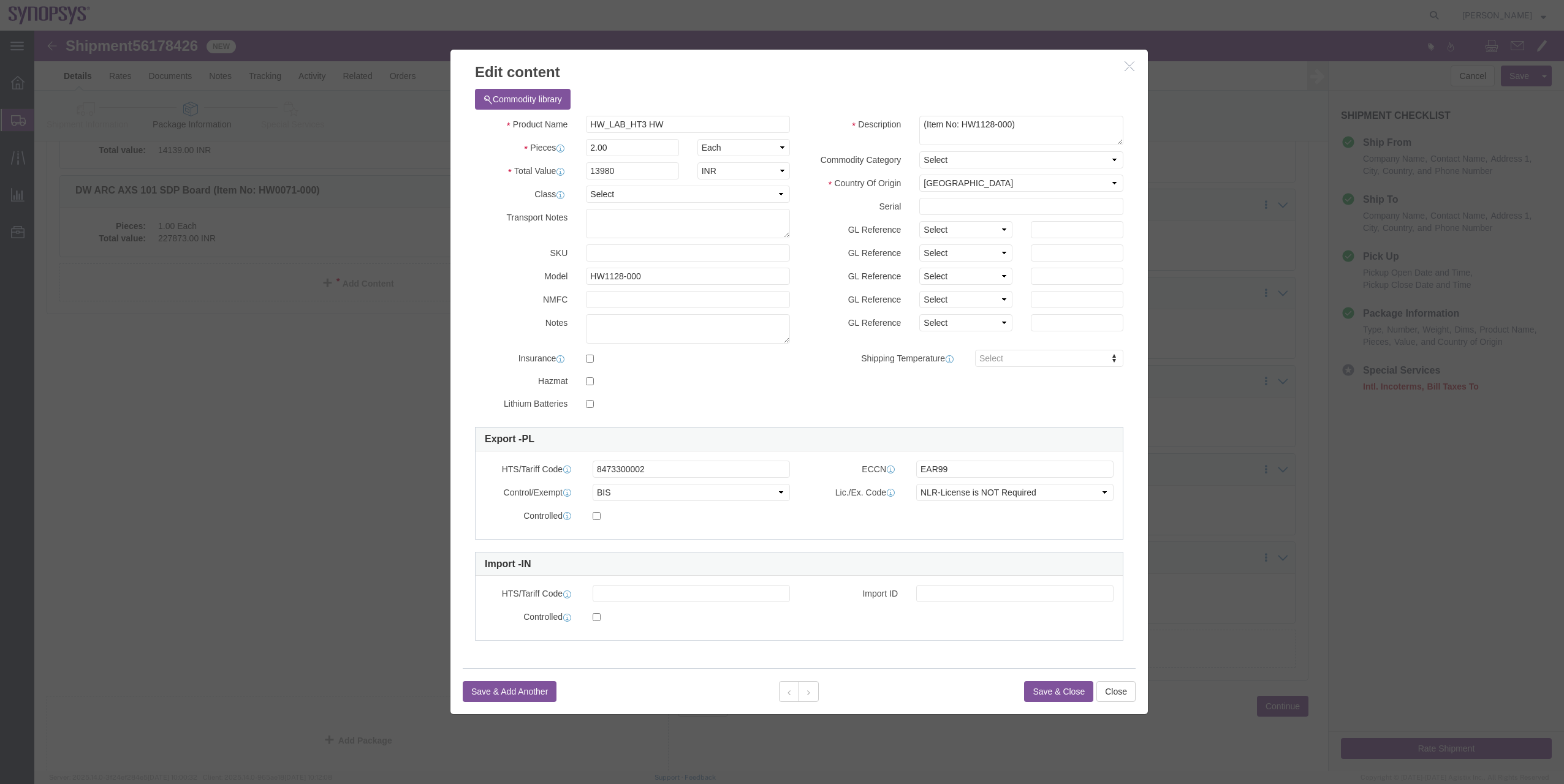 click on "Save & Close" 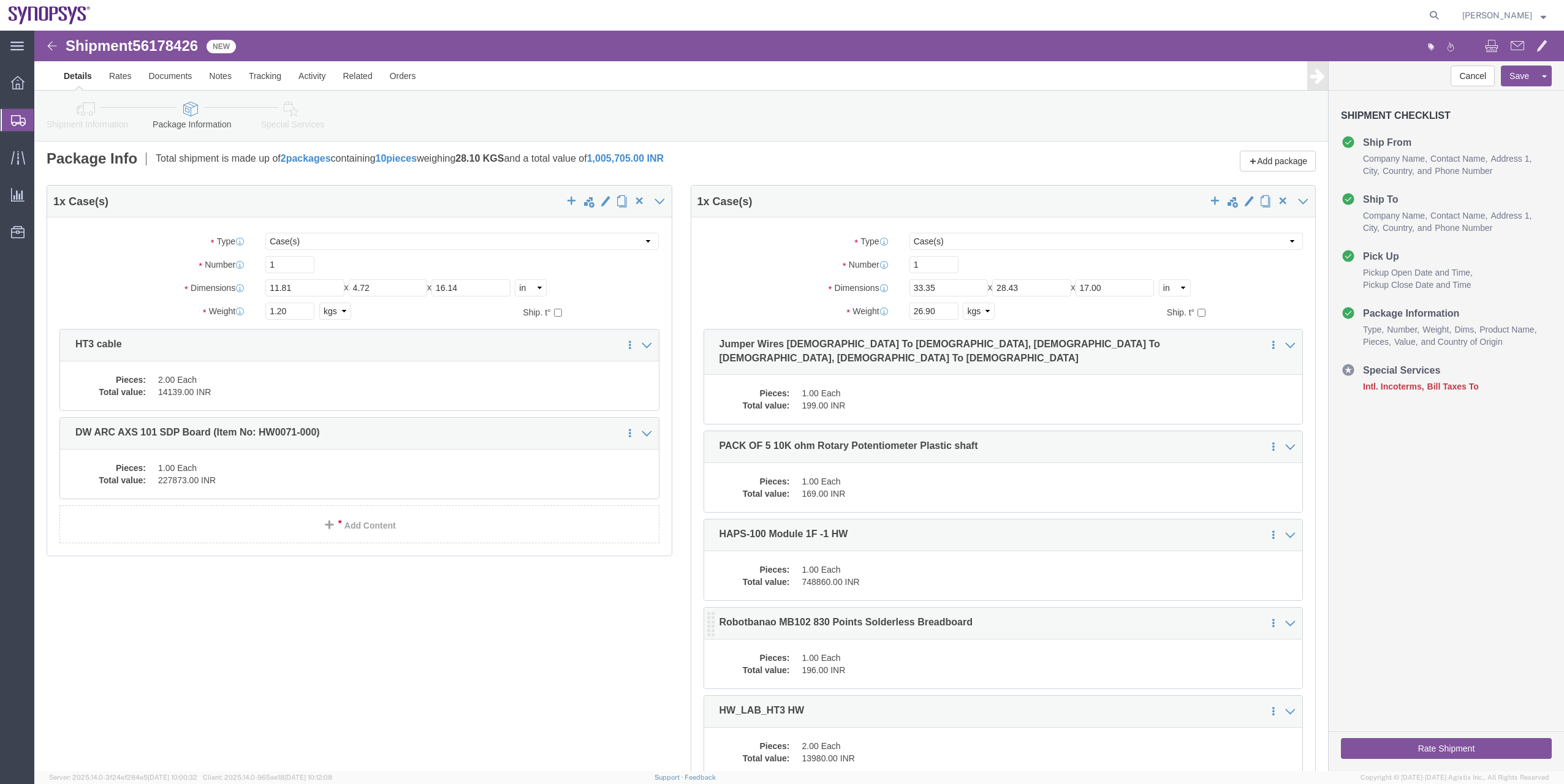 scroll, scrollTop: 0, scrollLeft: 0, axis: both 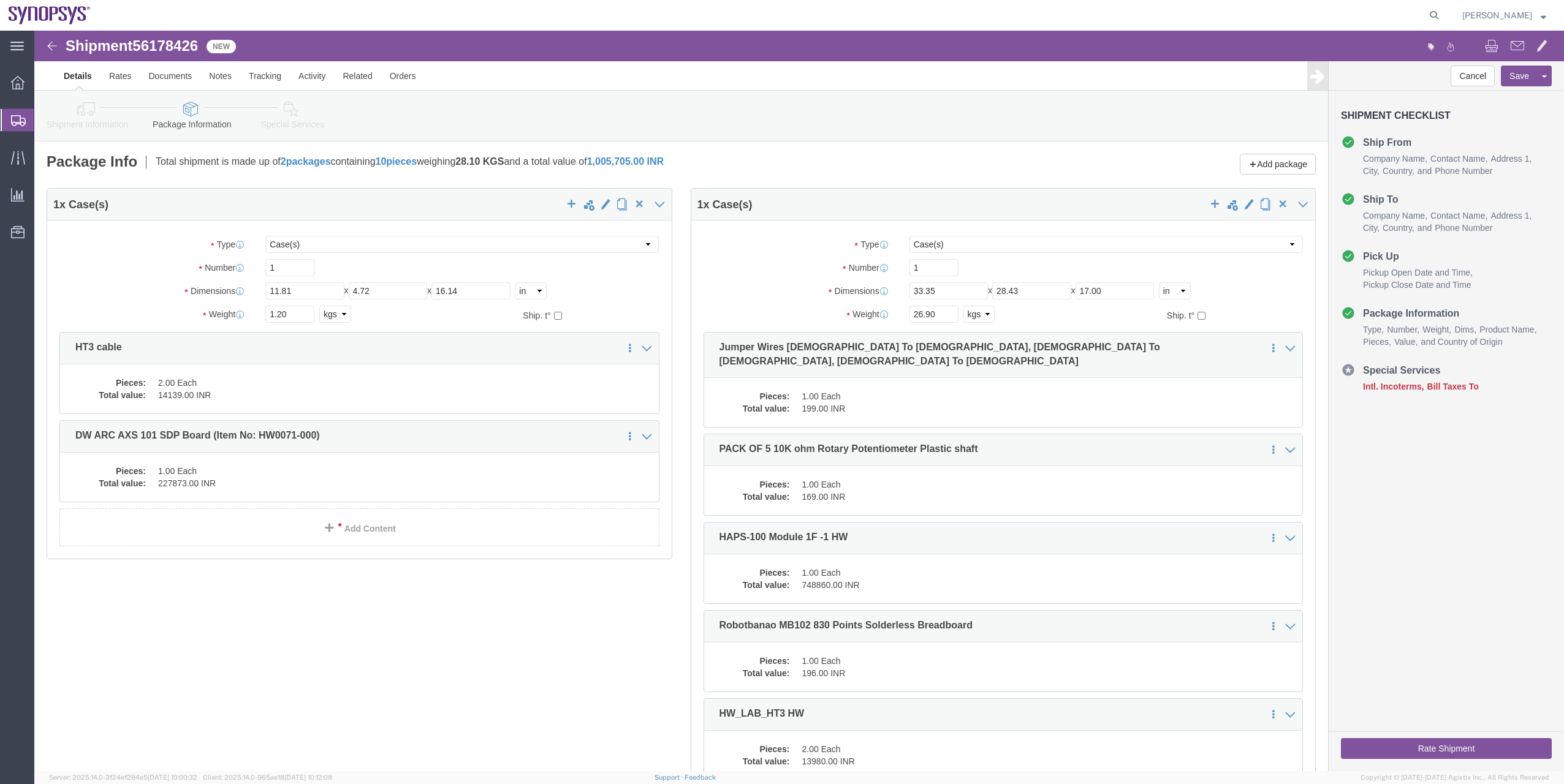 click on "Shipment Information Package Information Special Services" 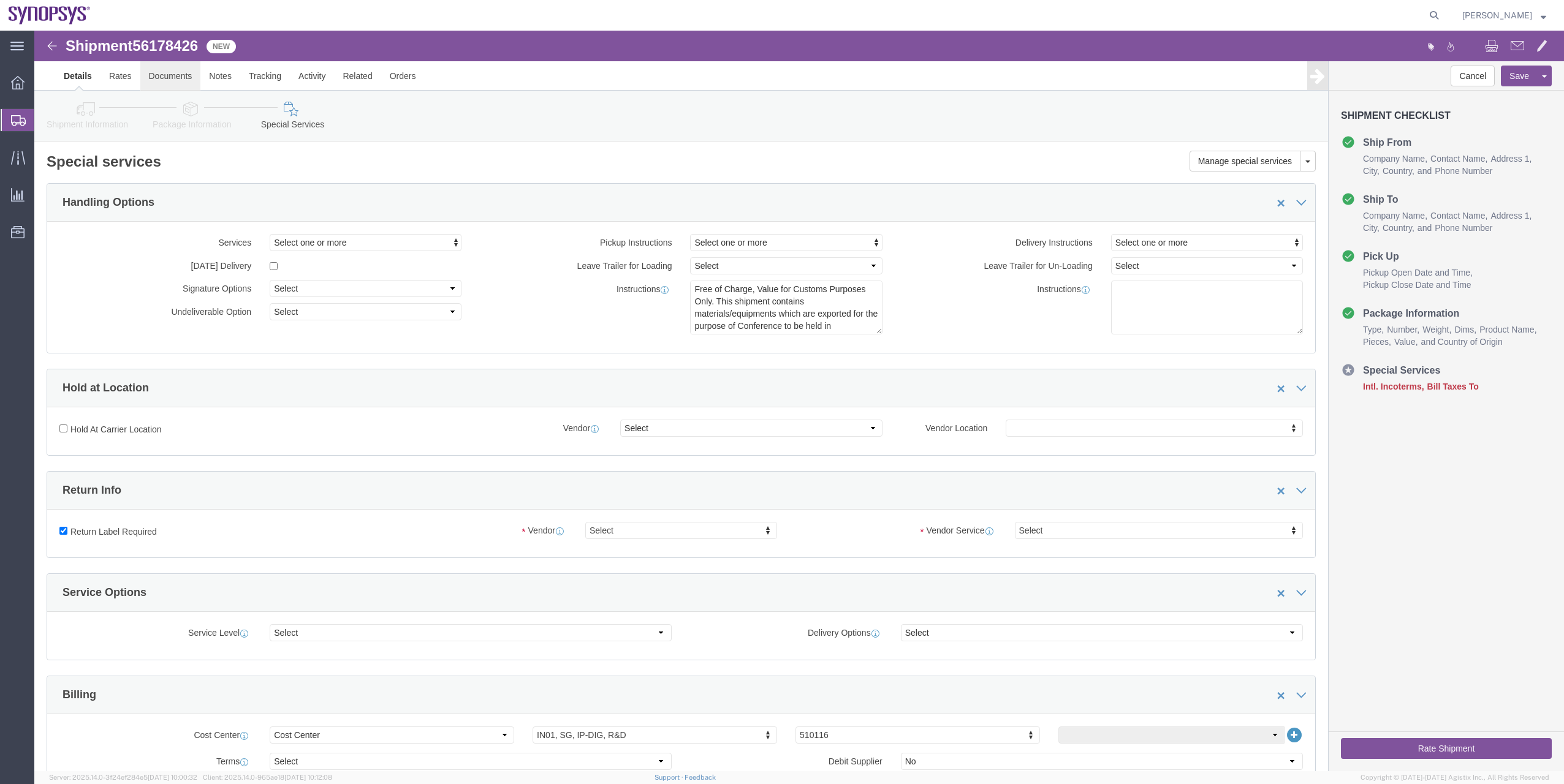 click on "Documents" 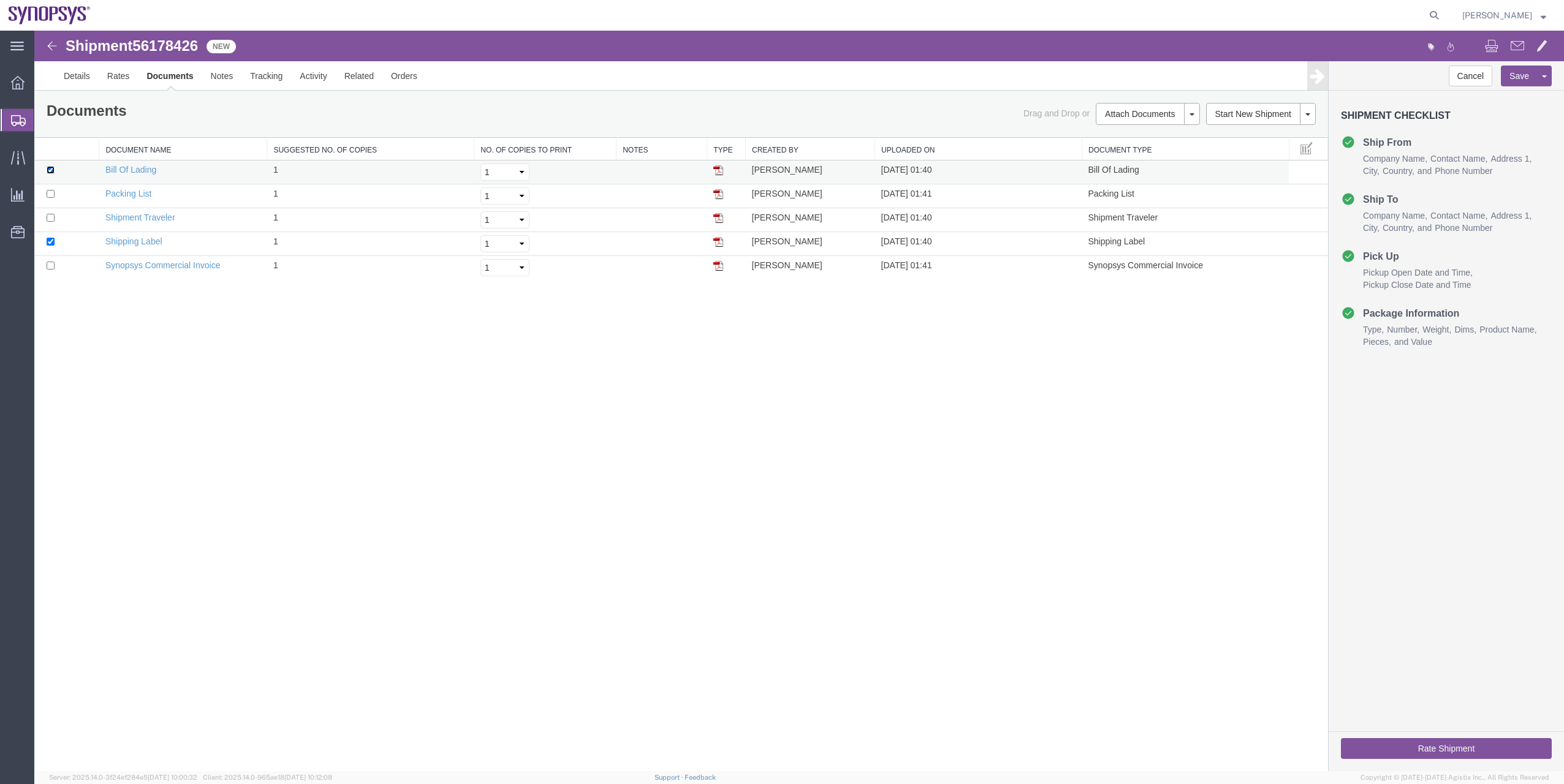 click at bounding box center [50, 170] 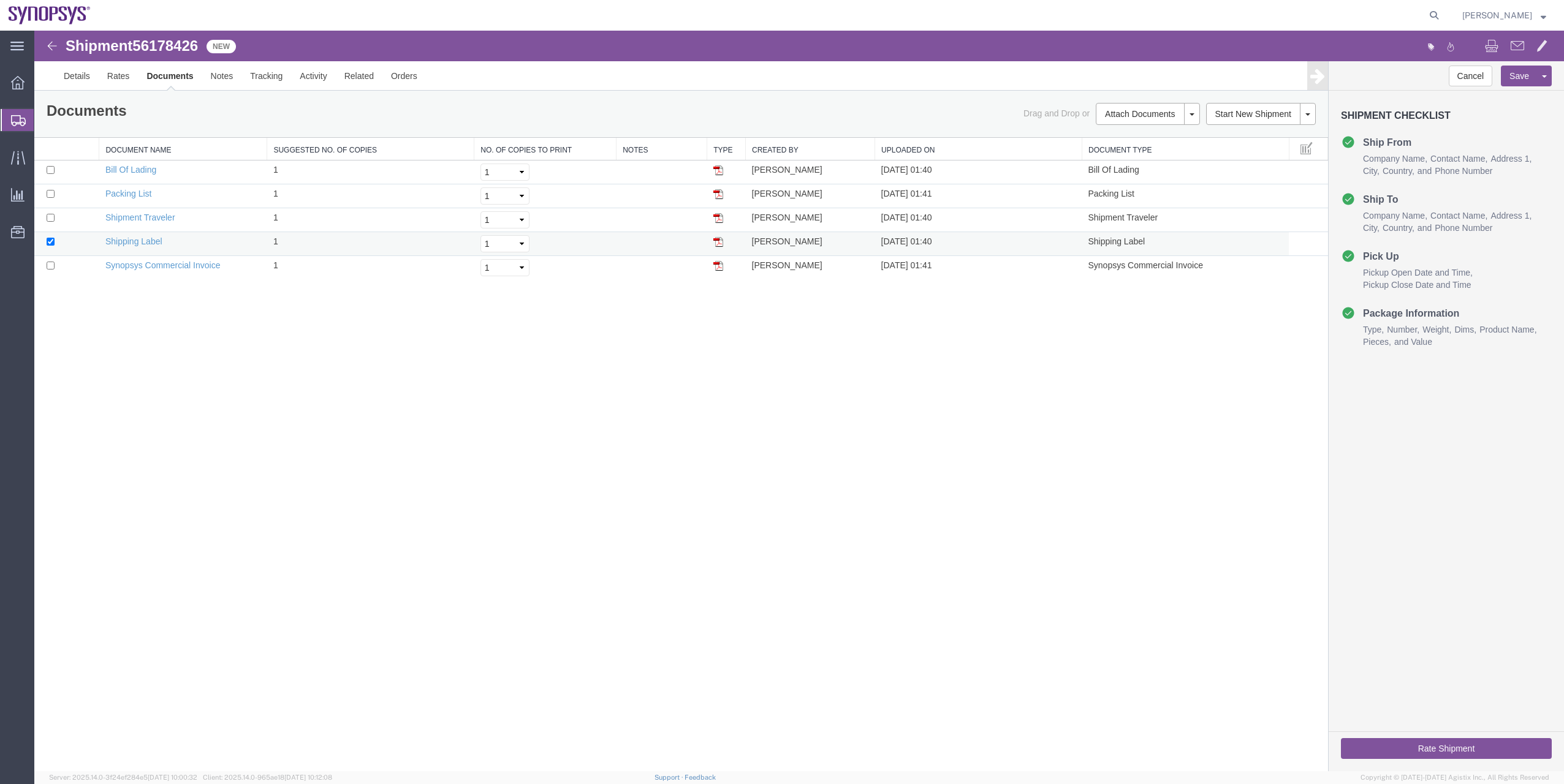 click at bounding box center (67, 244) 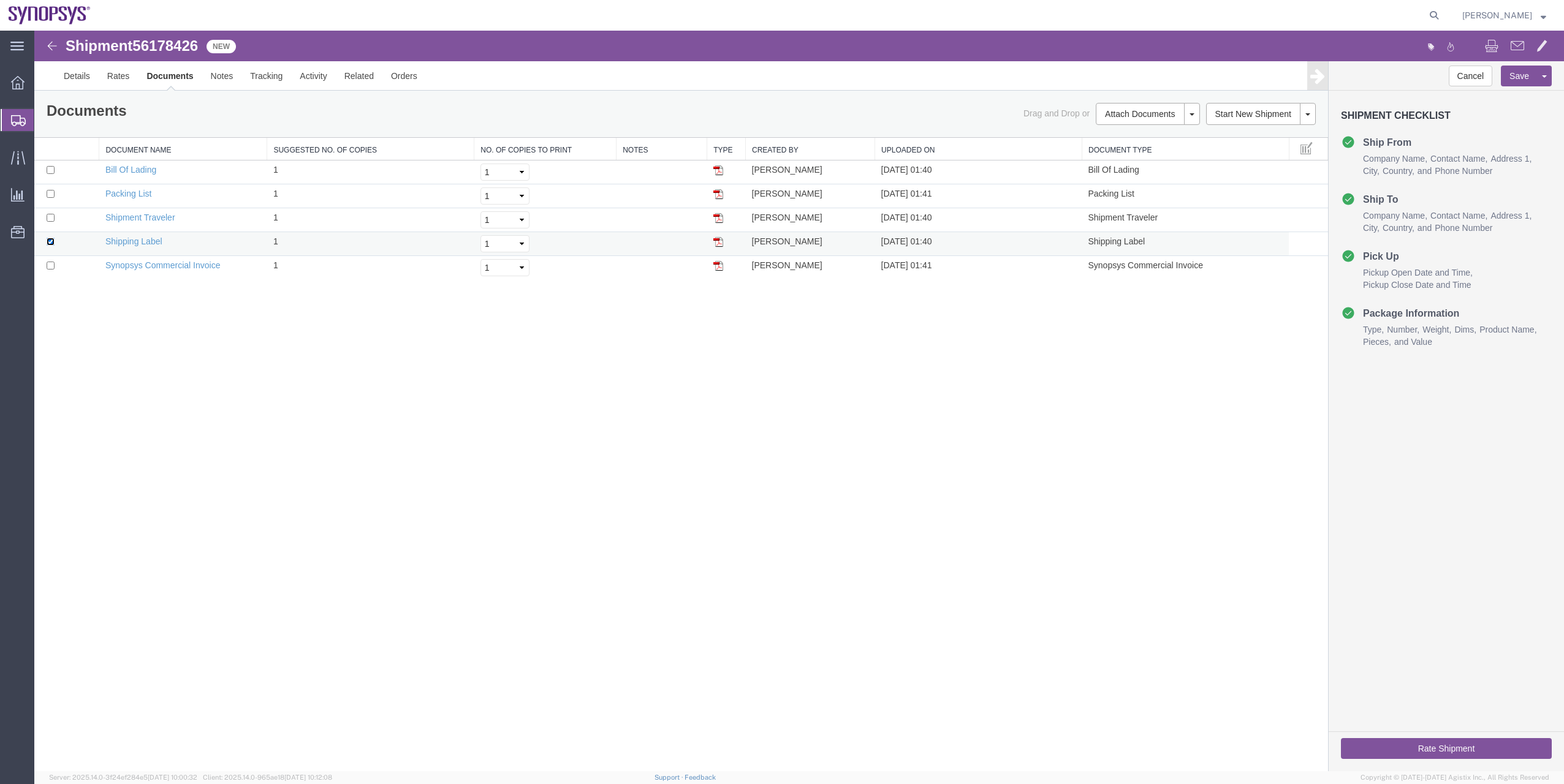 click at bounding box center (50, 241) 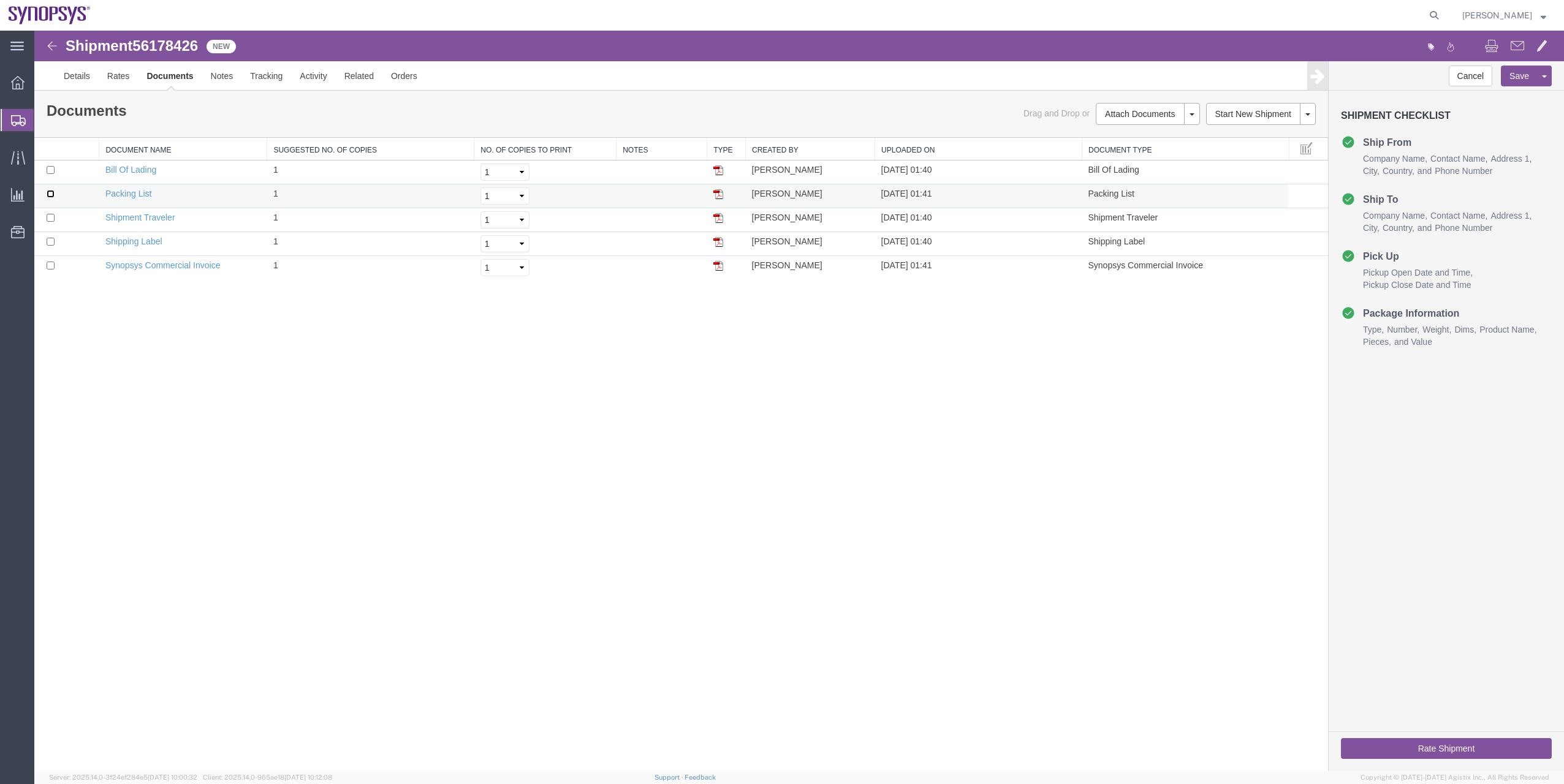 click at bounding box center (50, 194) 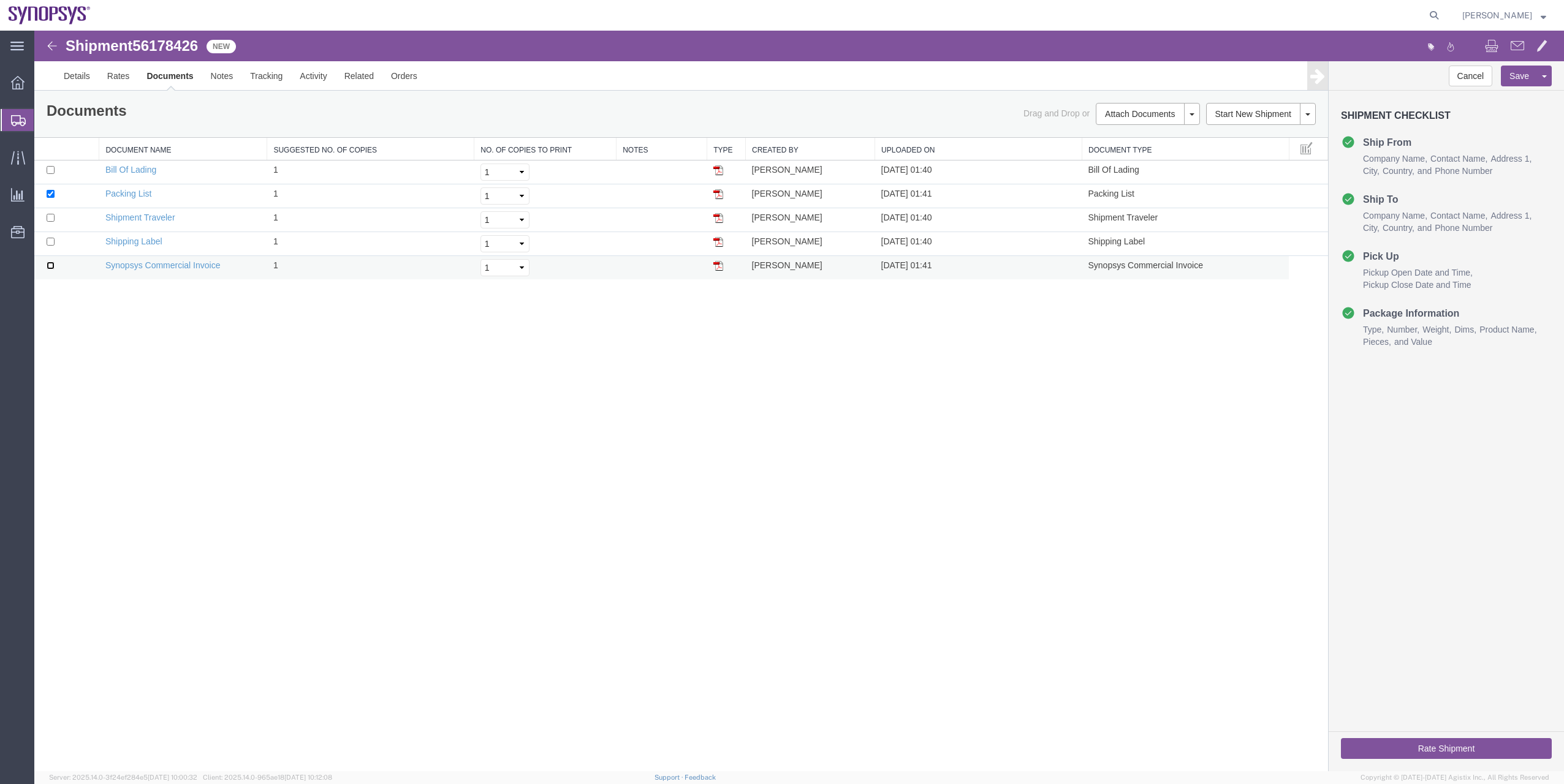 click at bounding box center (50, 265) 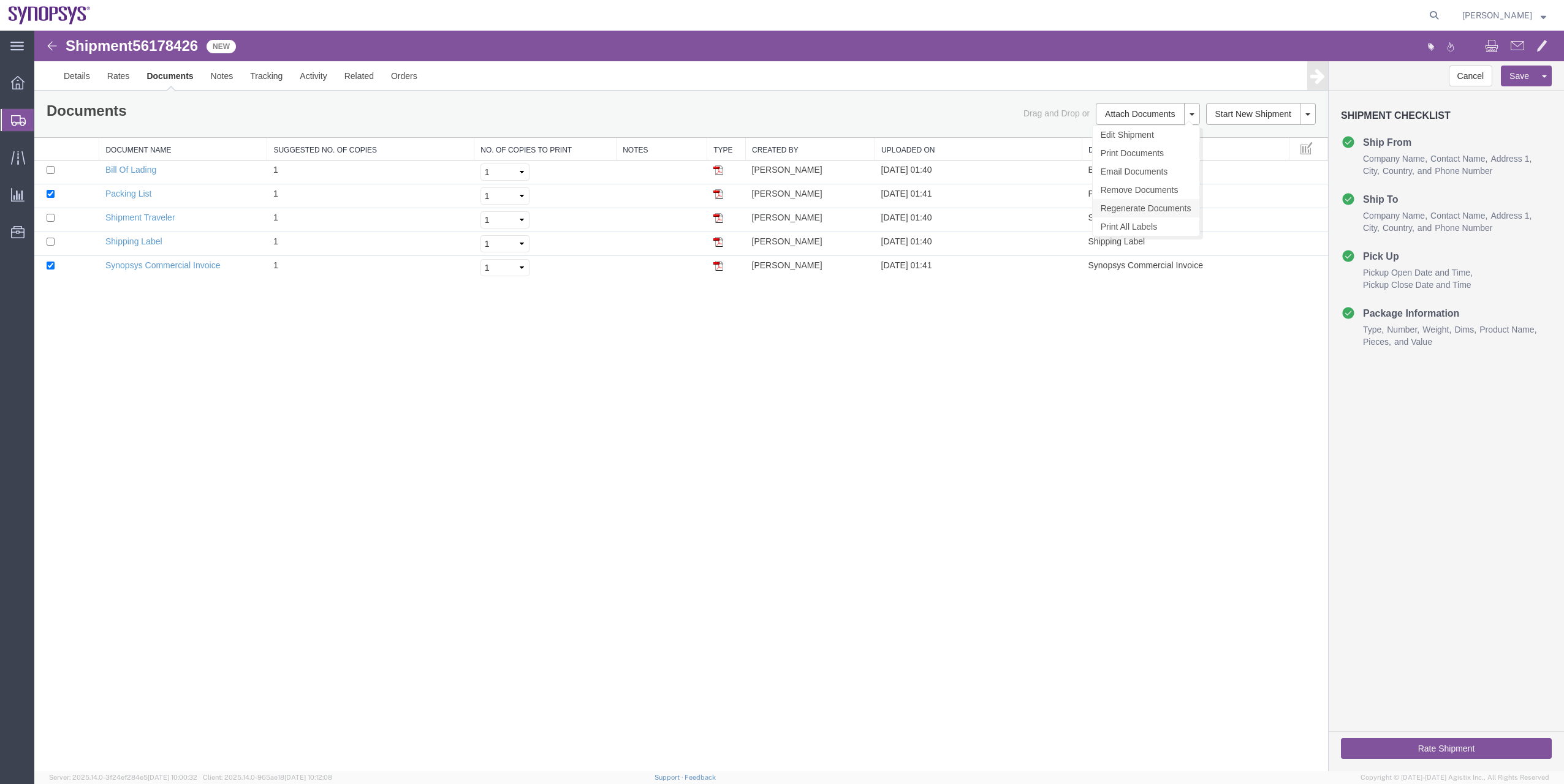 click on "Regenerate Documents" at bounding box center (1146, 208) 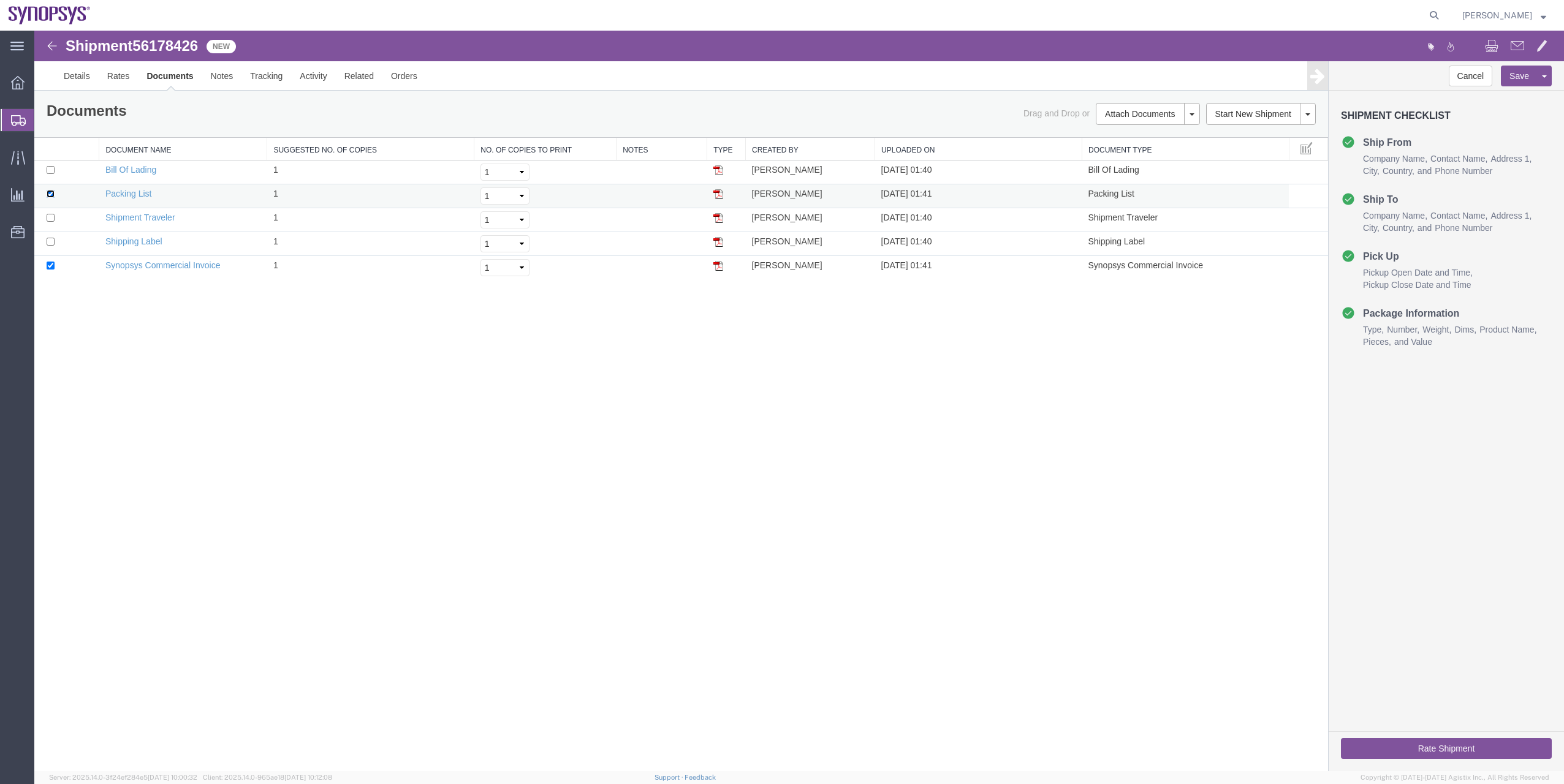 click at bounding box center (50, 194) 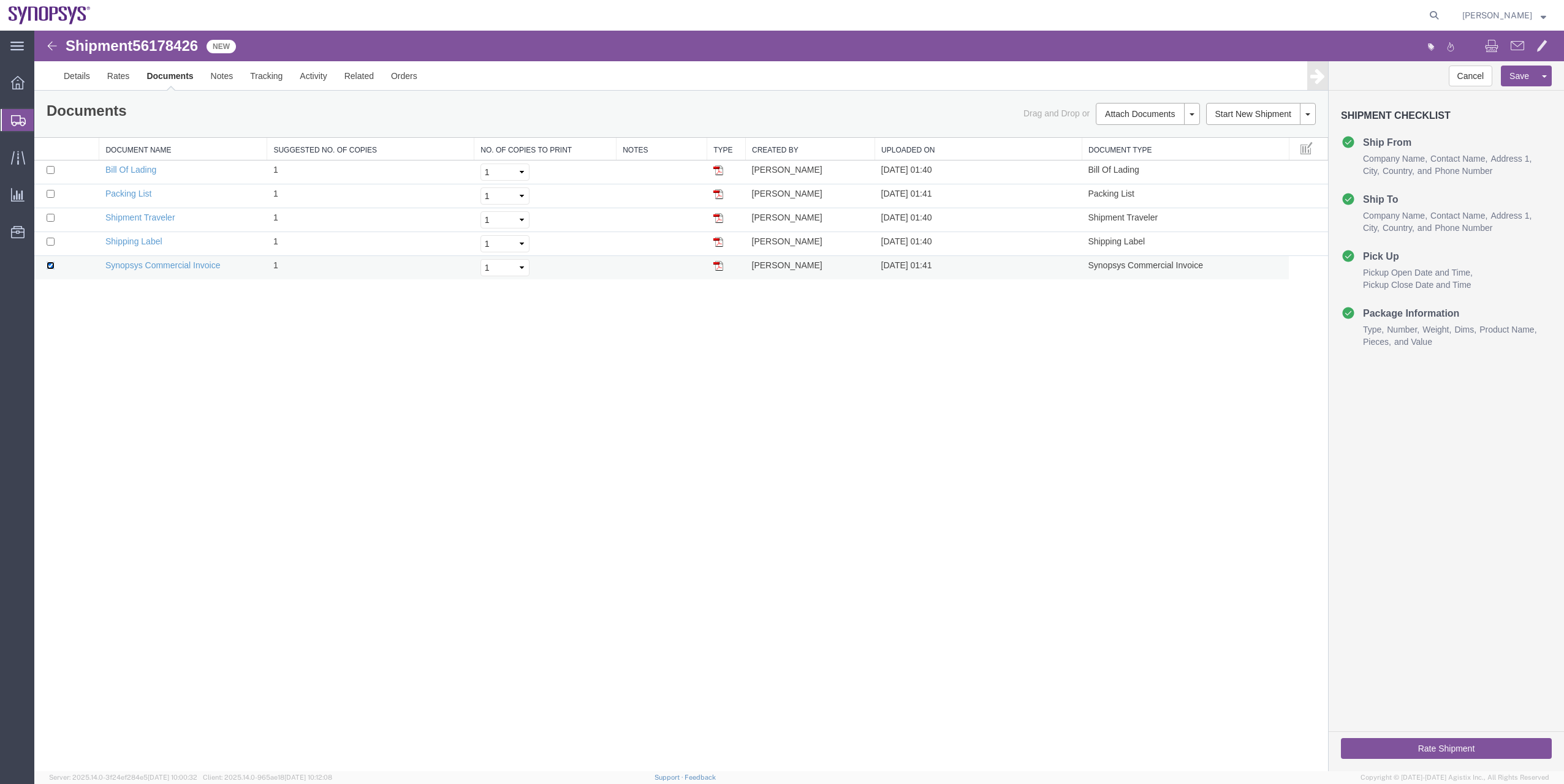 click at bounding box center (50, 265) 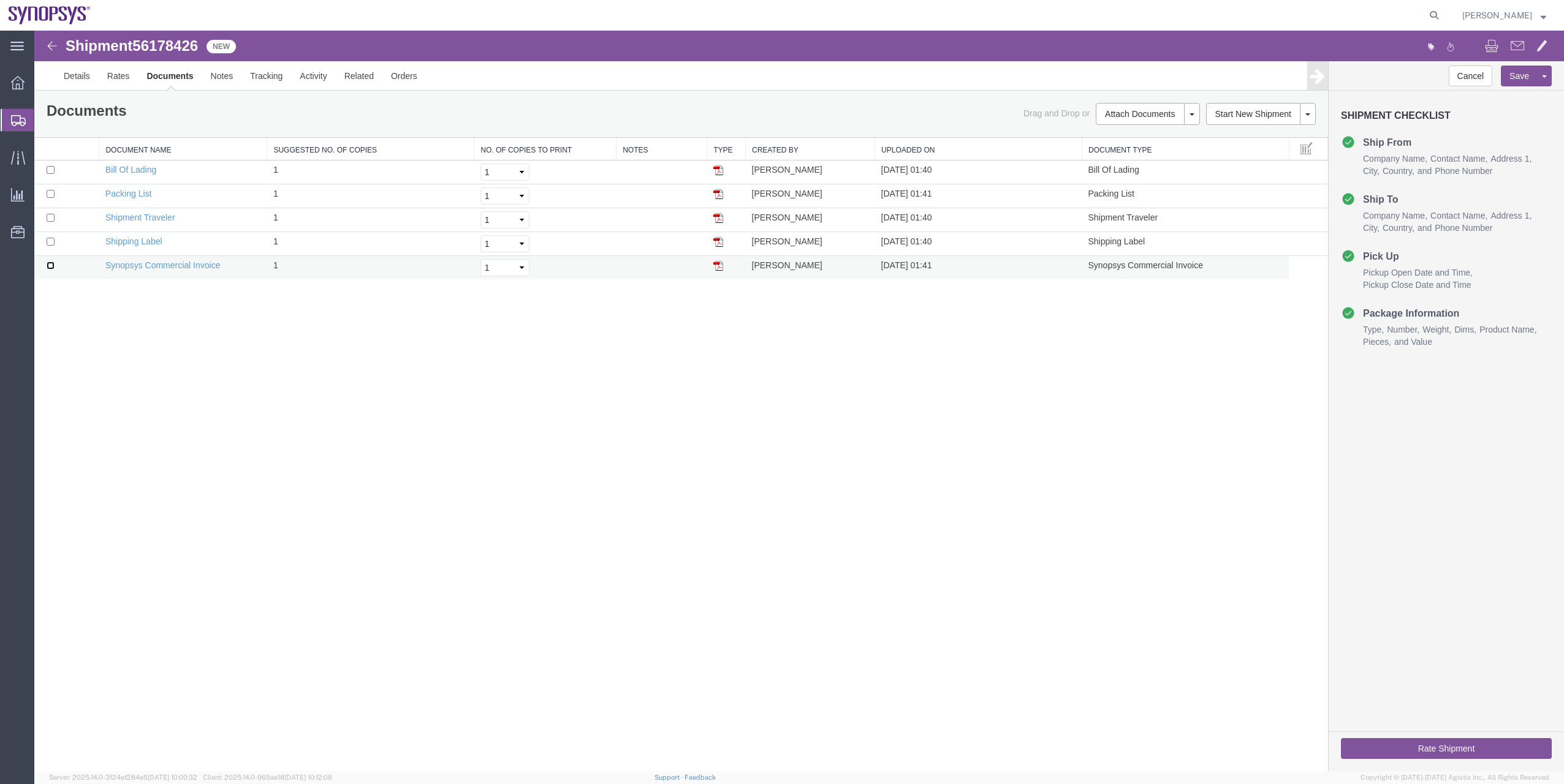 click at bounding box center (50, 265) 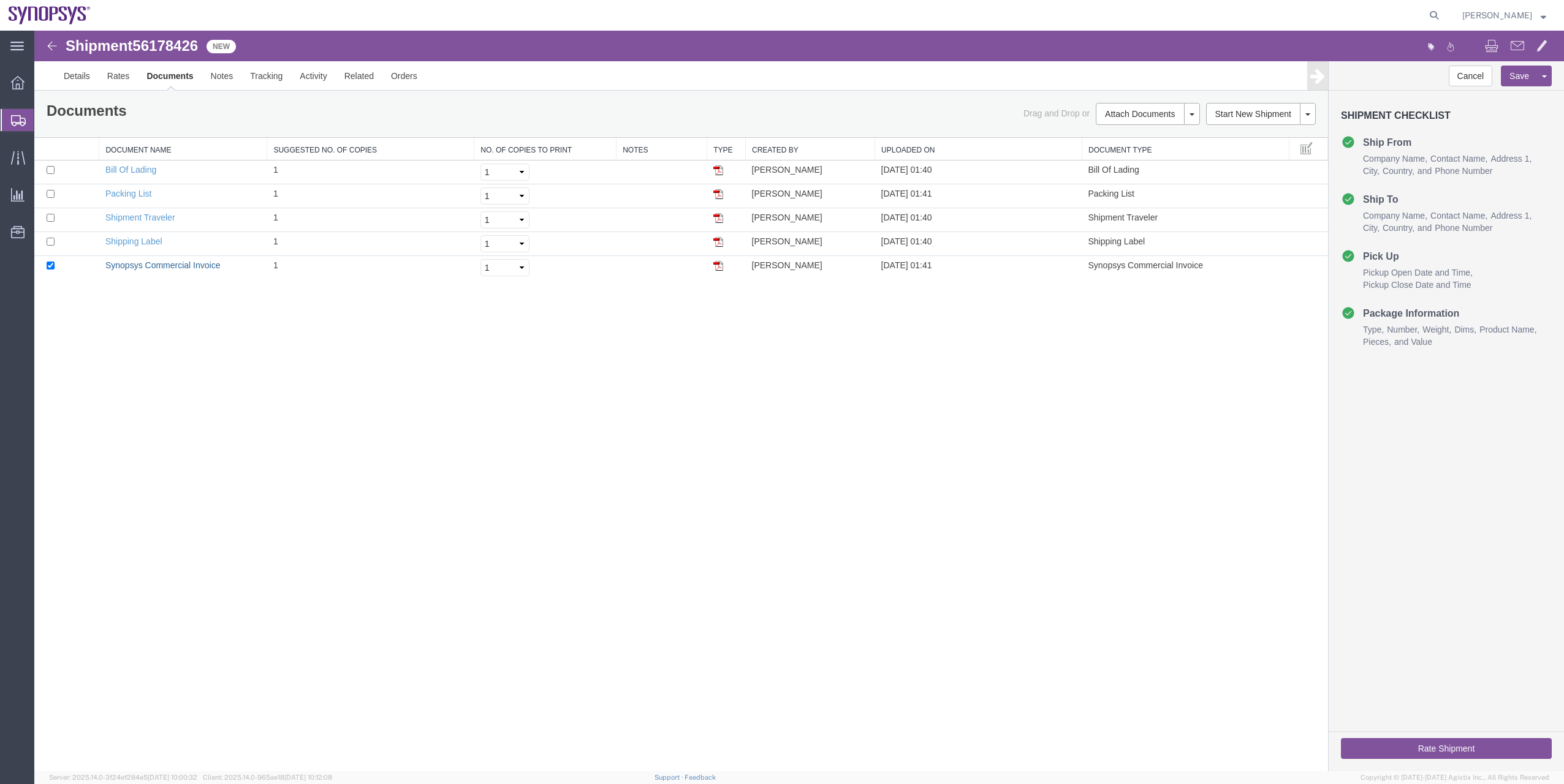 drag, startPoint x: 208, startPoint y: 265, endPoint x: 354, endPoint y: 750, distance: 506.49877 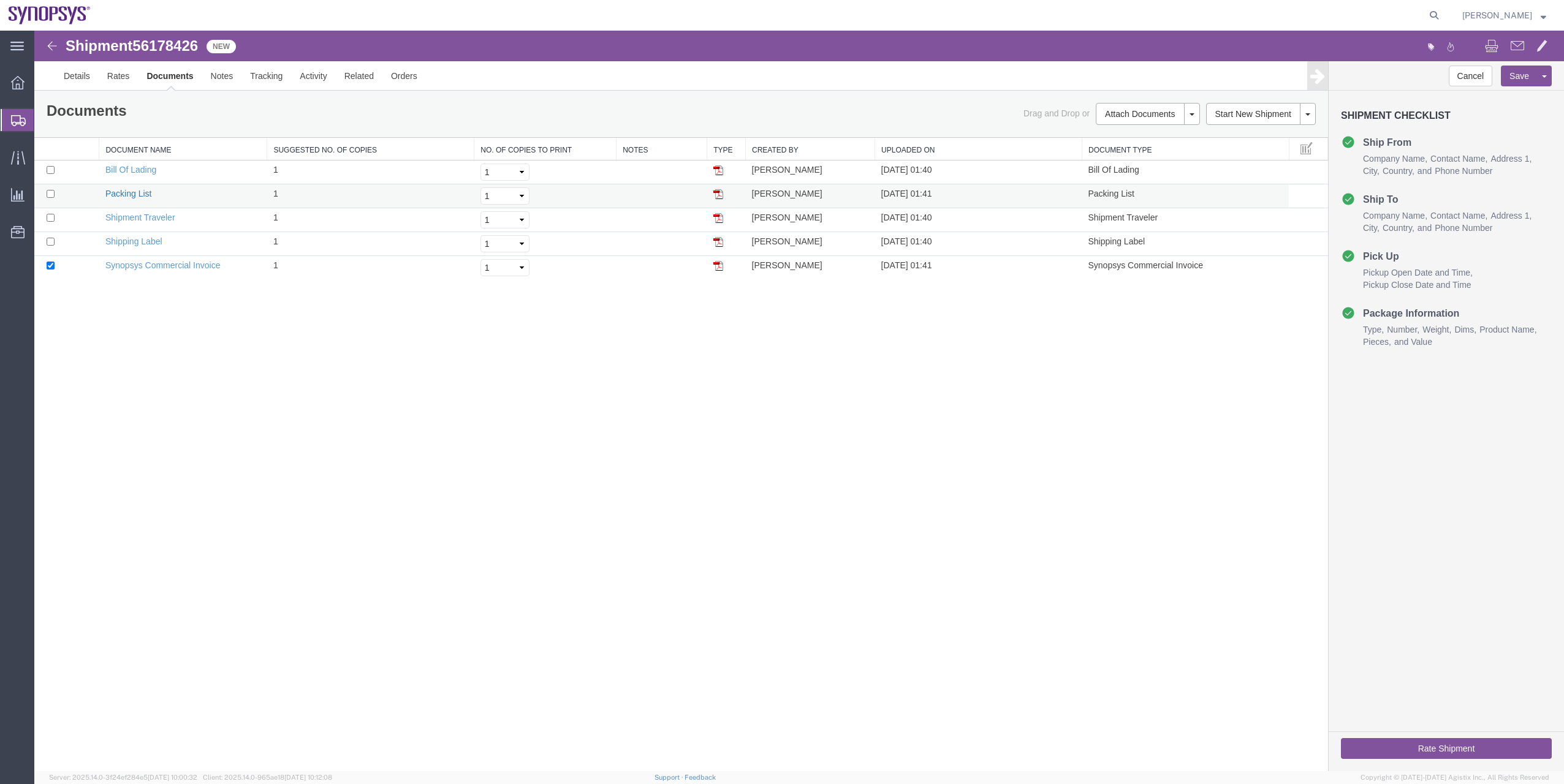 click on "Packing List" at bounding box center (128, 194) 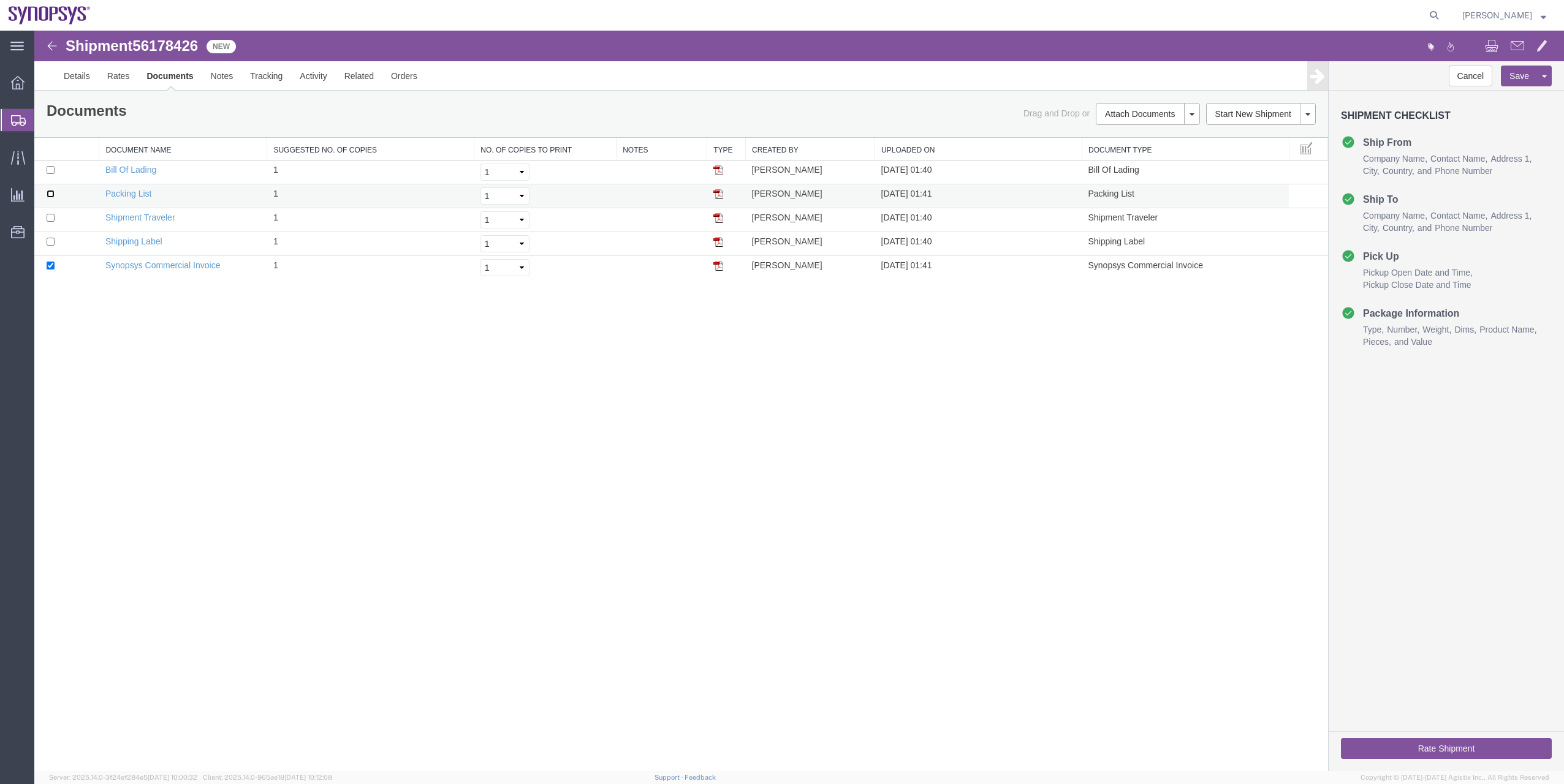 click at bounding box center [50, 194] 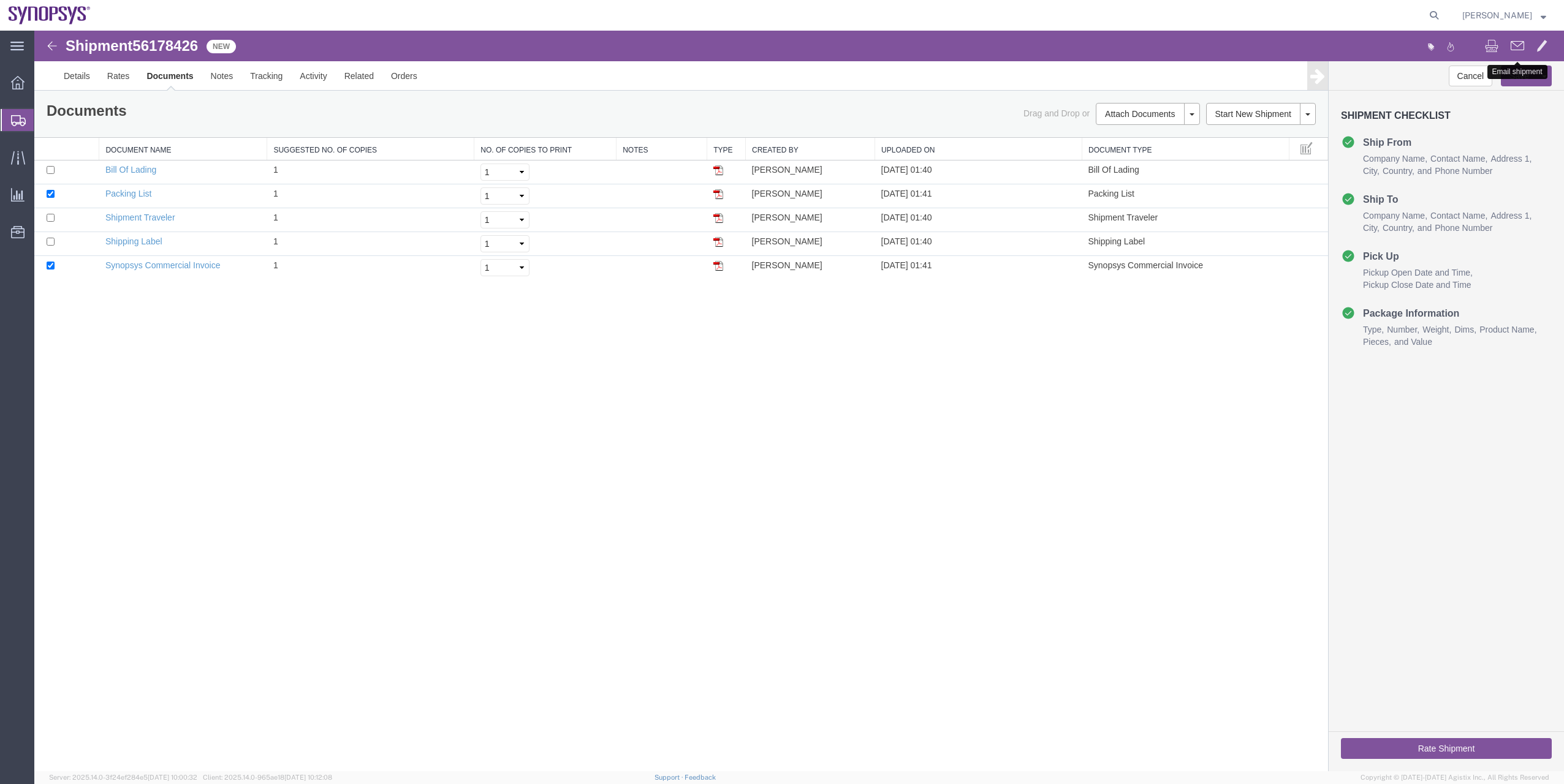 click at bounding box center (1517, 47) 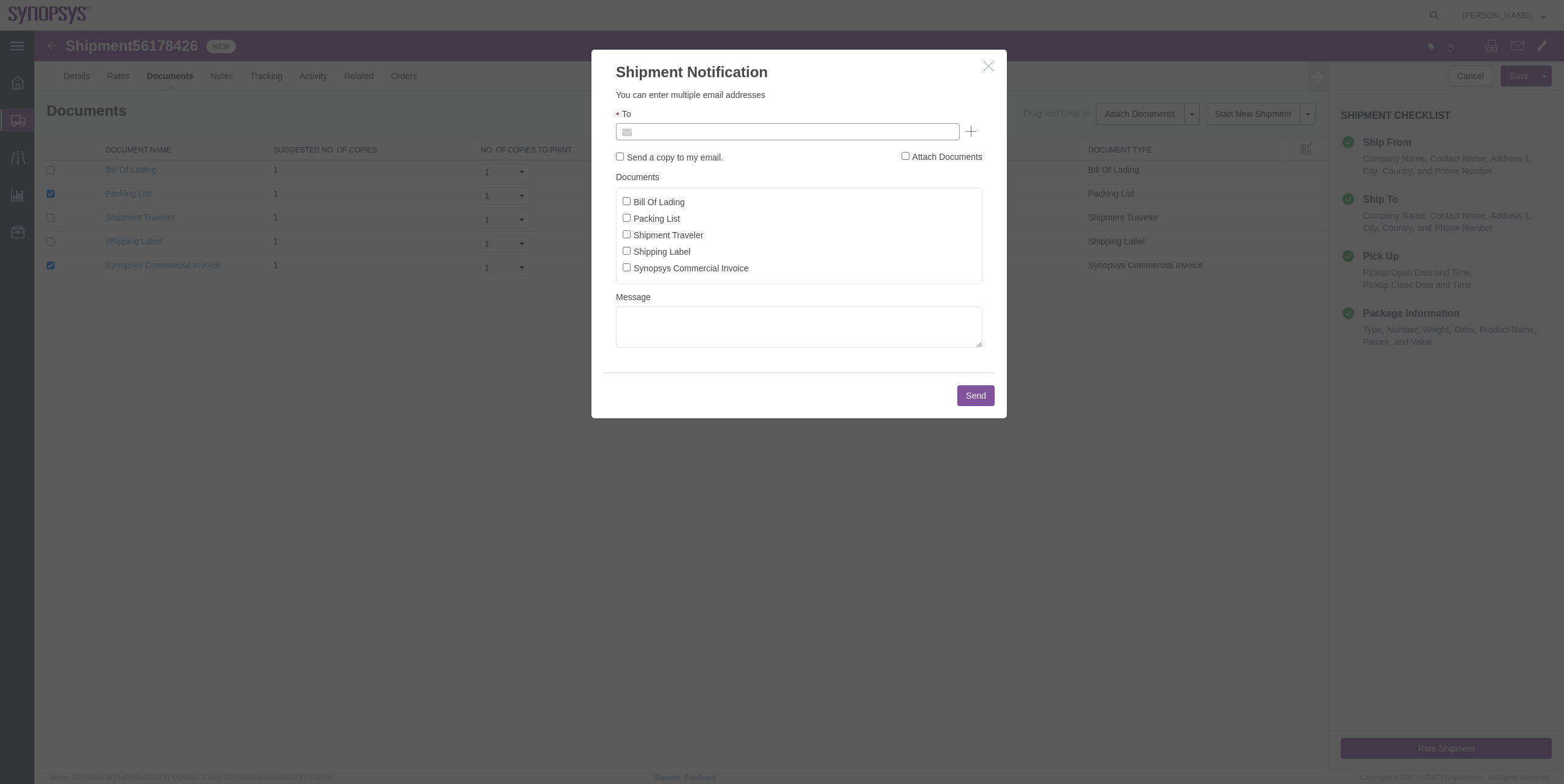 click at bounding box center [705, 132] 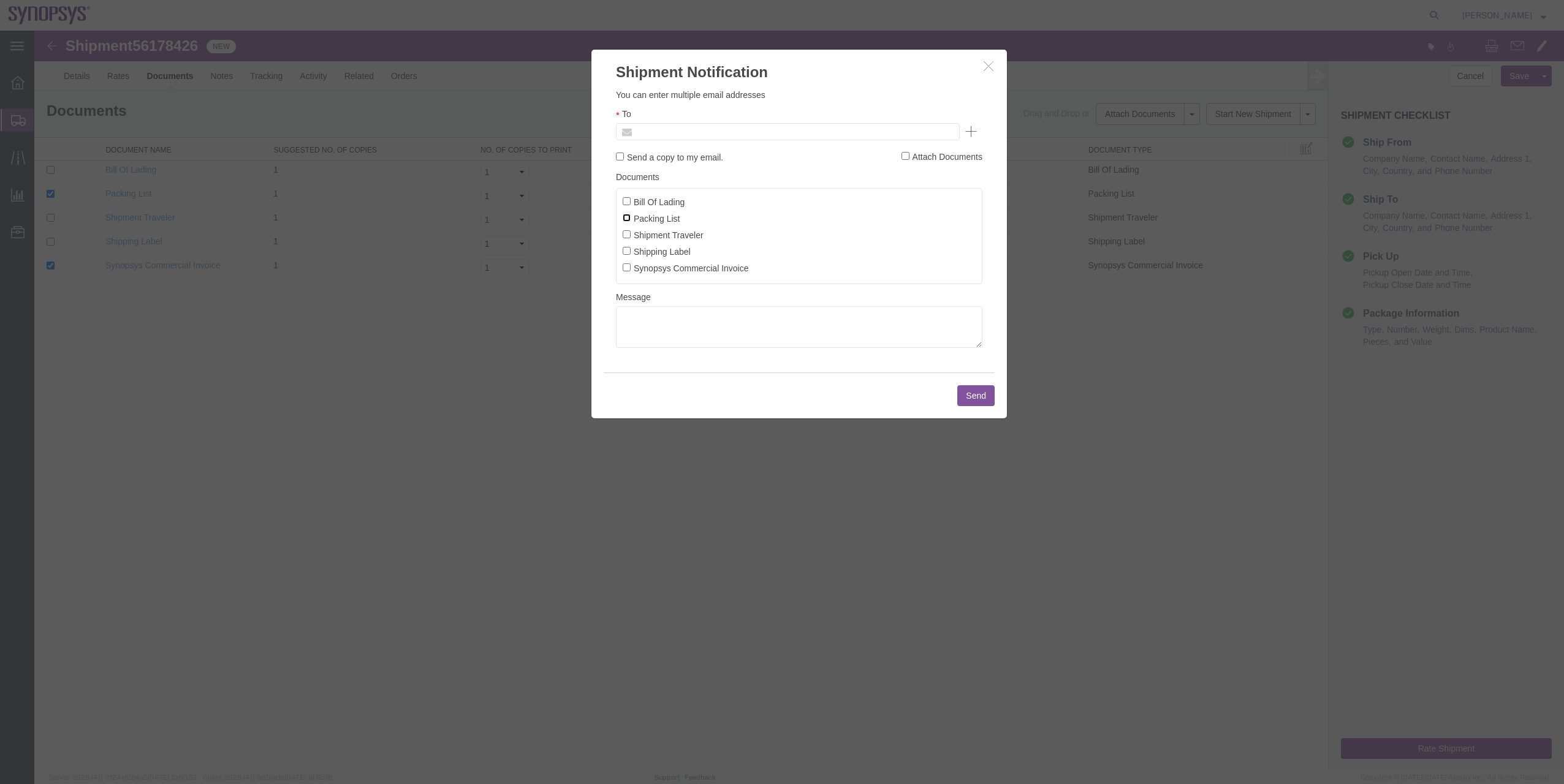 type on "Enter Email Address" 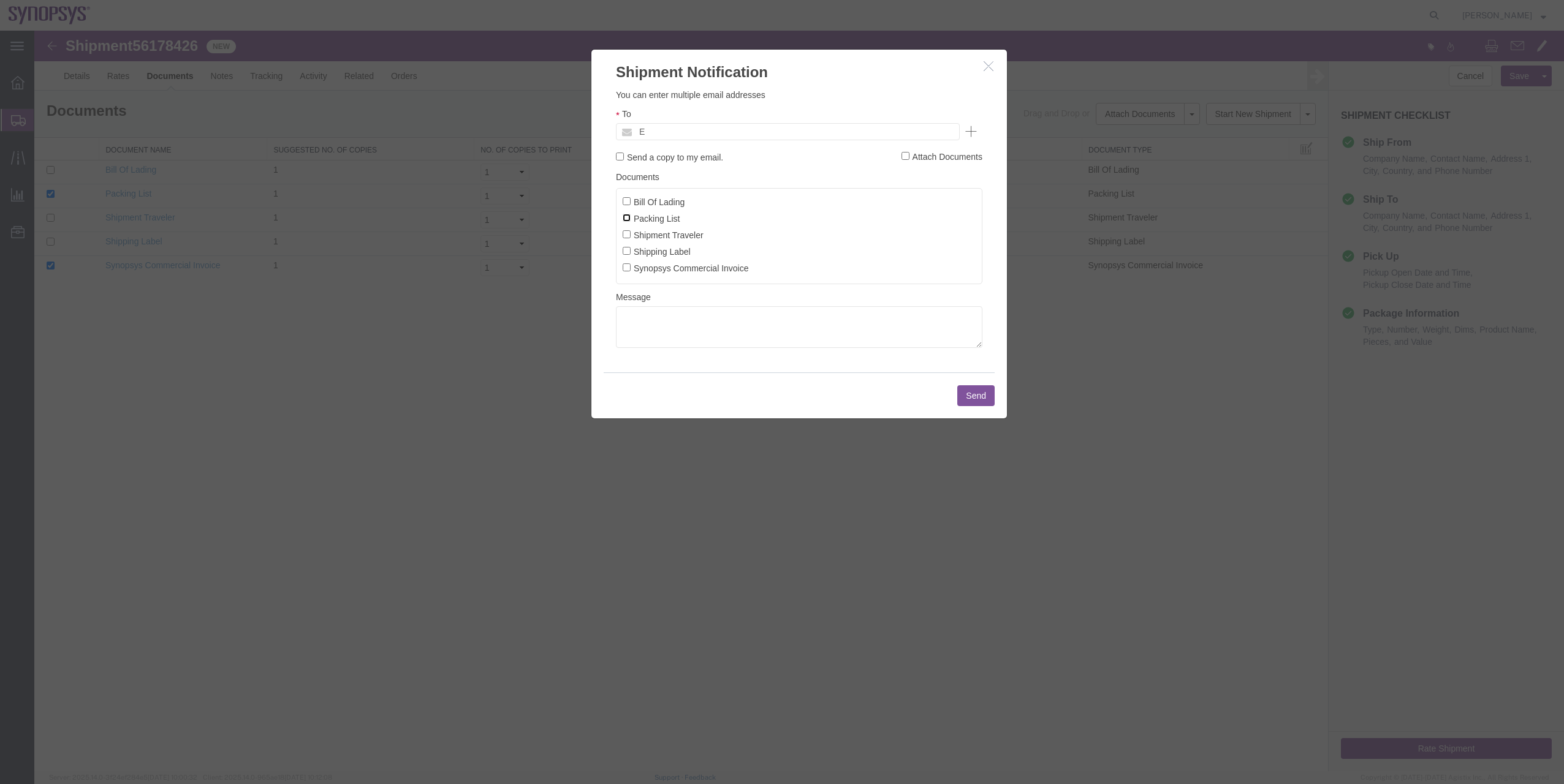 click on "Packing List" at bounding box center (626, 217) 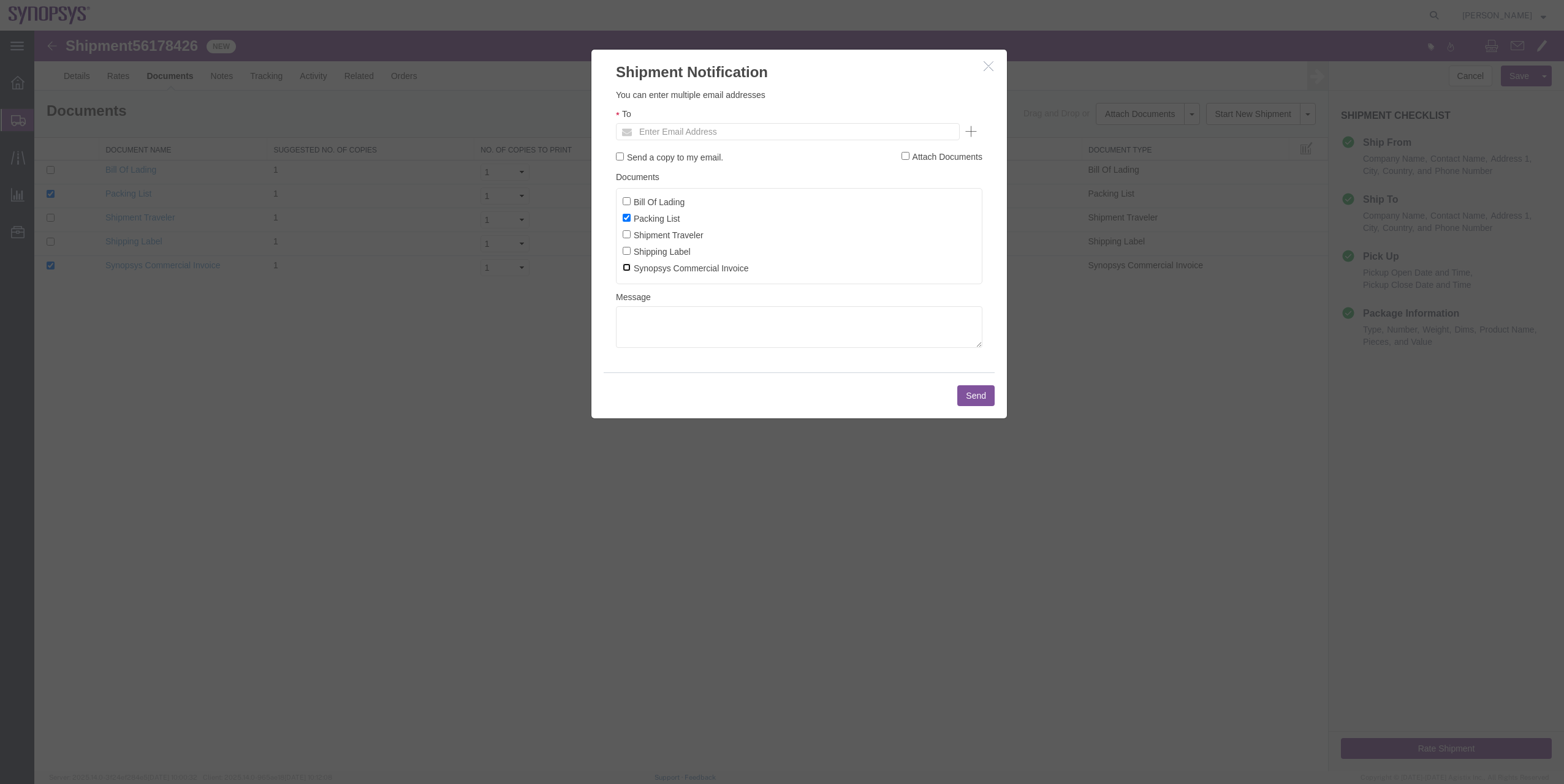 click on "Synopsys Commercial Invoice" at bounding box center (626, 267) 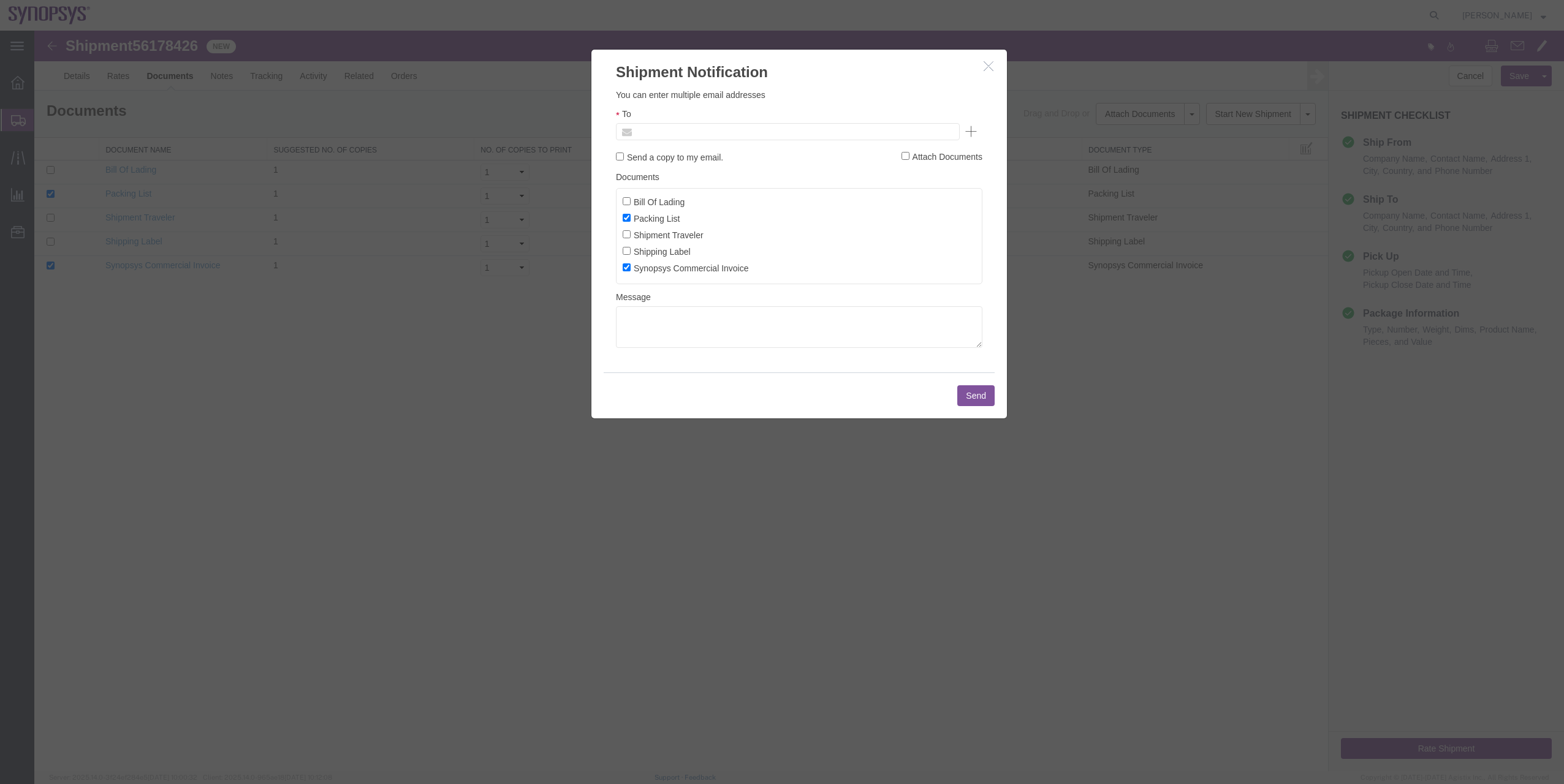 click at bounding box center [794, 132] 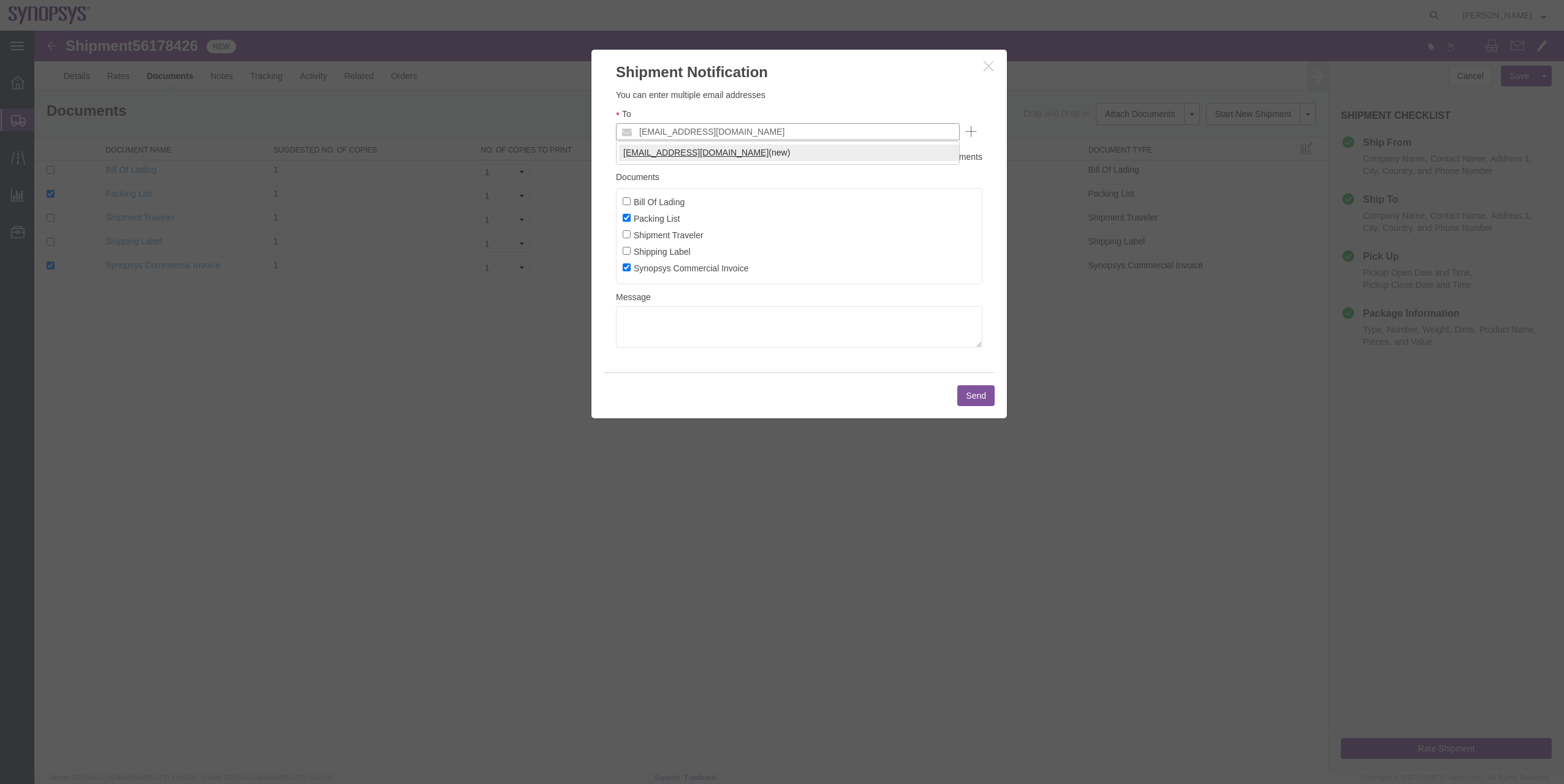 type on "[EMAIL_ADDRESS][DOMAIN_NAME]" 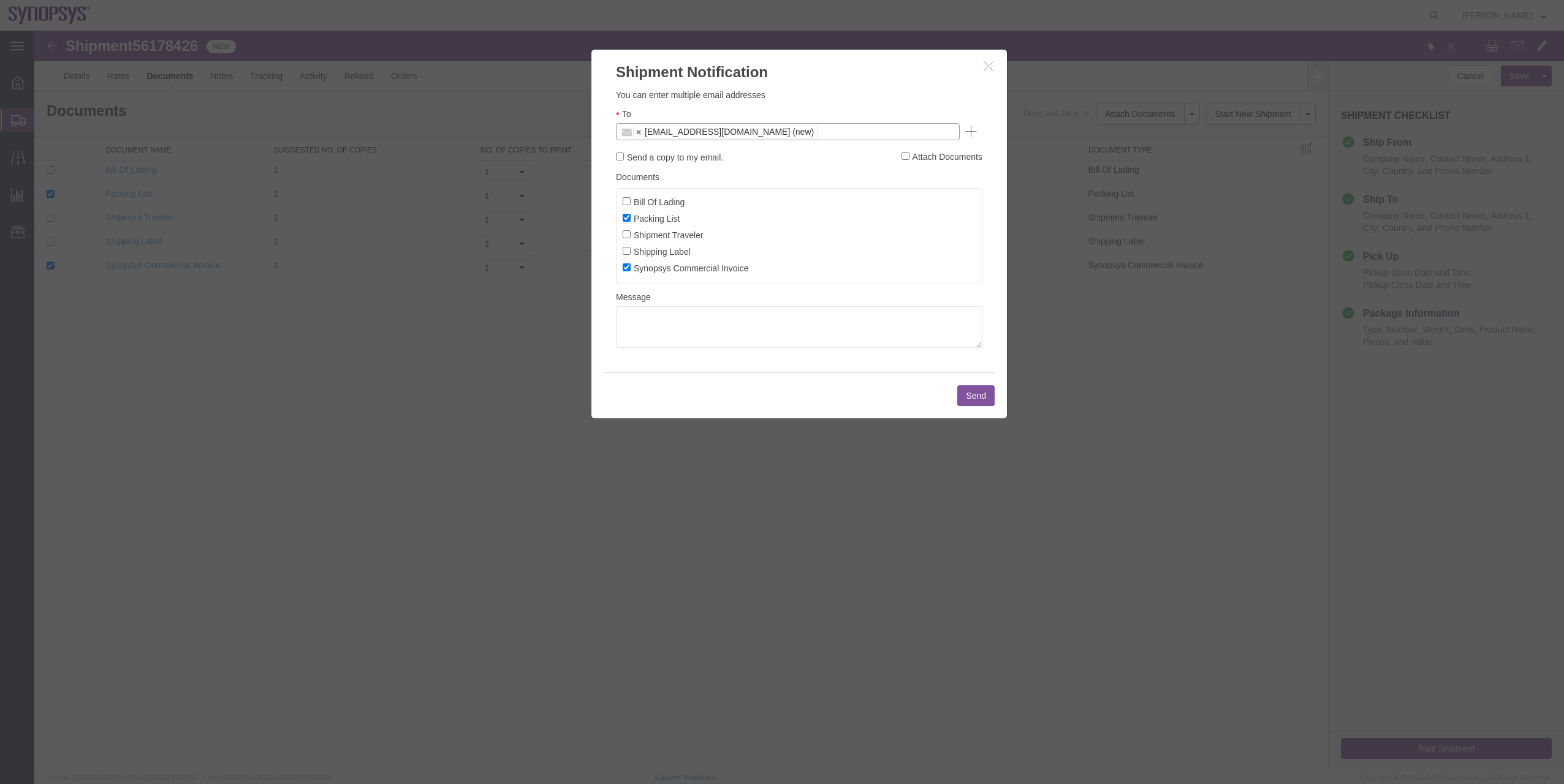click on "Send" at bounding box center (976, 396) 